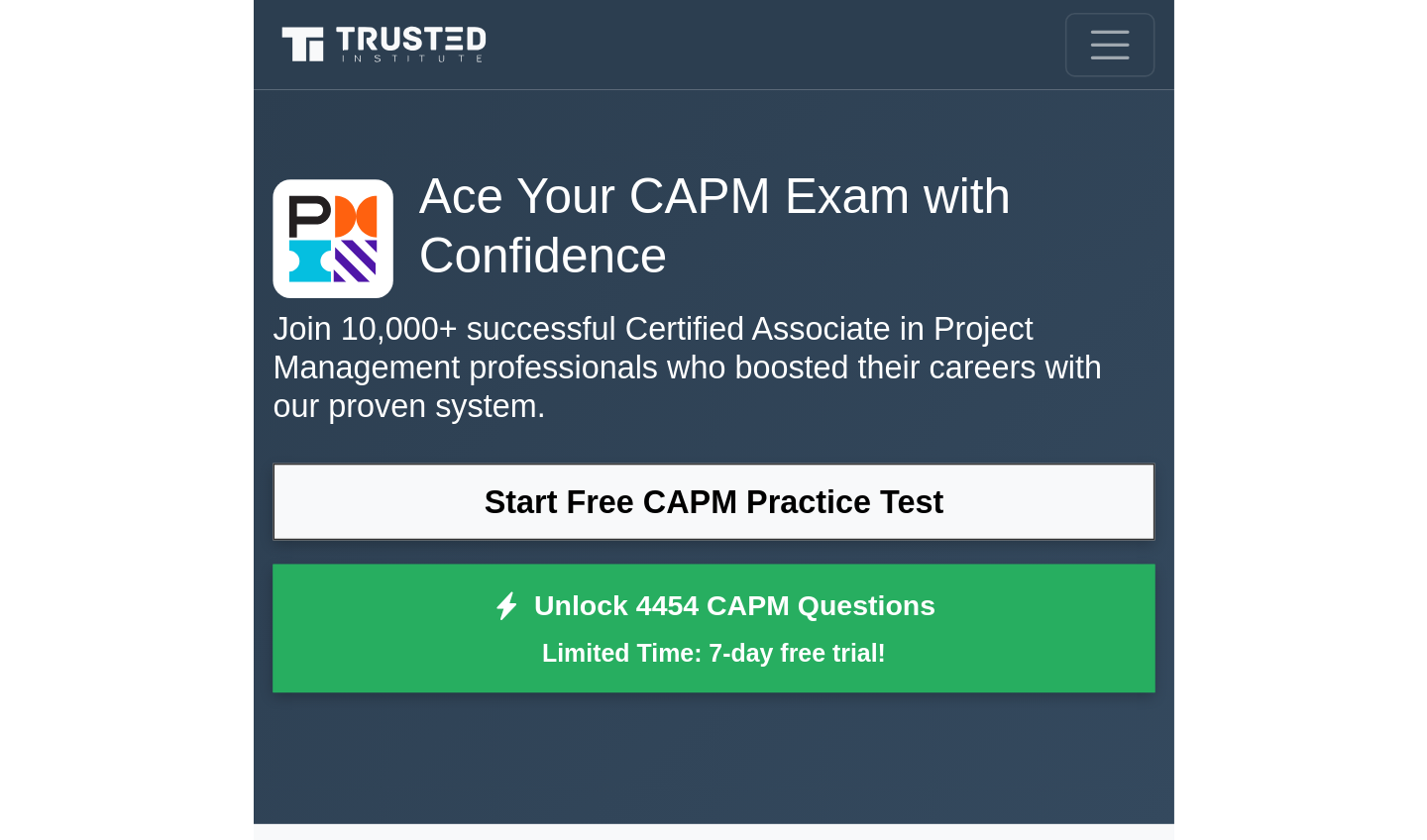 scroll, scrollTop: 0, scrollLeft: 0, axis: both 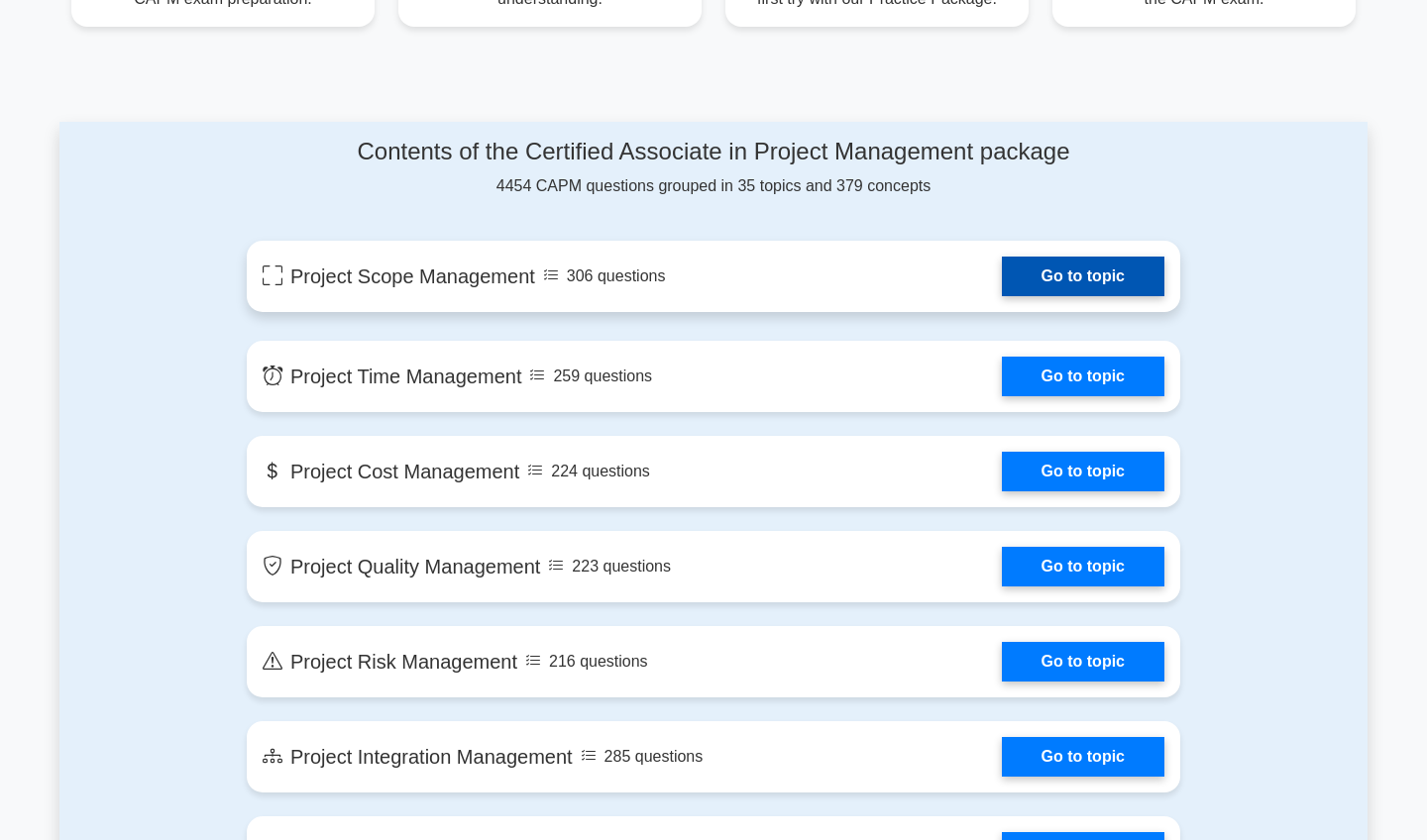 click on "Go to topic" at bounding box center [1083, 276] 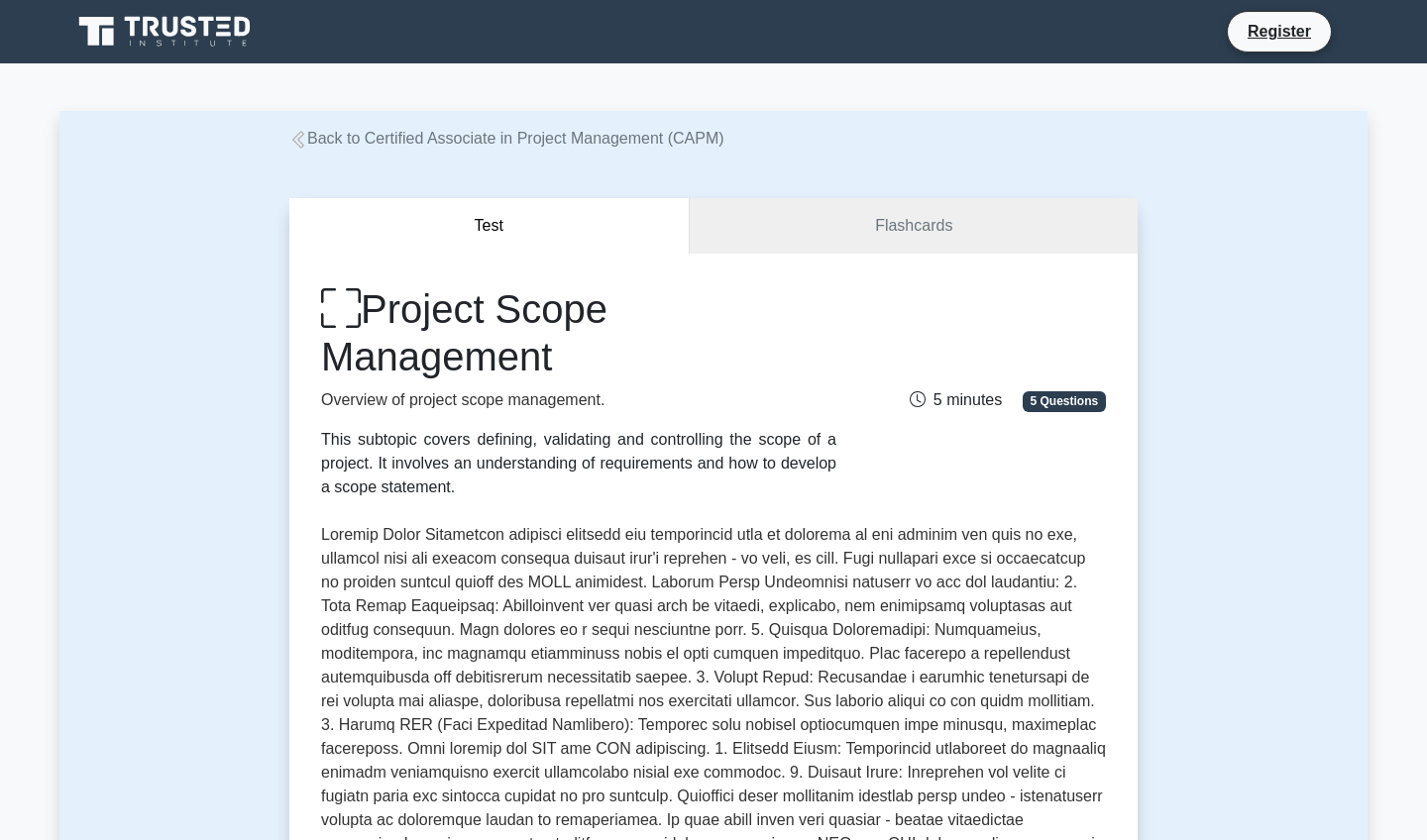 scroll, scrollTop: 0, scrollLeft: 0, axis: both 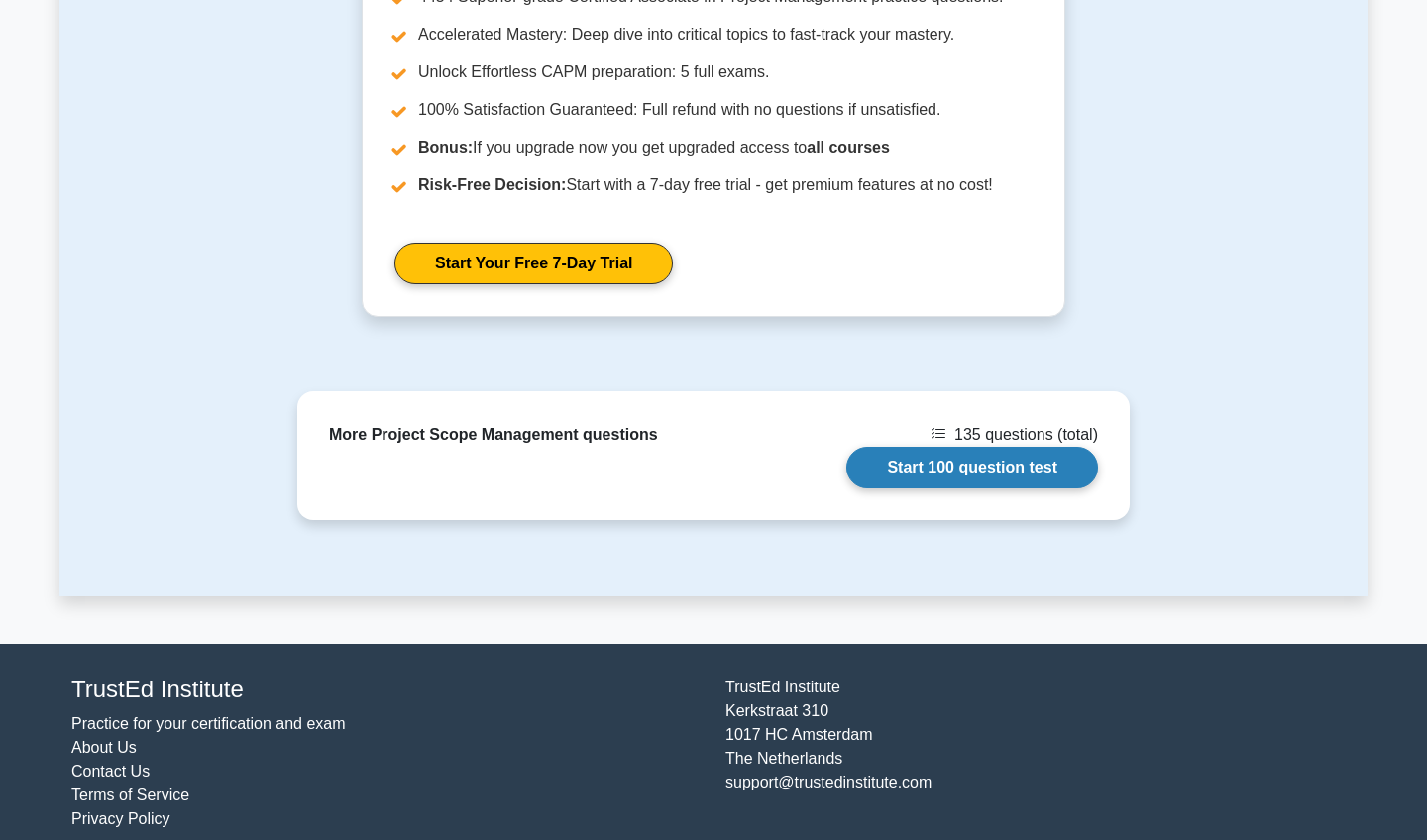 click on "Start 100 question test" at bounding box center [972, 468] 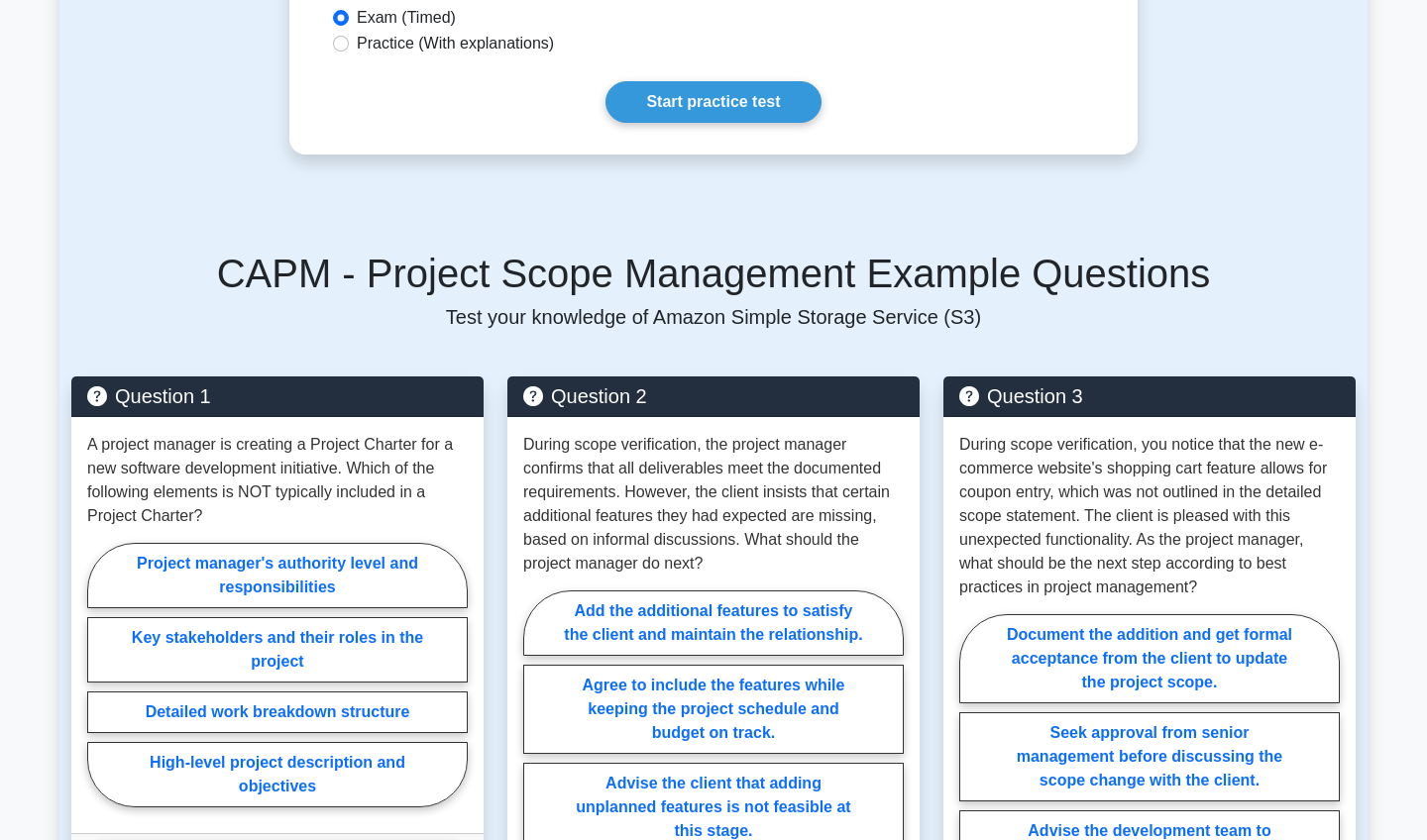 scroll, scrollTop: 1081, scrollLeft: 0, axis: vertical 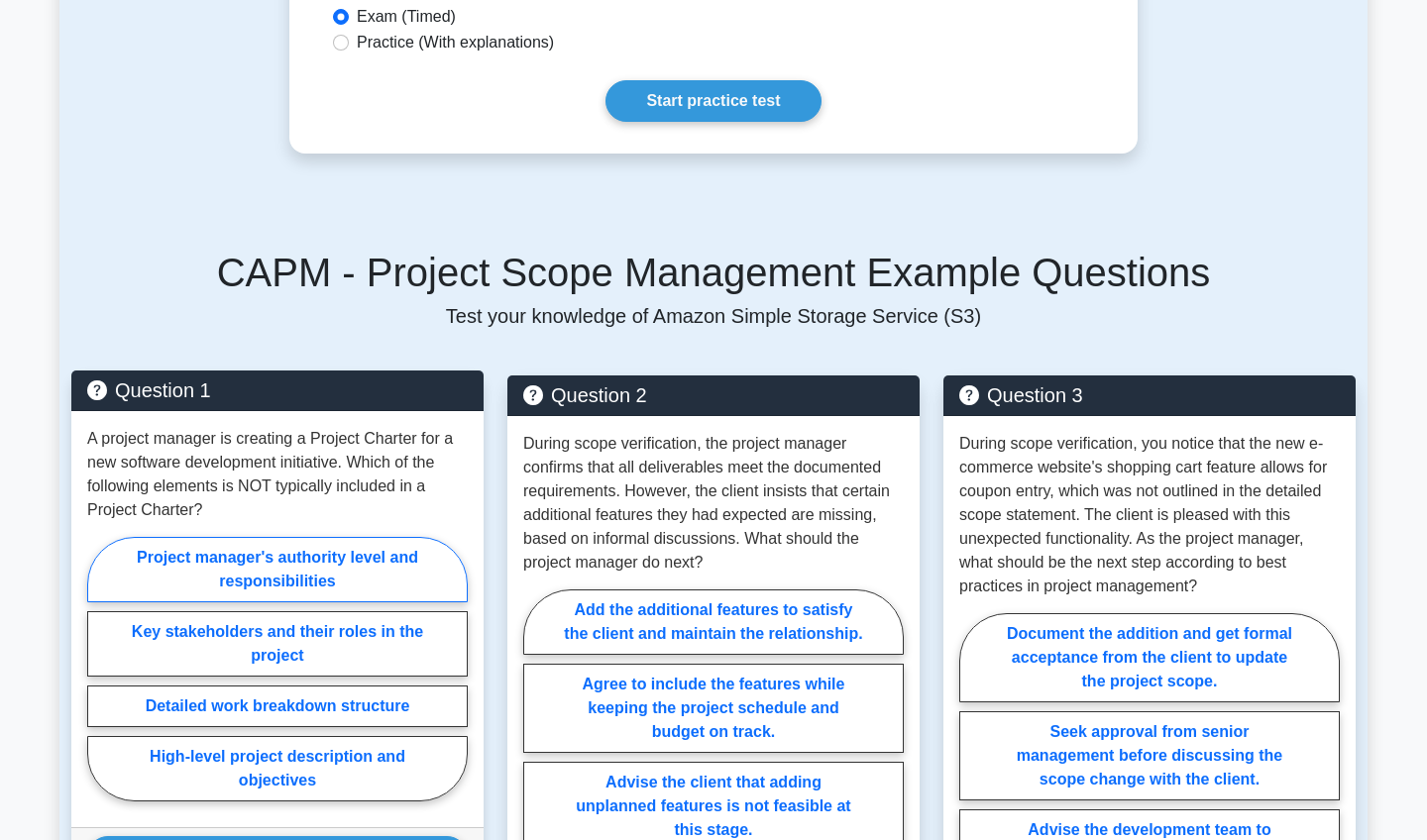 click on "Project manager's authority level and responsibilities" at bounding box center (277, 570) 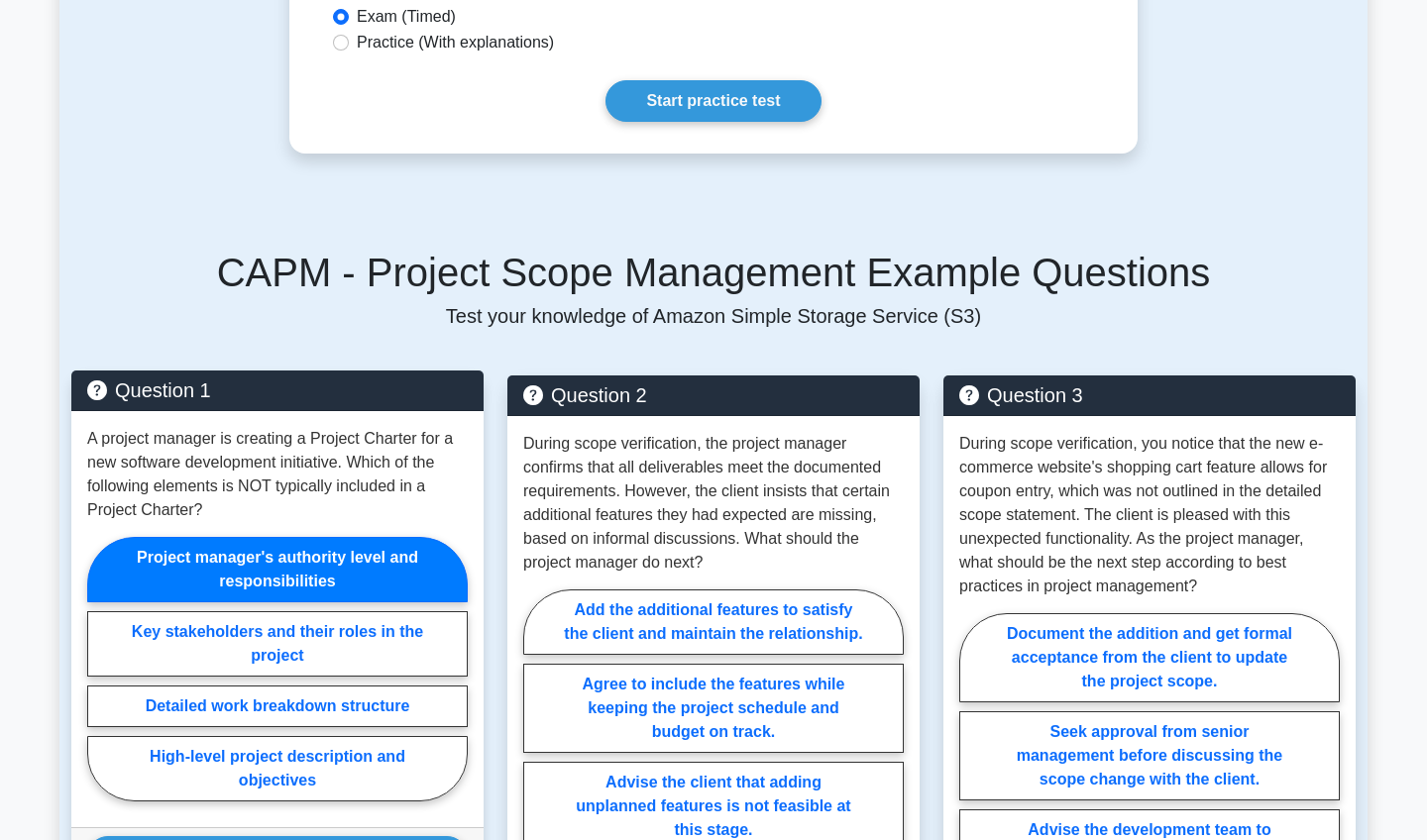 click on "Project manager's authority level and responsibilities" at bounding box center [277, 570] 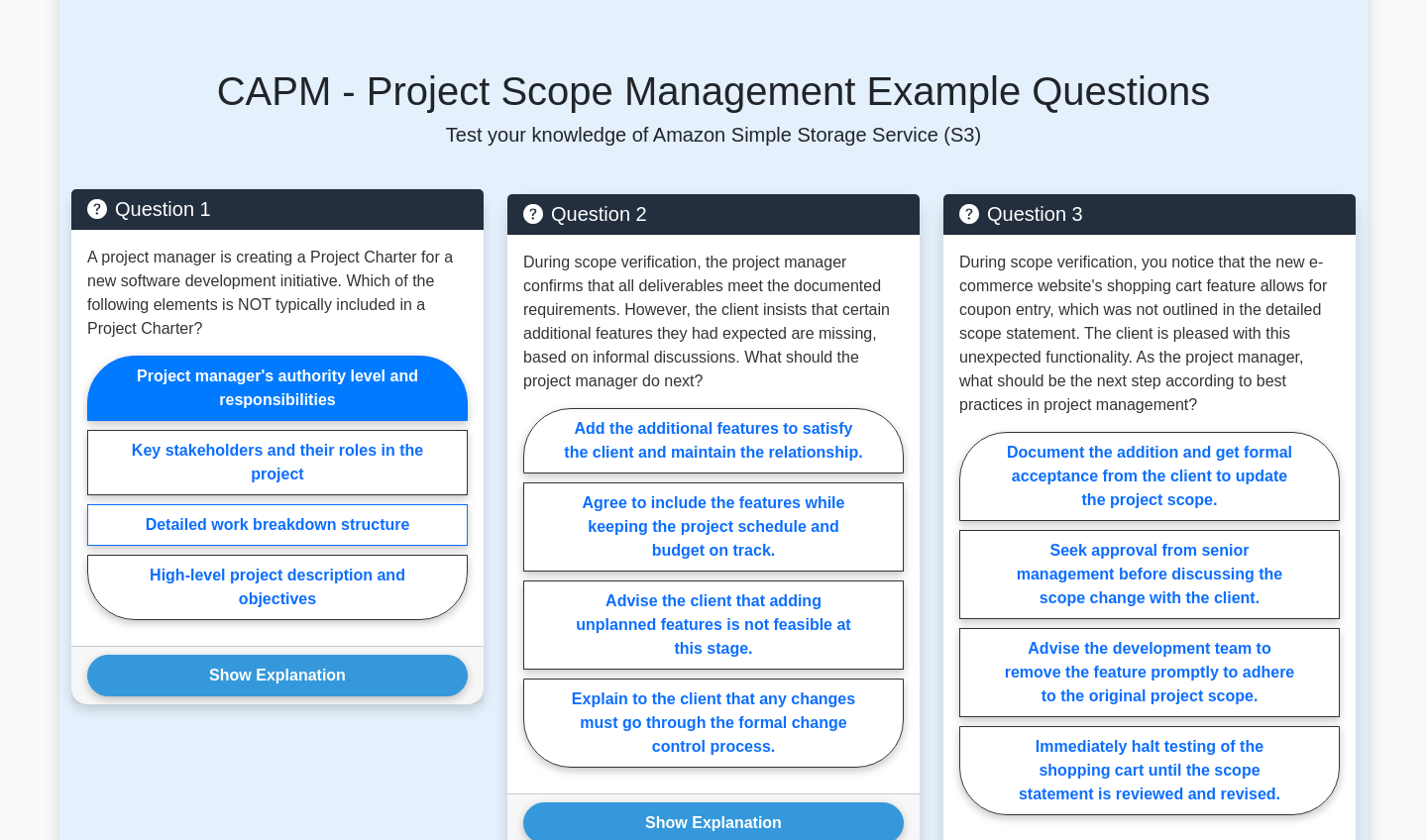 scroll, scrollTop: 1255, scrollLeft: 0, axis: vertical 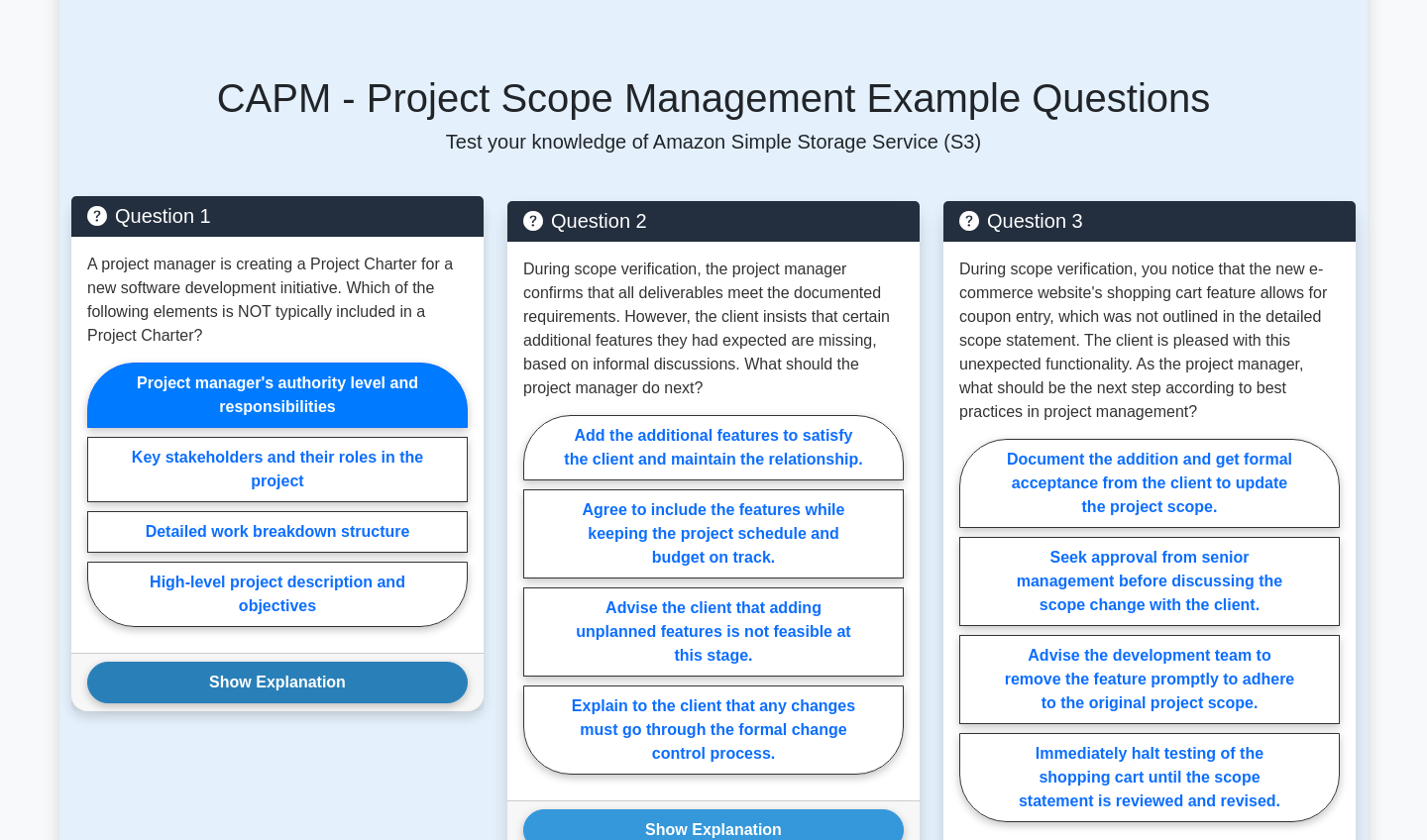 click on "Show Explanation" at bounding box center [277, 682] 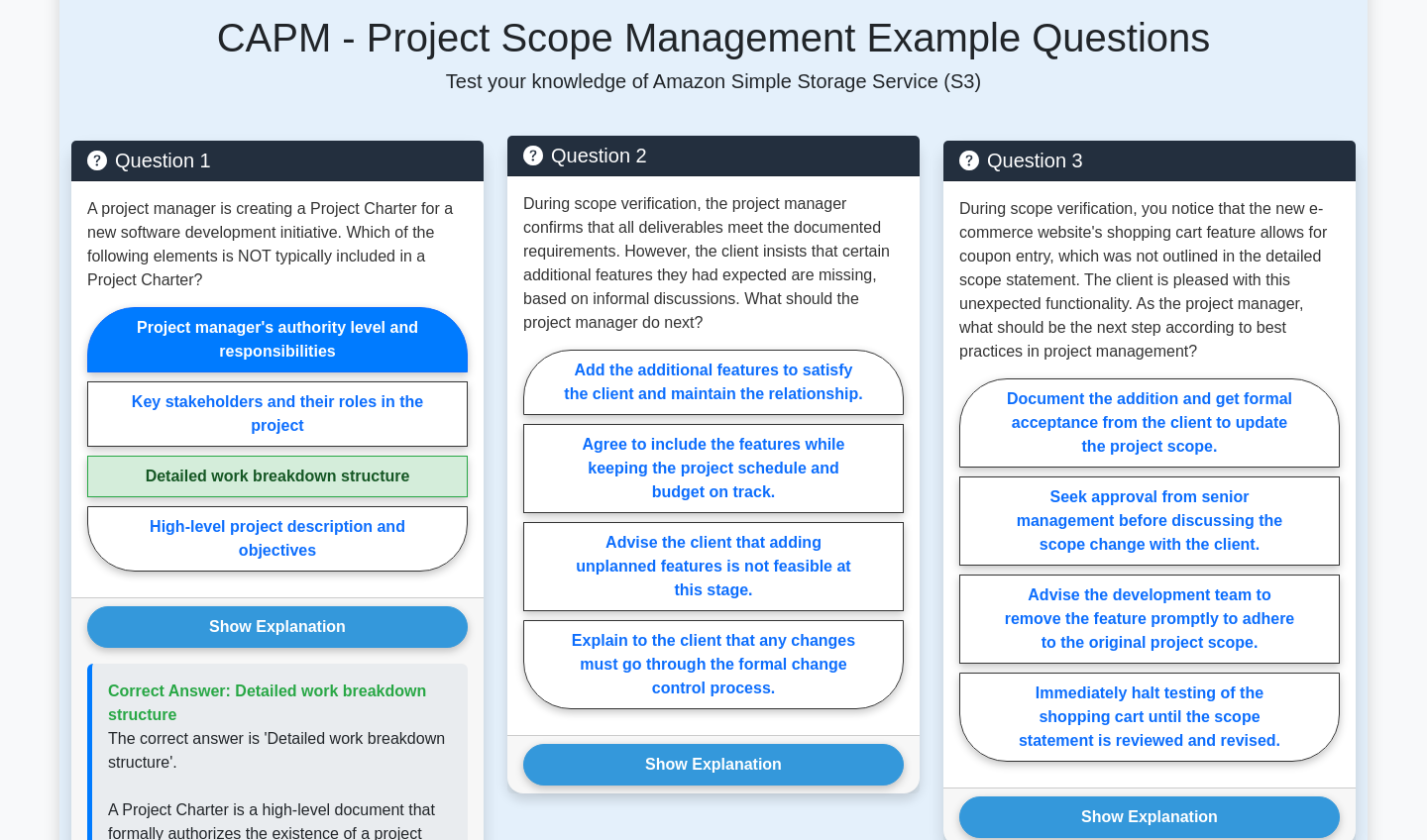 scroll, scrollTop: 1319, scrollLeft: 0, axis: vertical 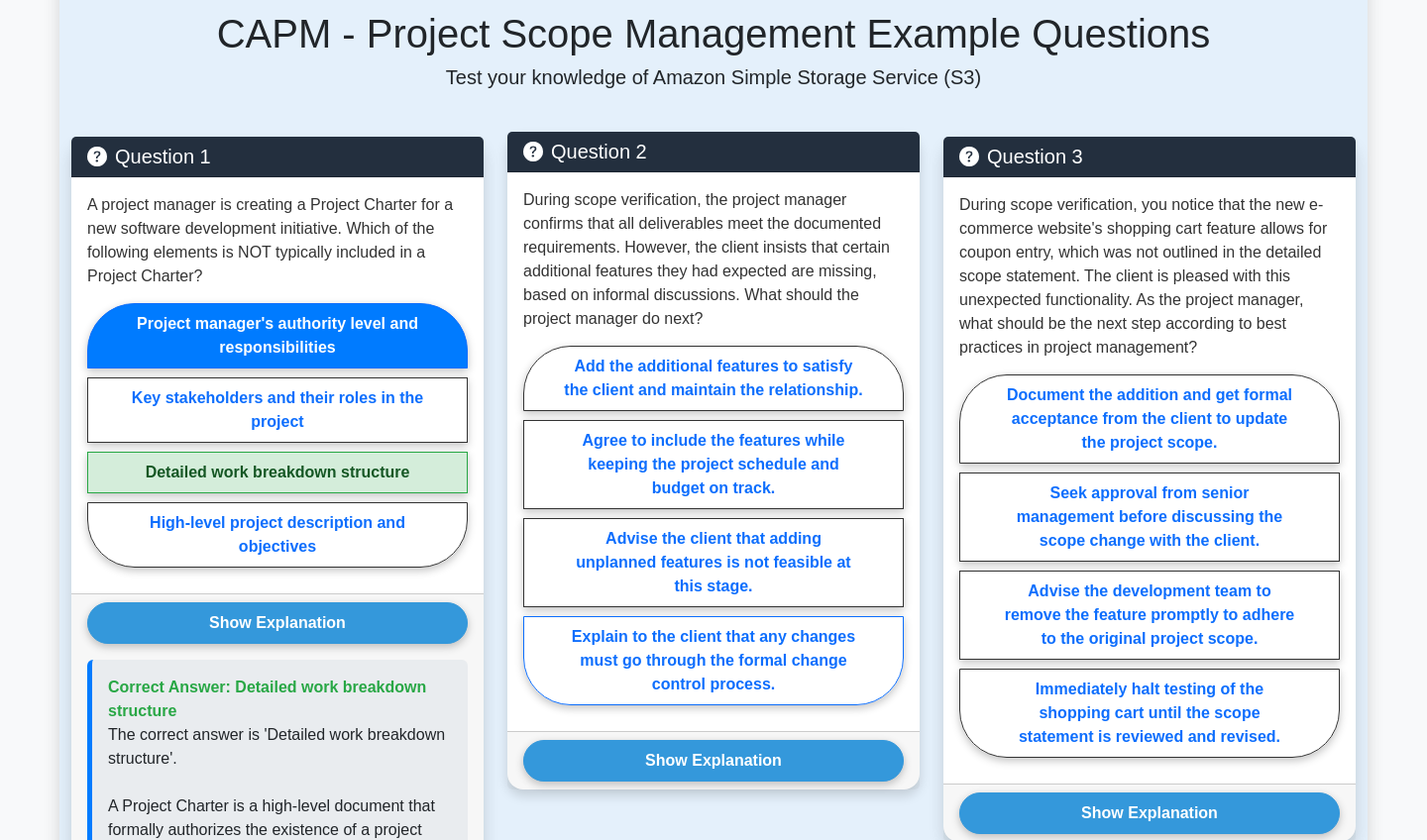 click on "Explain to the client that any changes must go through the formal change control process." at bounding box center [714, 661] 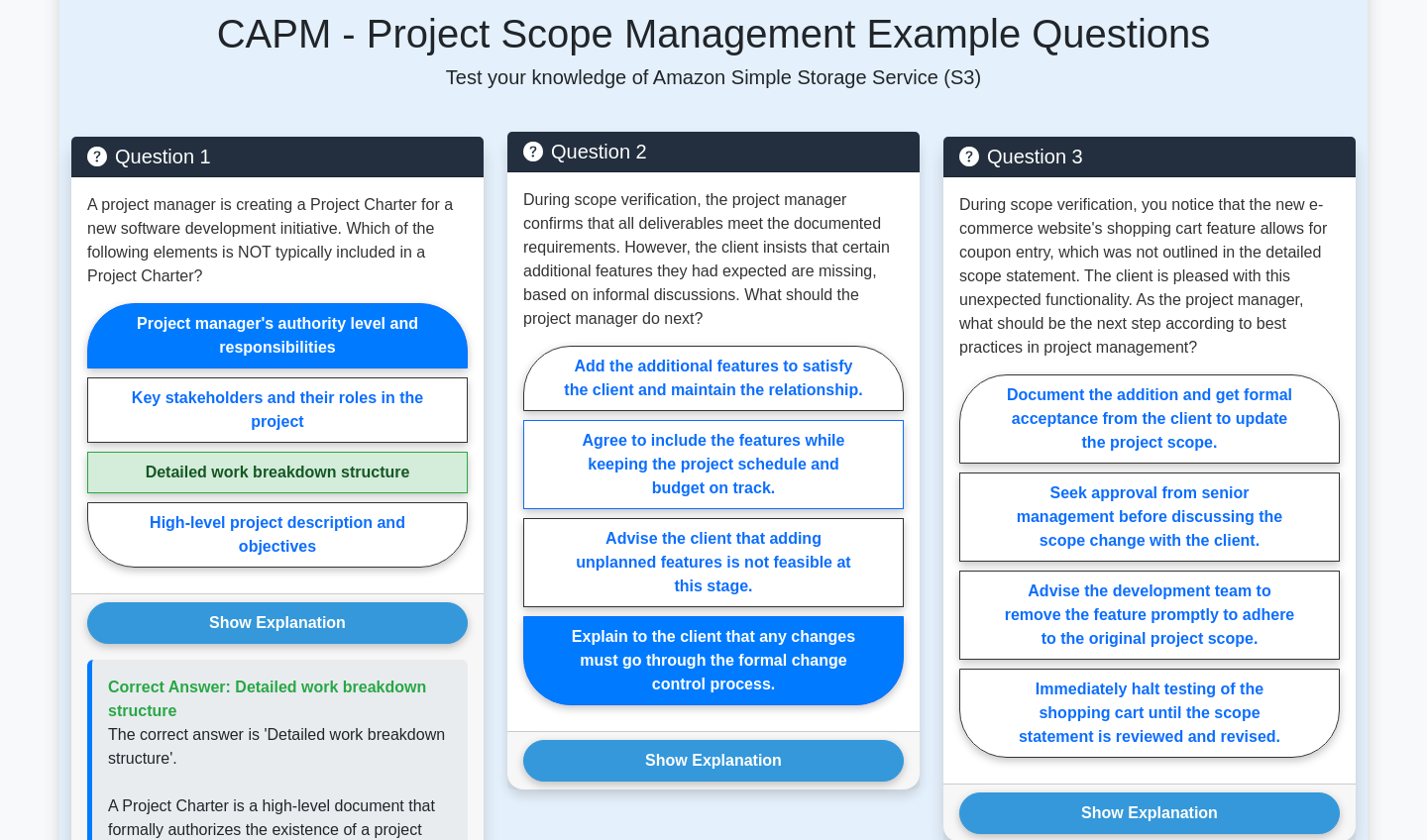 click on "Agree to include the features while keeping the project schedule and budget on track." at bounding box center [714, 465] 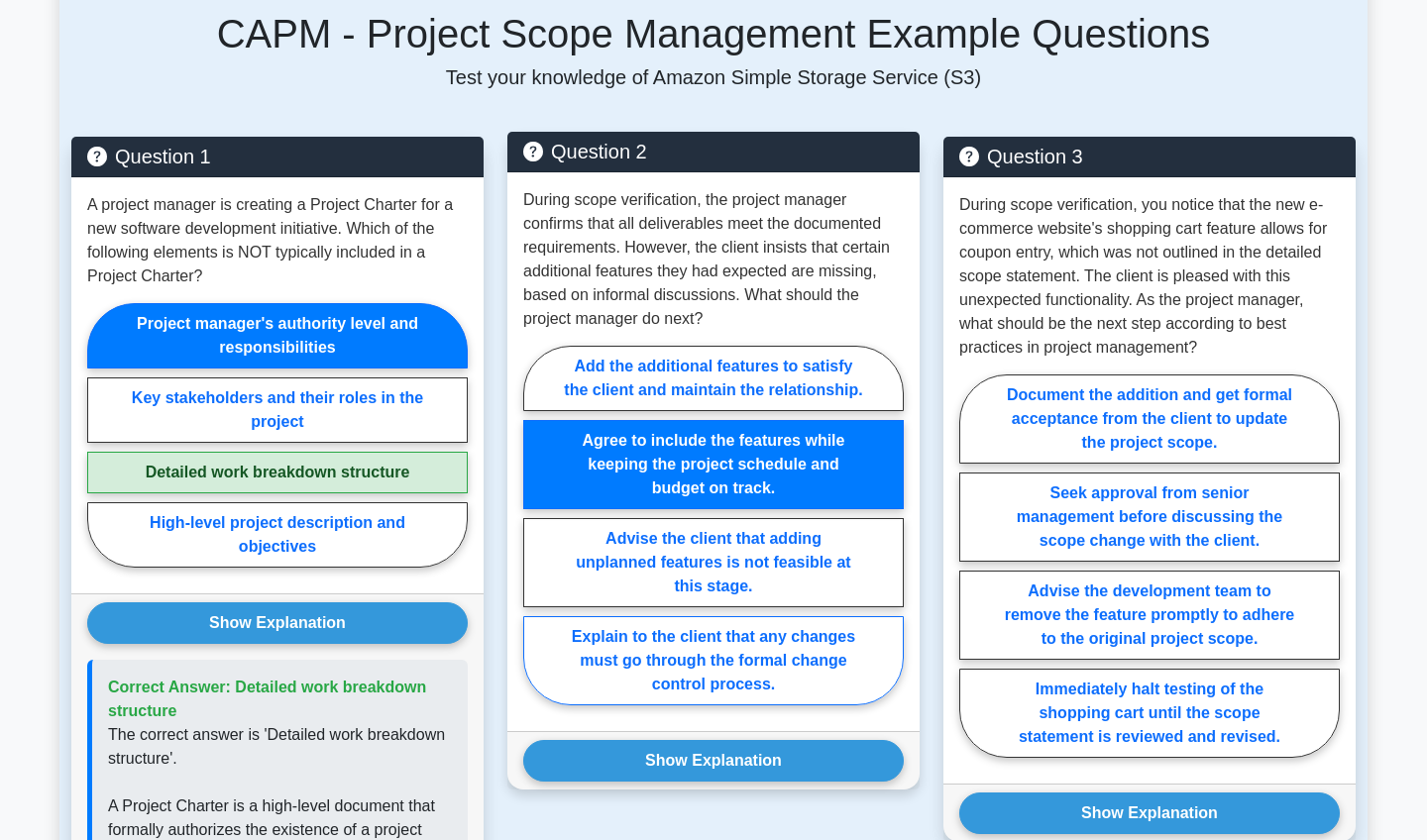 click on "Explain to the client that any changes must go through the formal change control process." at bounding box center (714, 661) 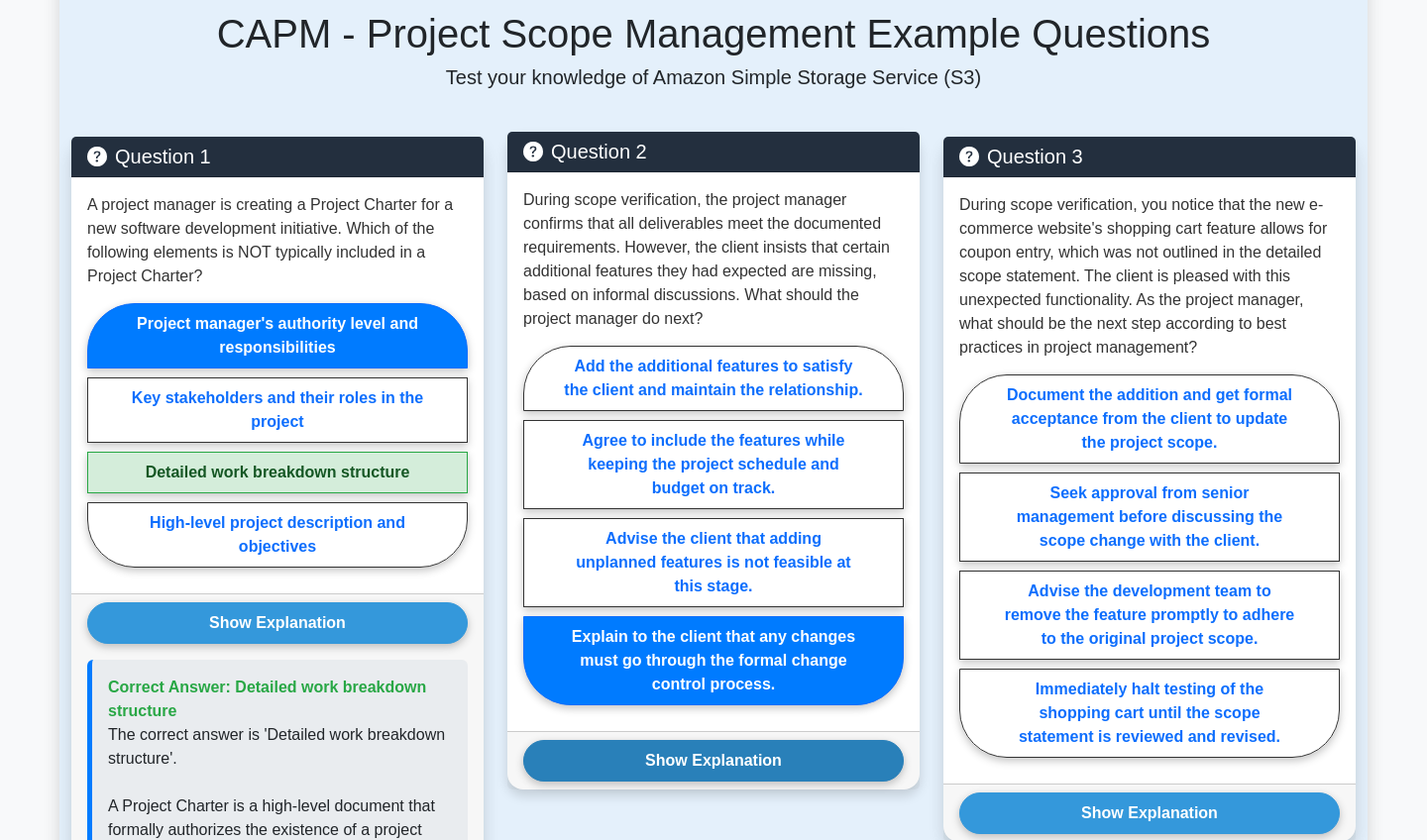 click on "Show Explanation" at bounding box center (714, 761) 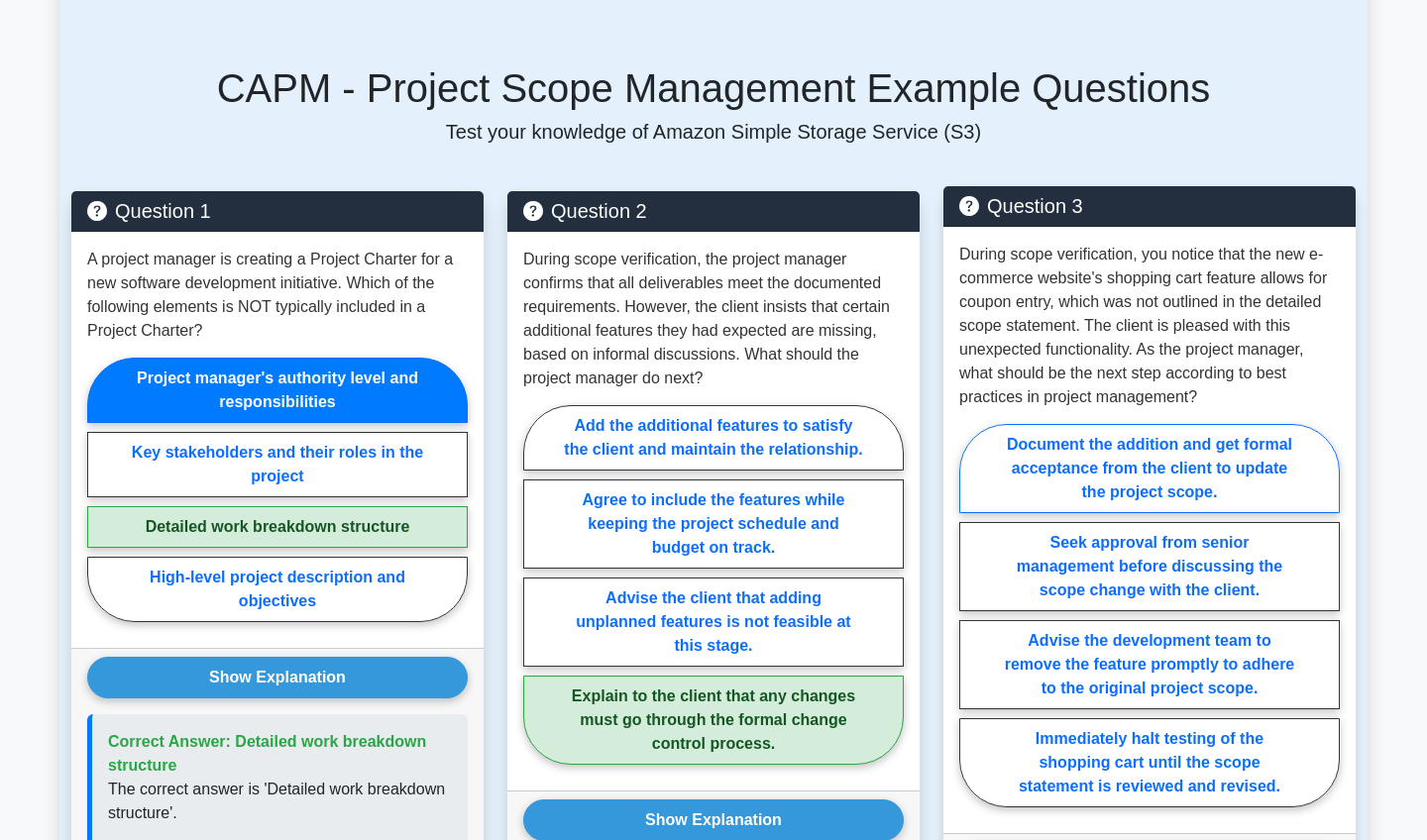scroll, scrollTop: 1271, scrollLeft: 0, axis: vertical 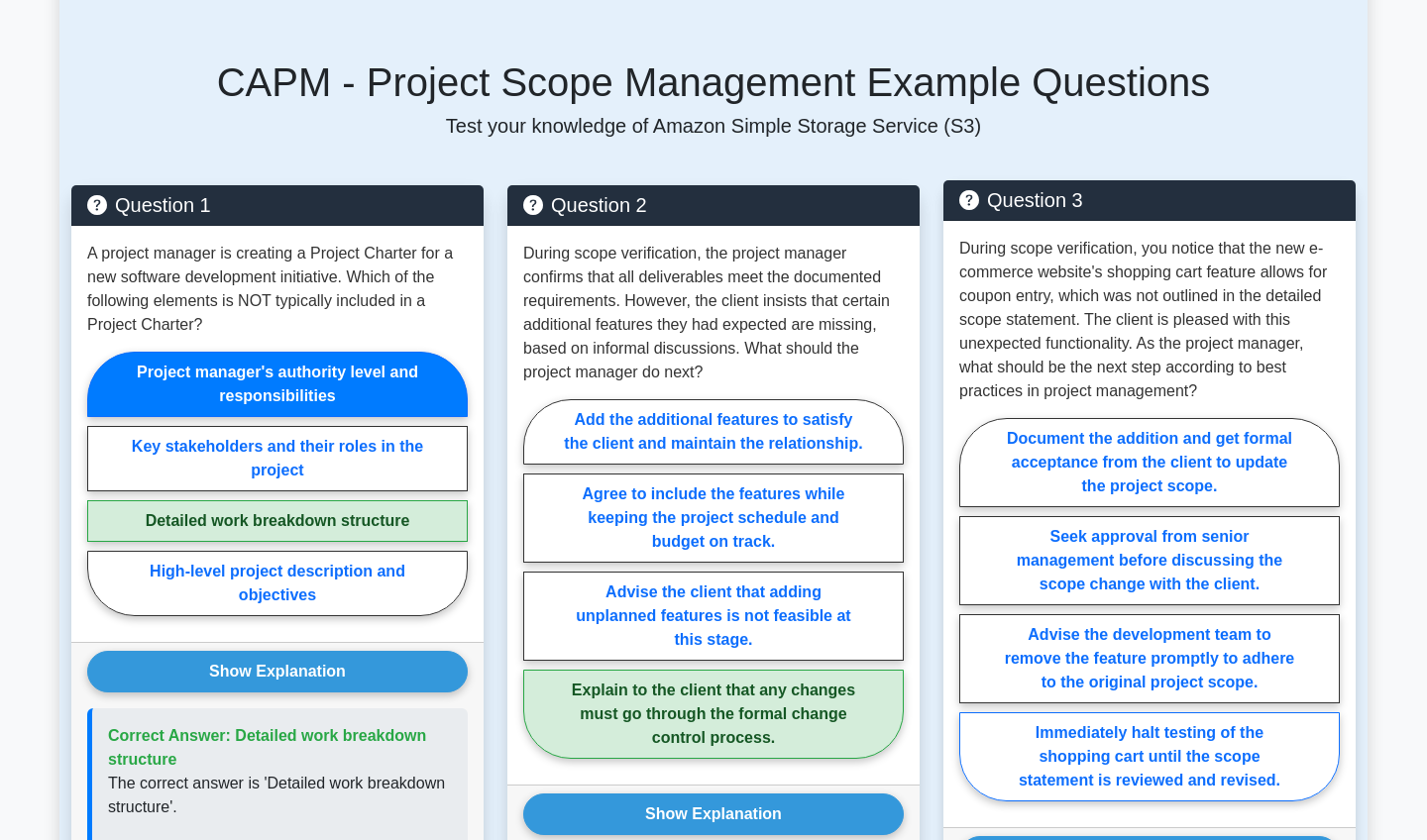 click on "Immediately halt testing of the shopping cart until the scope statement is reviewed and revised." at bounding box center (1150, 757) 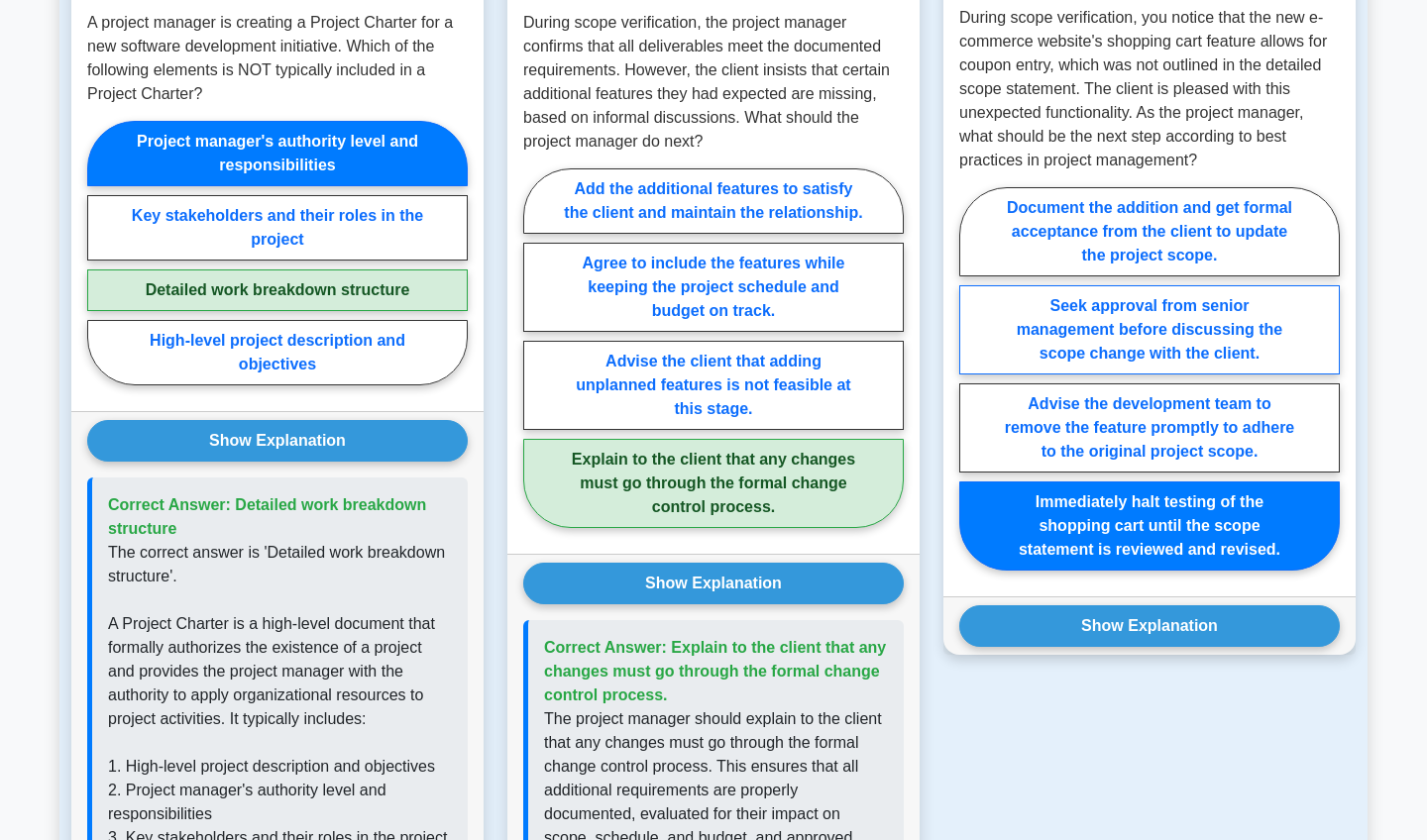 scroll, scrollTop: 1507, scrollLeft: 0, axis: vertical 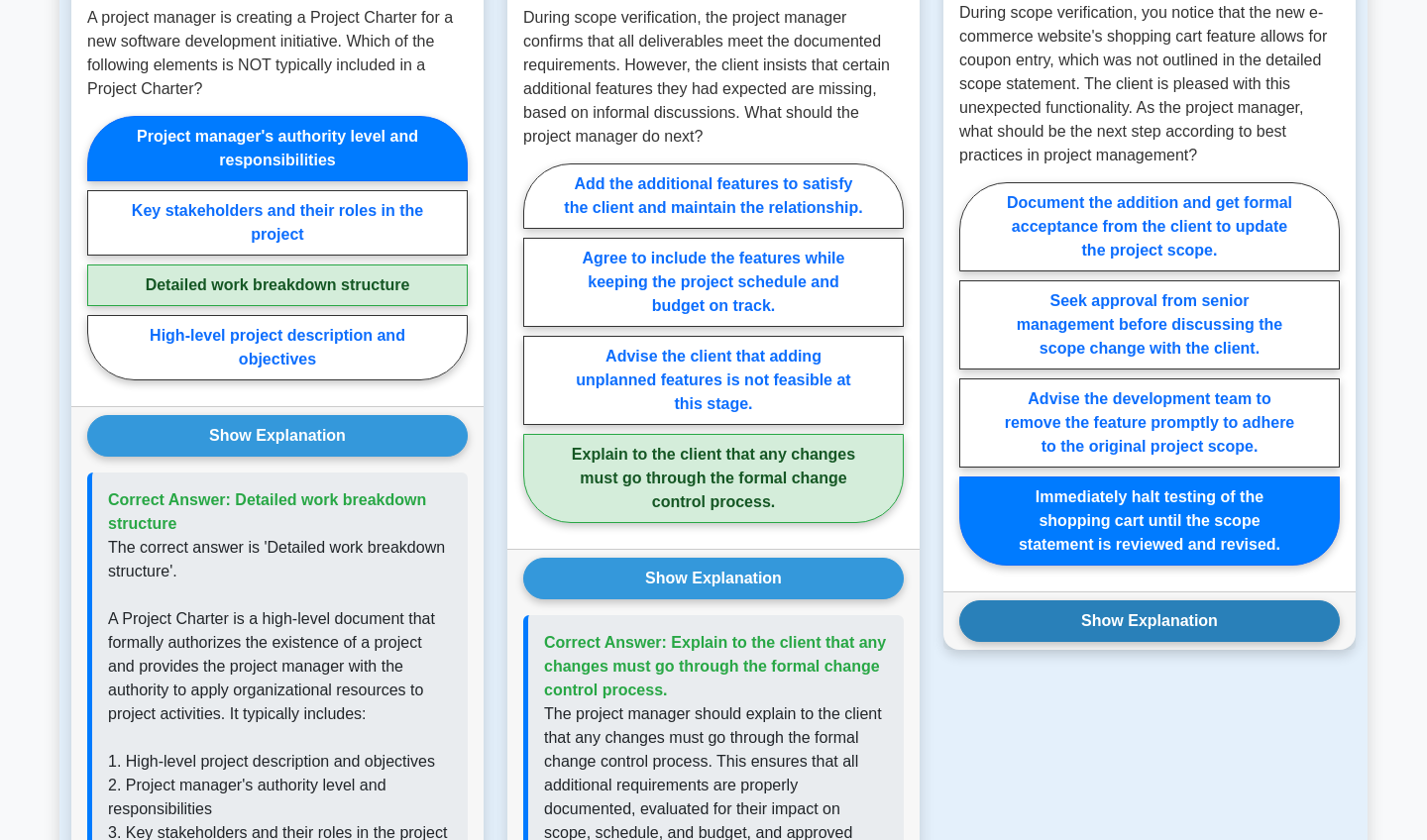 click on "Show Explanation" at bounding box center [1150, 621] 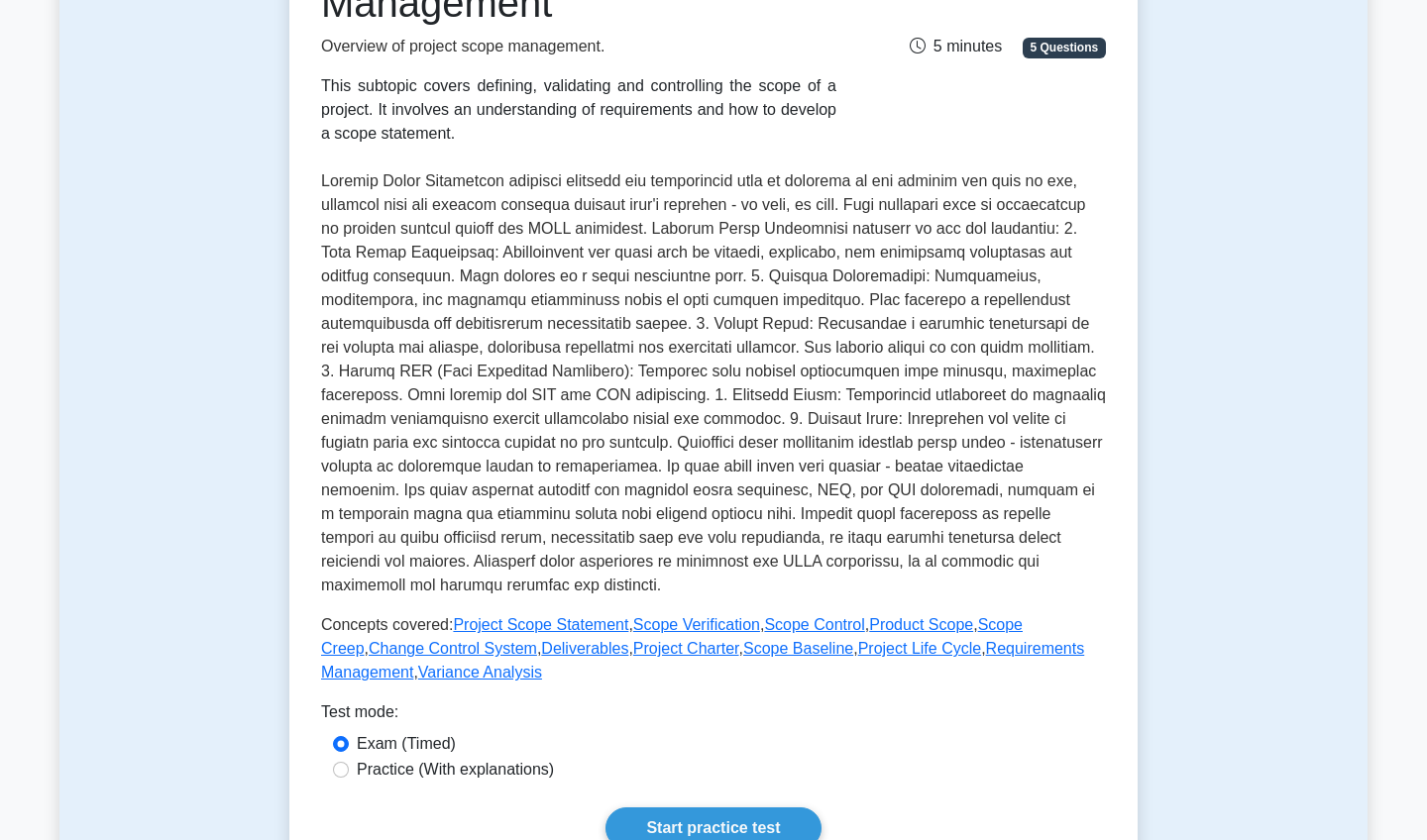 scroll, scrollTop: 353, scrollLeft: 0, axis: vertical 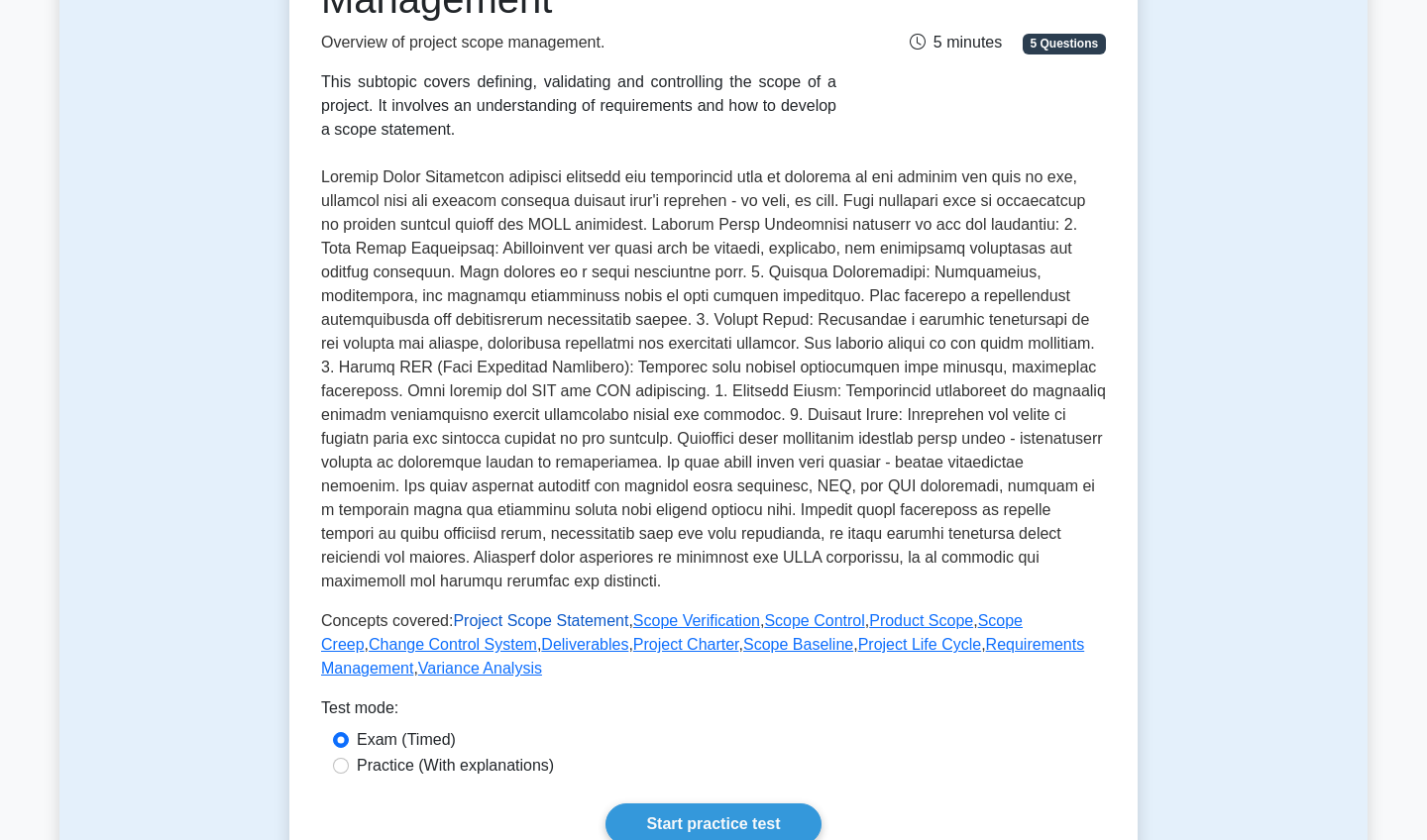 click on "Project Scope Statement" at bounding box center (540, 620) 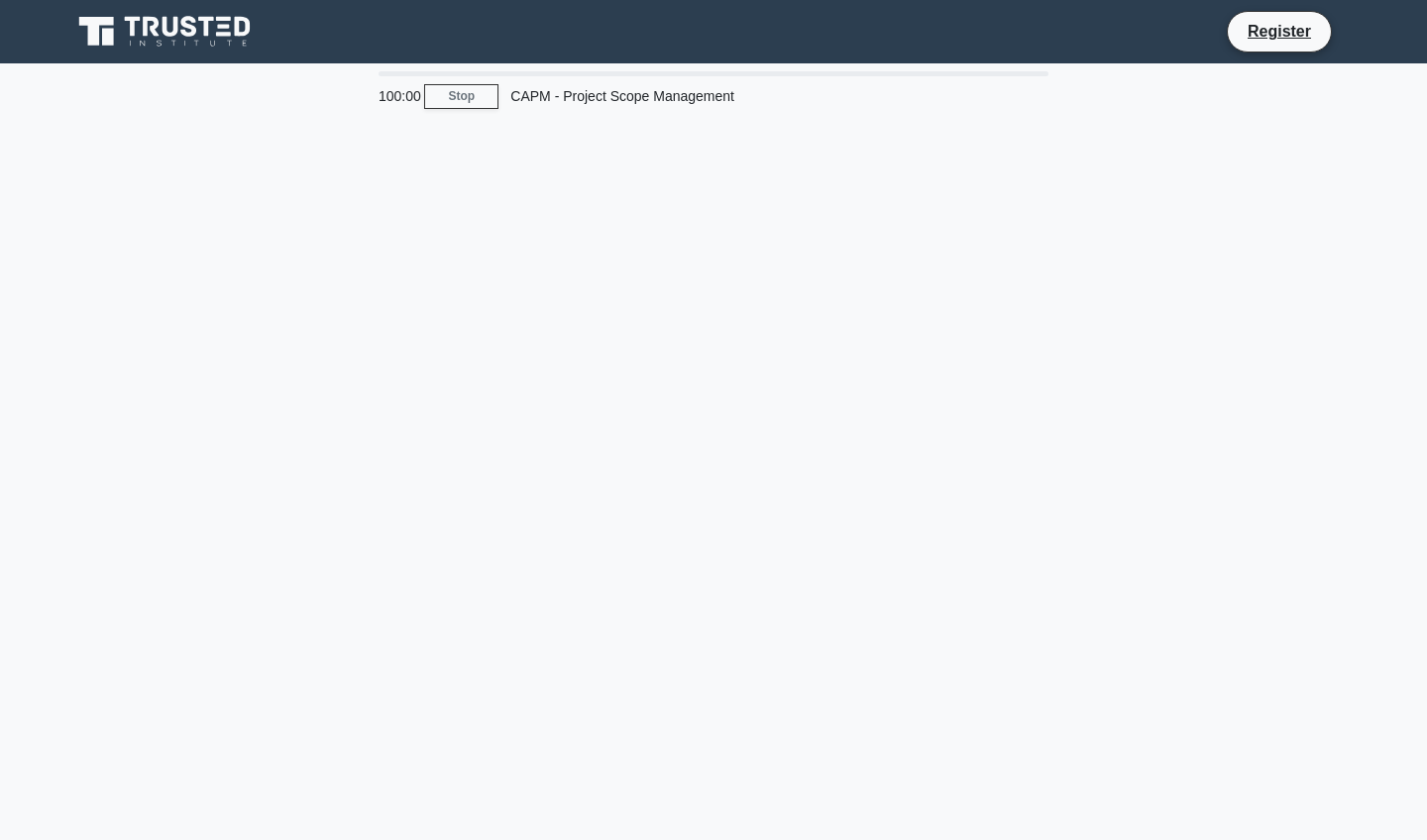 scroll, scrollTop: 0, scrollLeft: 0, axis: both 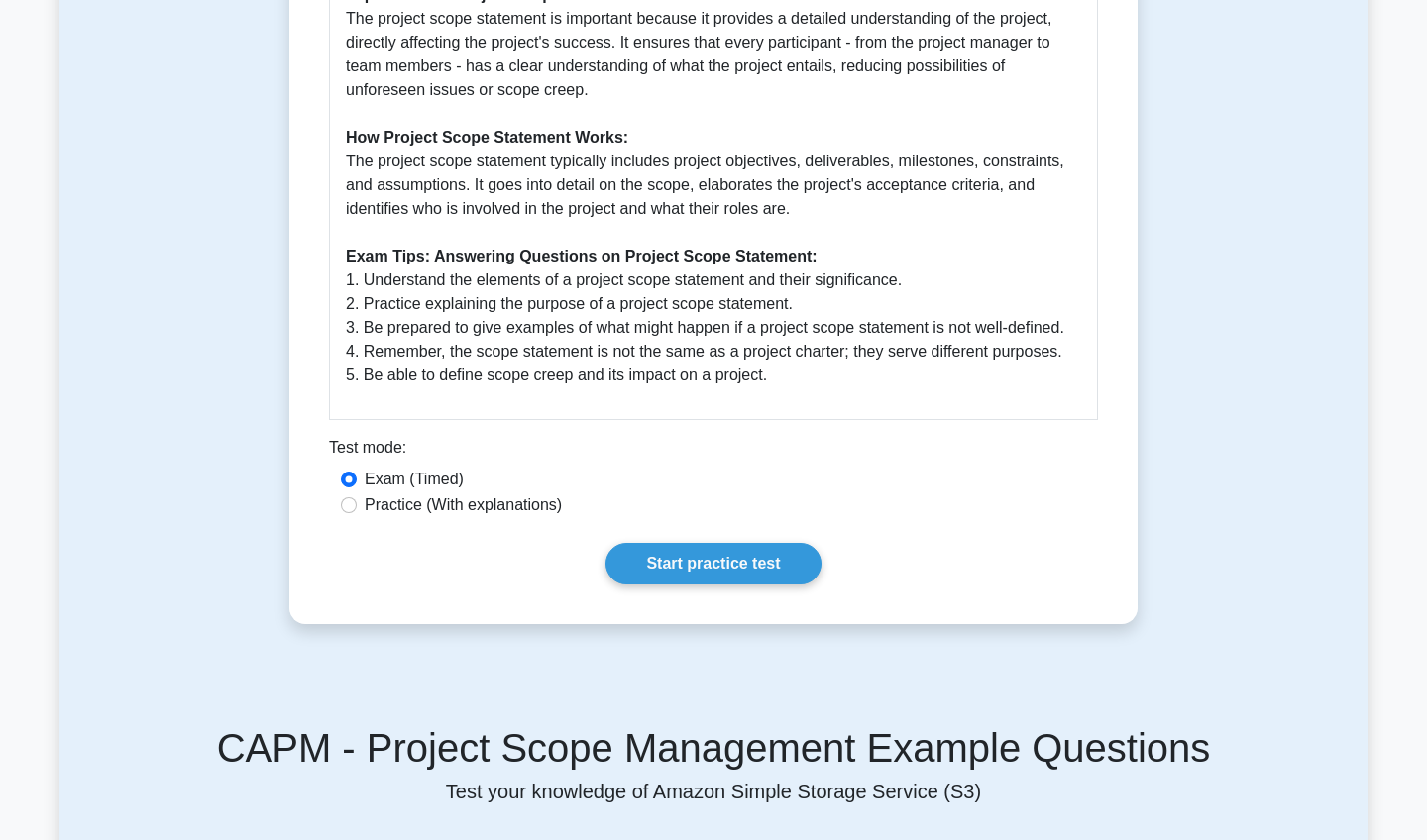 click on "Start practice test" at bounding box center (714, 564) 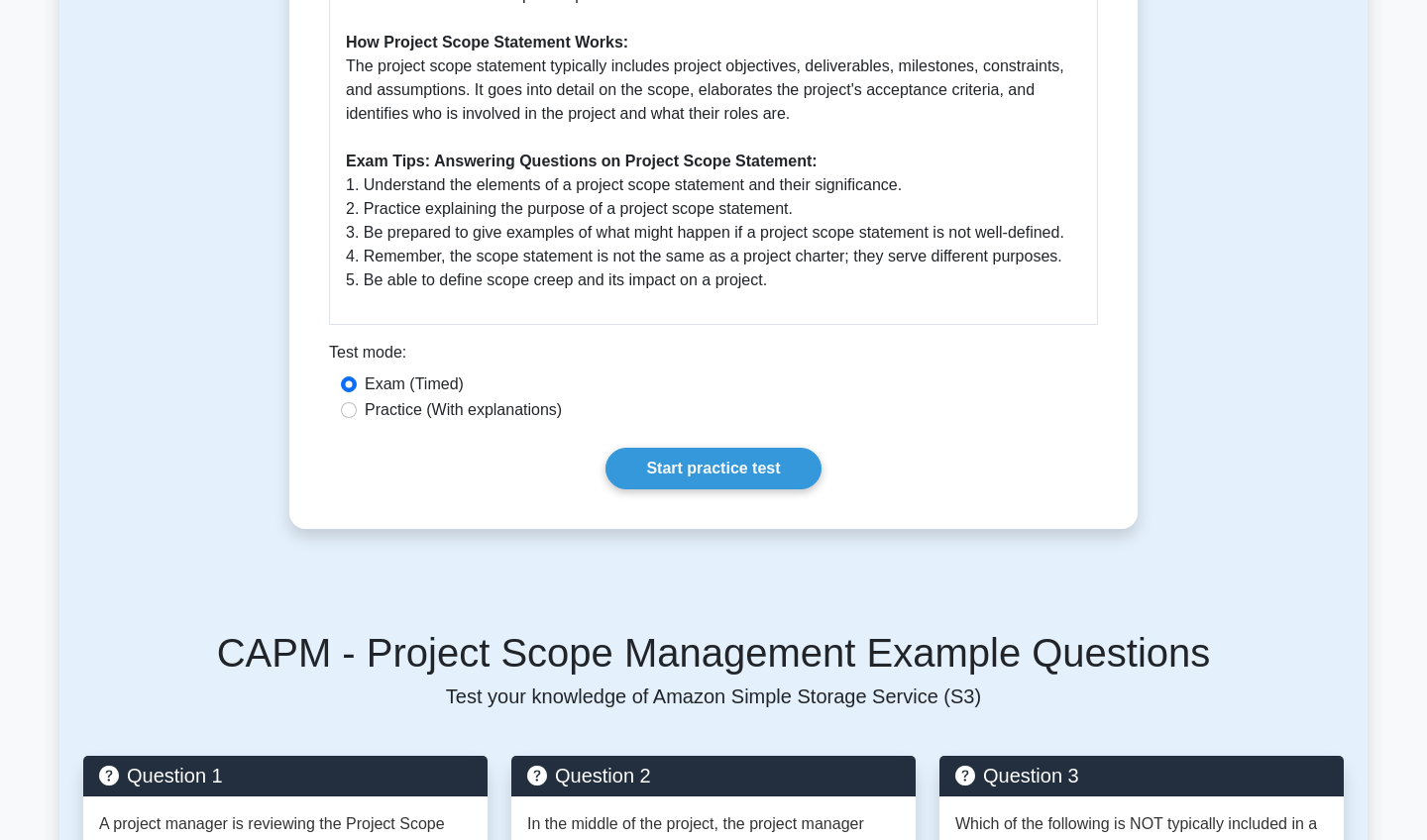 scroll, scrollTop: 759, scrollLeft: 0, axis: vertical 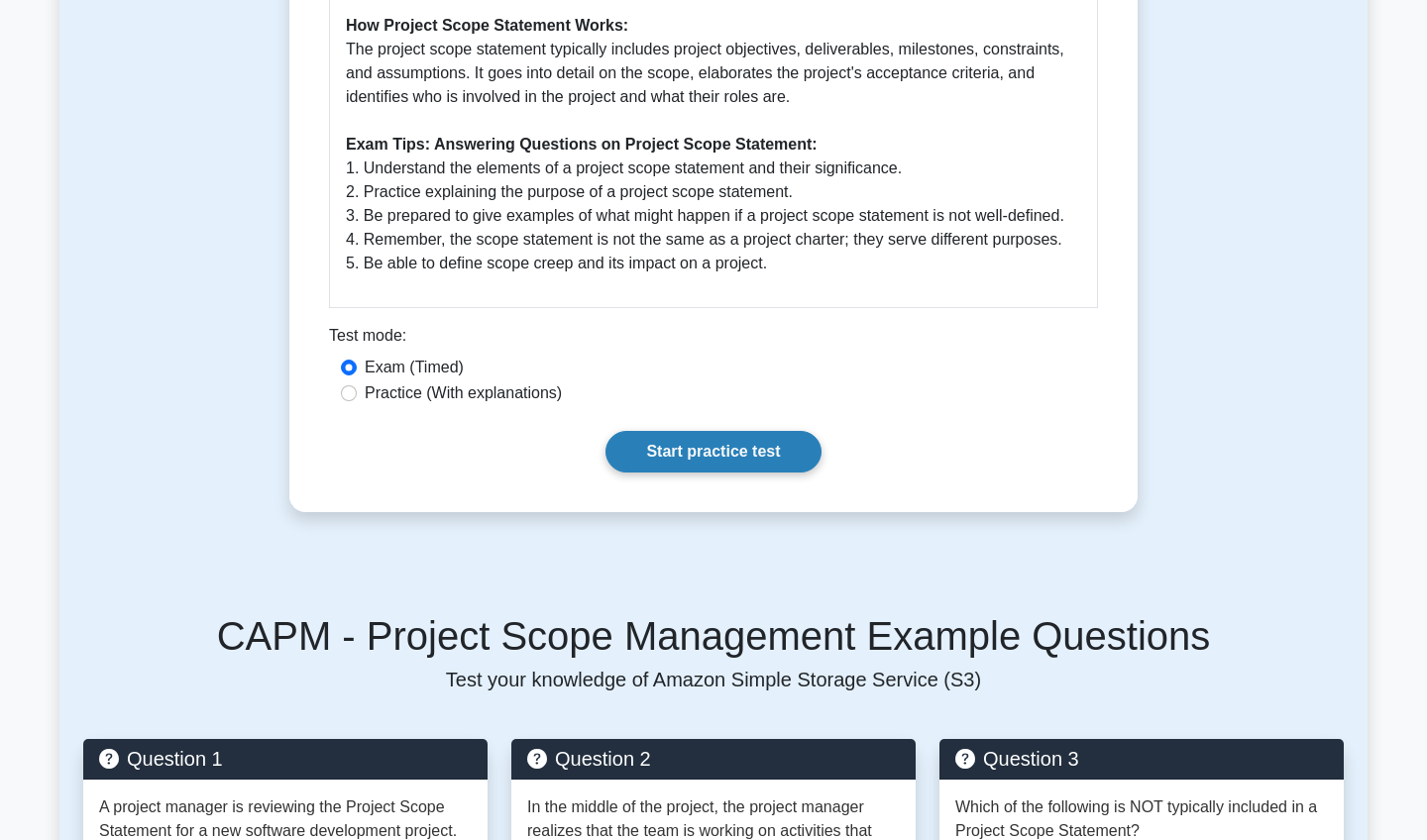 click on "Start practice test" at bounding box center [713, 452] 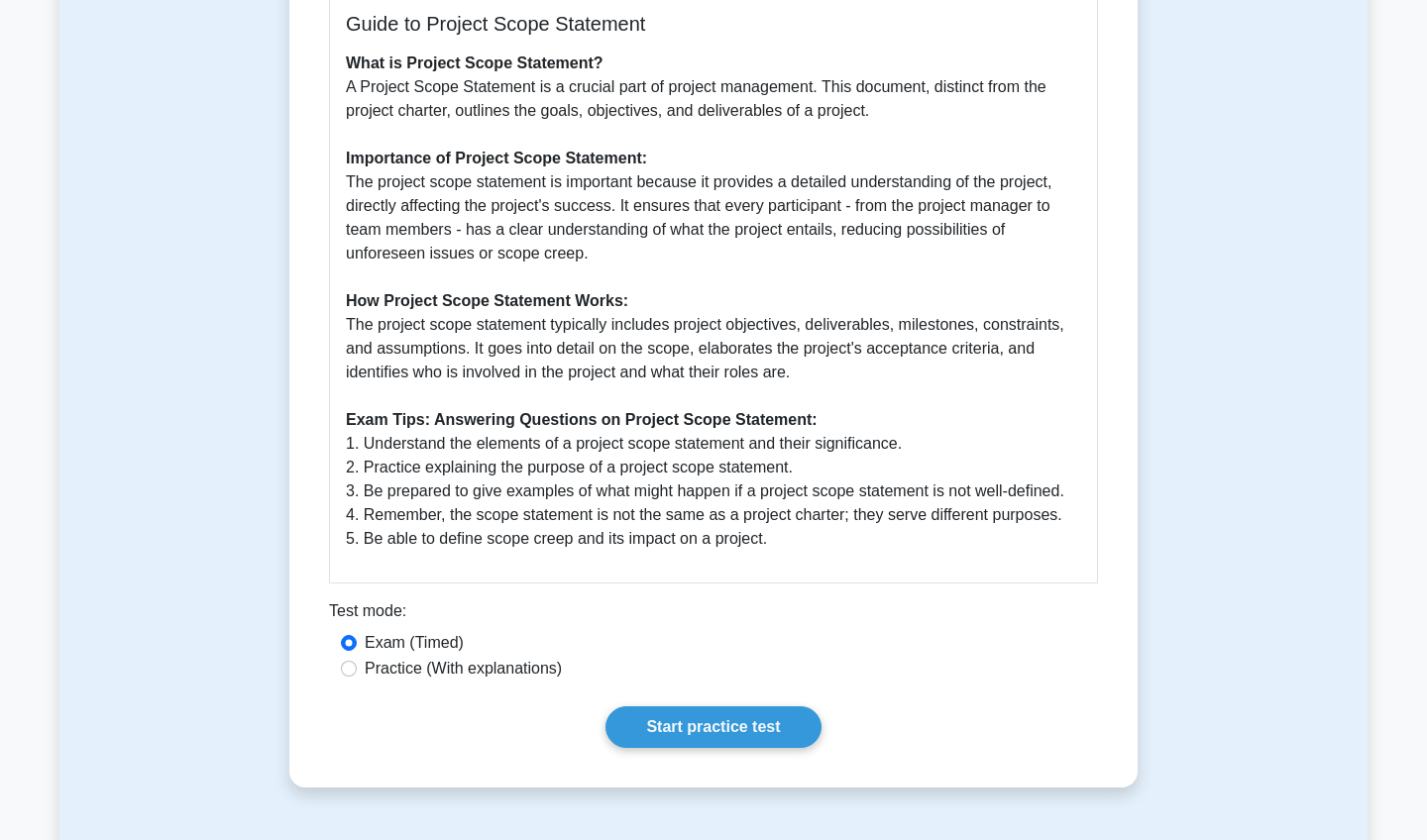 scroll, scrollTop: 489, scrollLeft: 0, axis: vertical 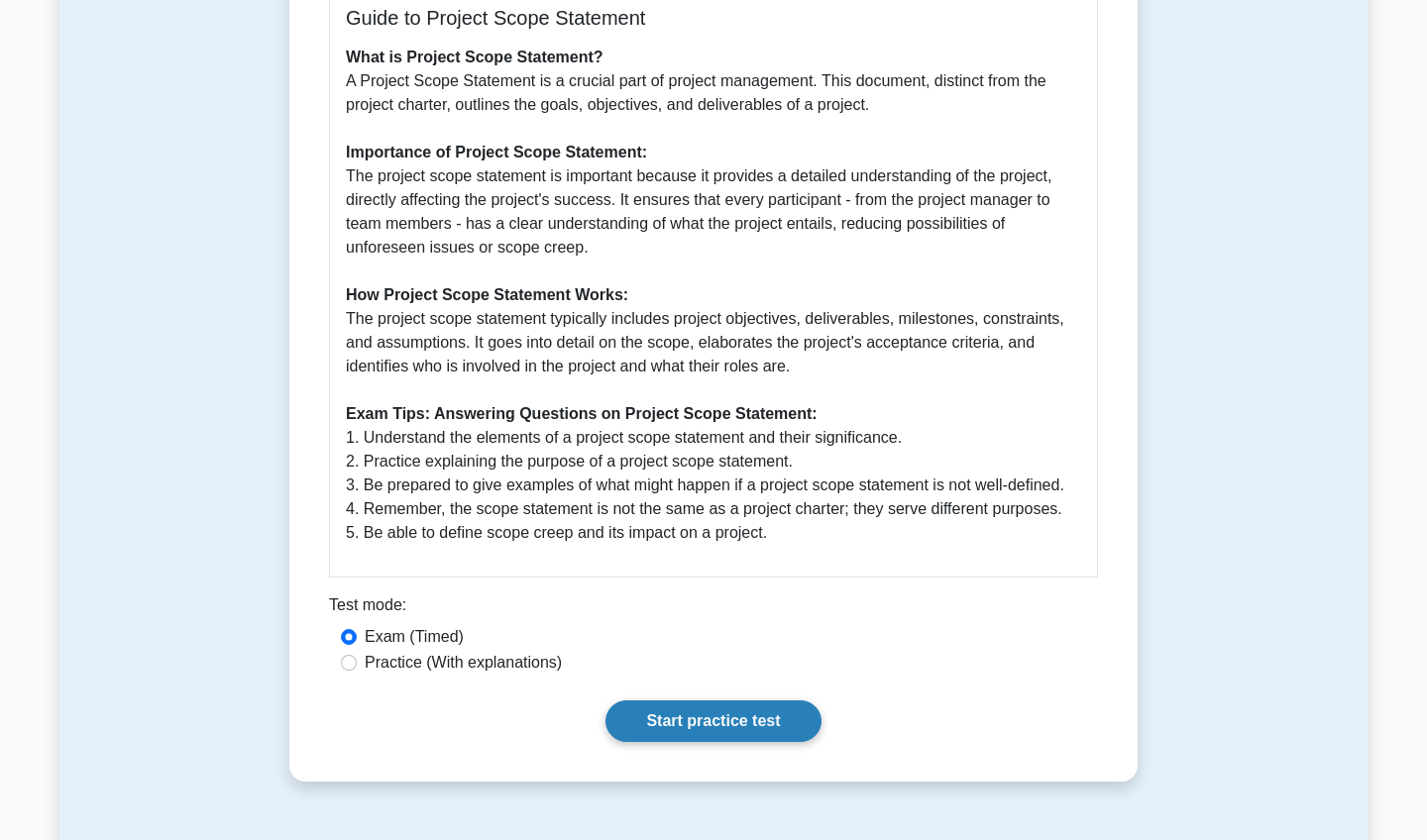 click on "Start practice test" at bounding box center [713, 721] 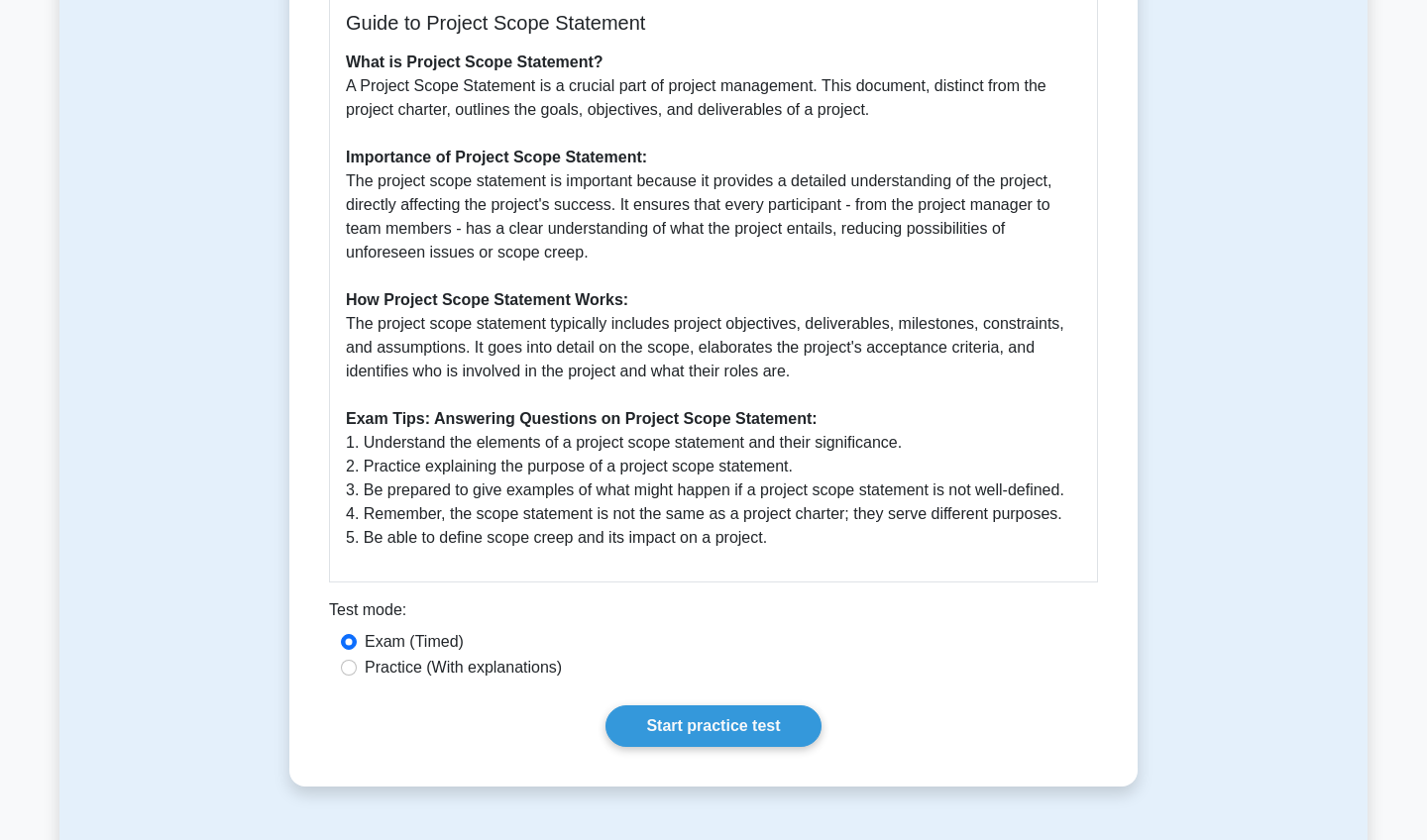 click on "Project Scope Statement
5 minutes
5 Questions
Guide to Project Scope Statement
What is Project Scope Statement? A Project Scope Statement is a crucial part of project management. This document, distinct from the project charter, outlines the goals, objectives, and deliverables of a project. Importance of Project Scope Statement: How Project Scope Statement Works: Test mode:" at bounding box center (714, 248) 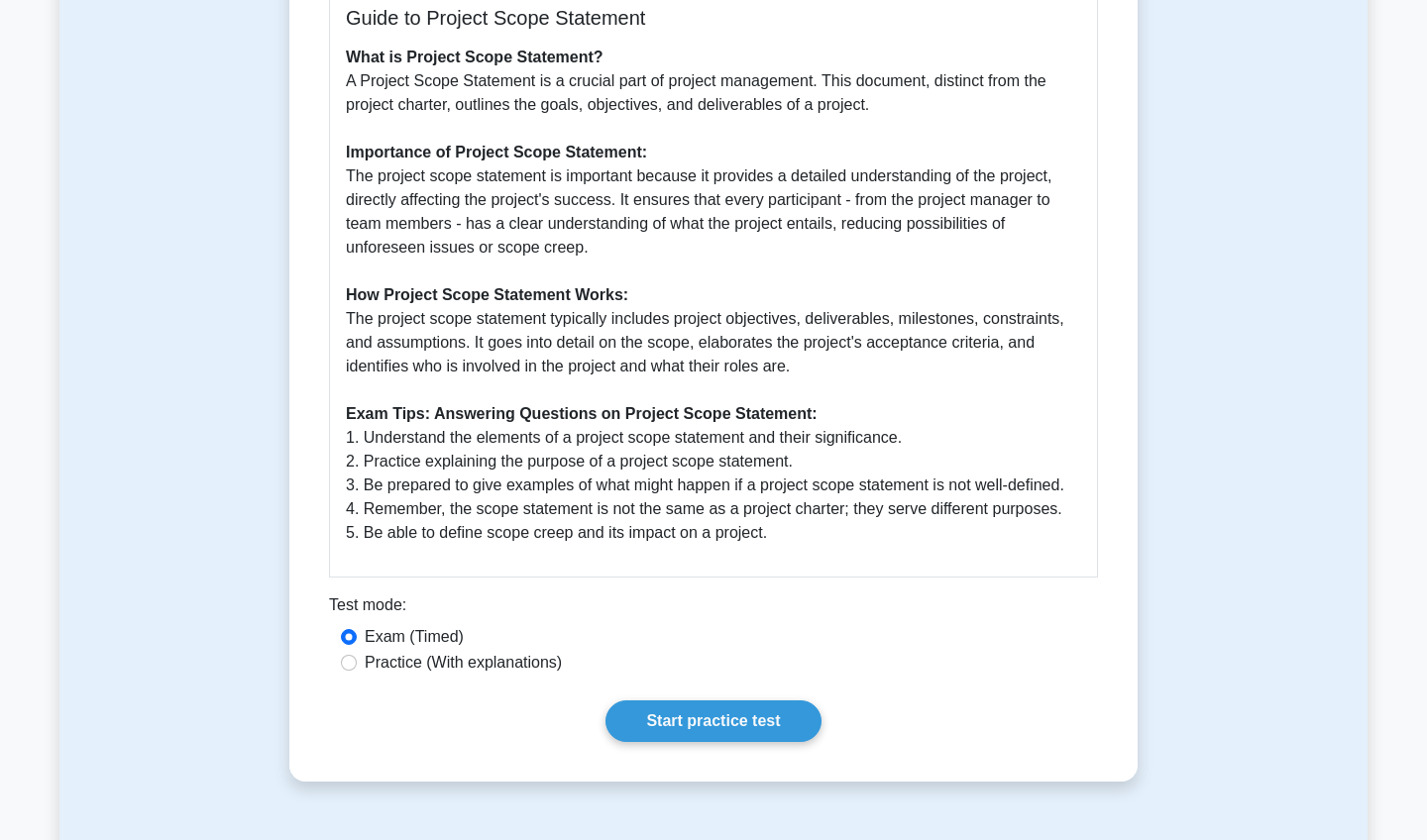scroll, scrollTop: 1364, scrollLeft: 0, axis: vertical 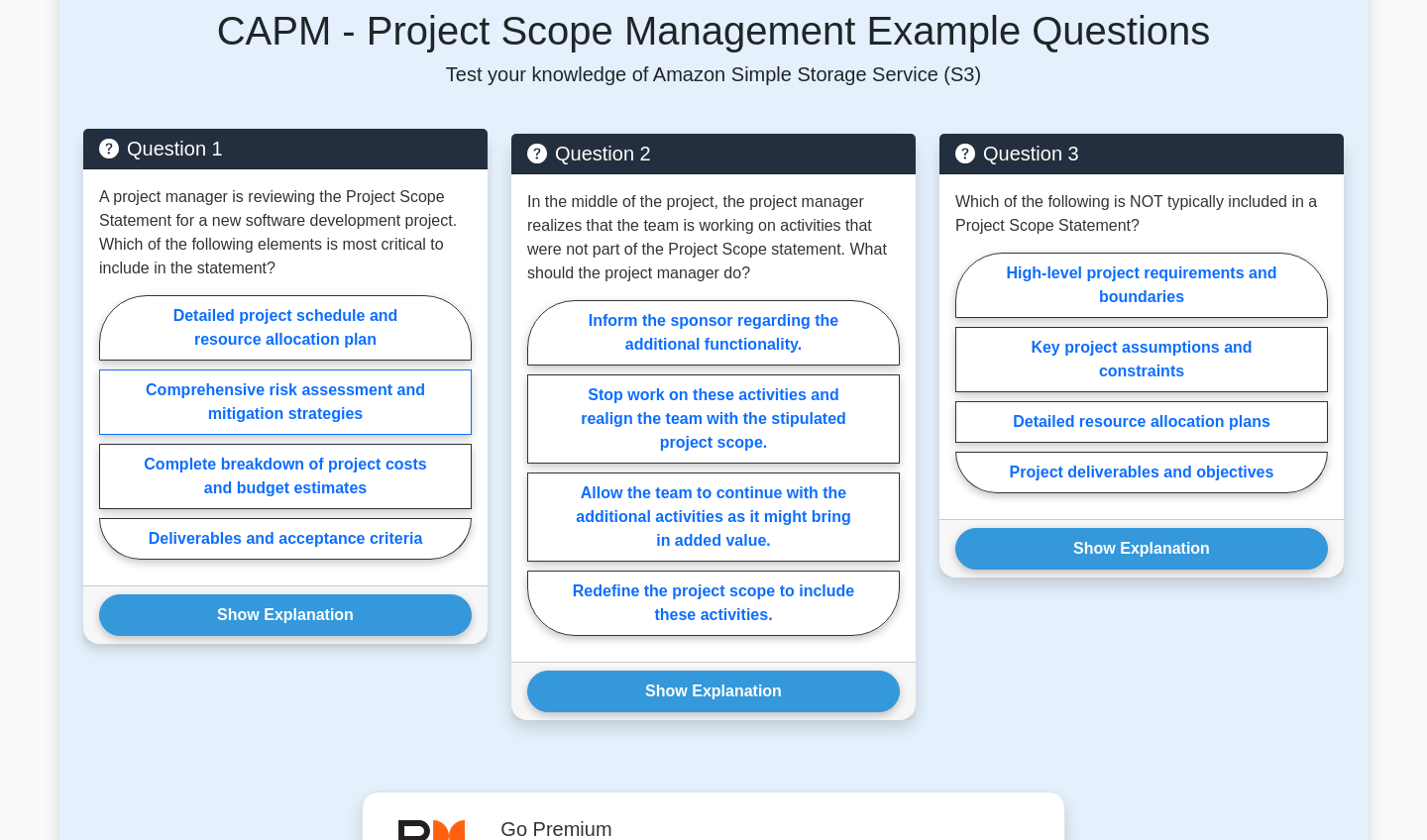click on "Comprehensive risk assessment and mitigation strategies" at bounding box center (285, 402) 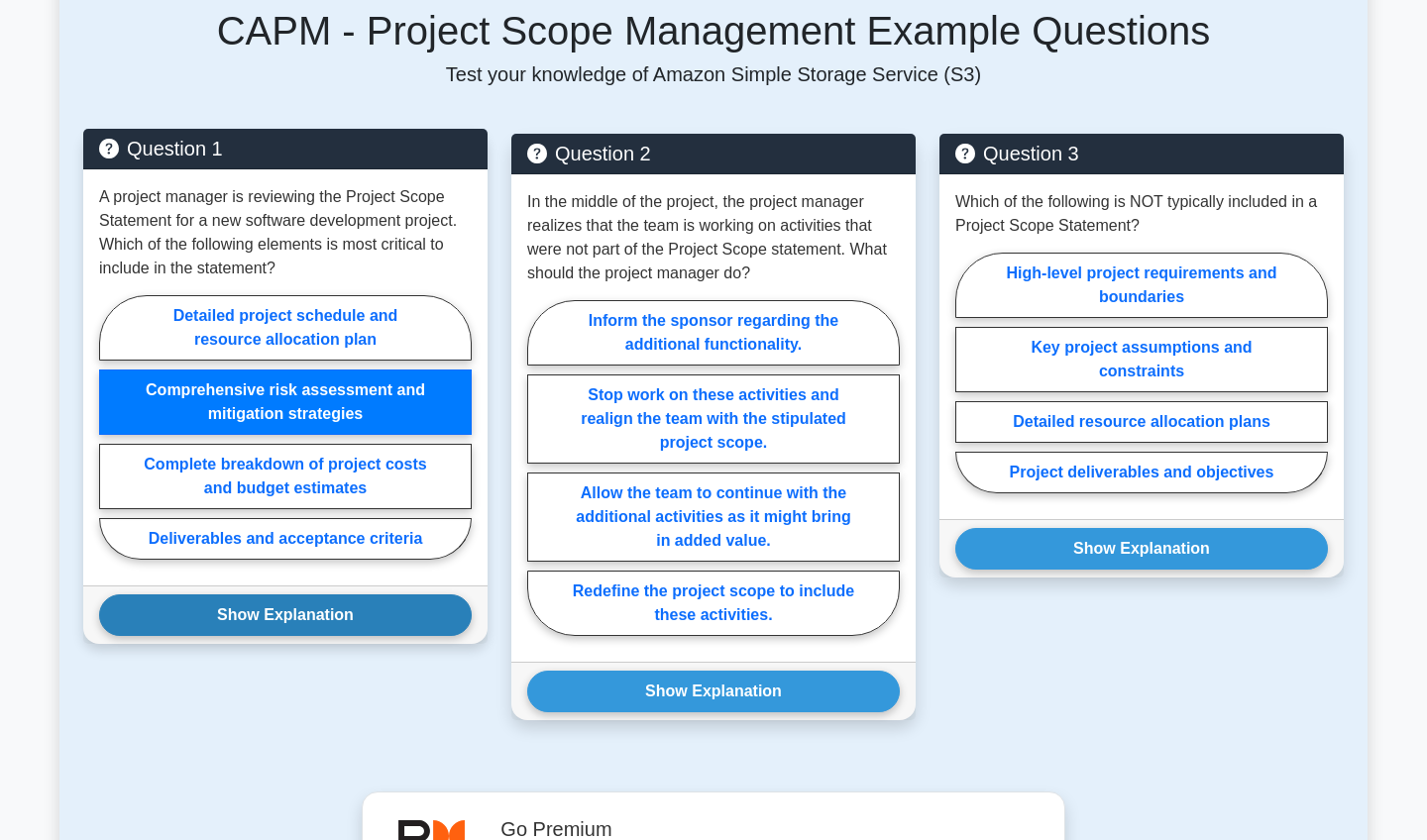 click on "Show Explanation" at bounding box center [285, 615] 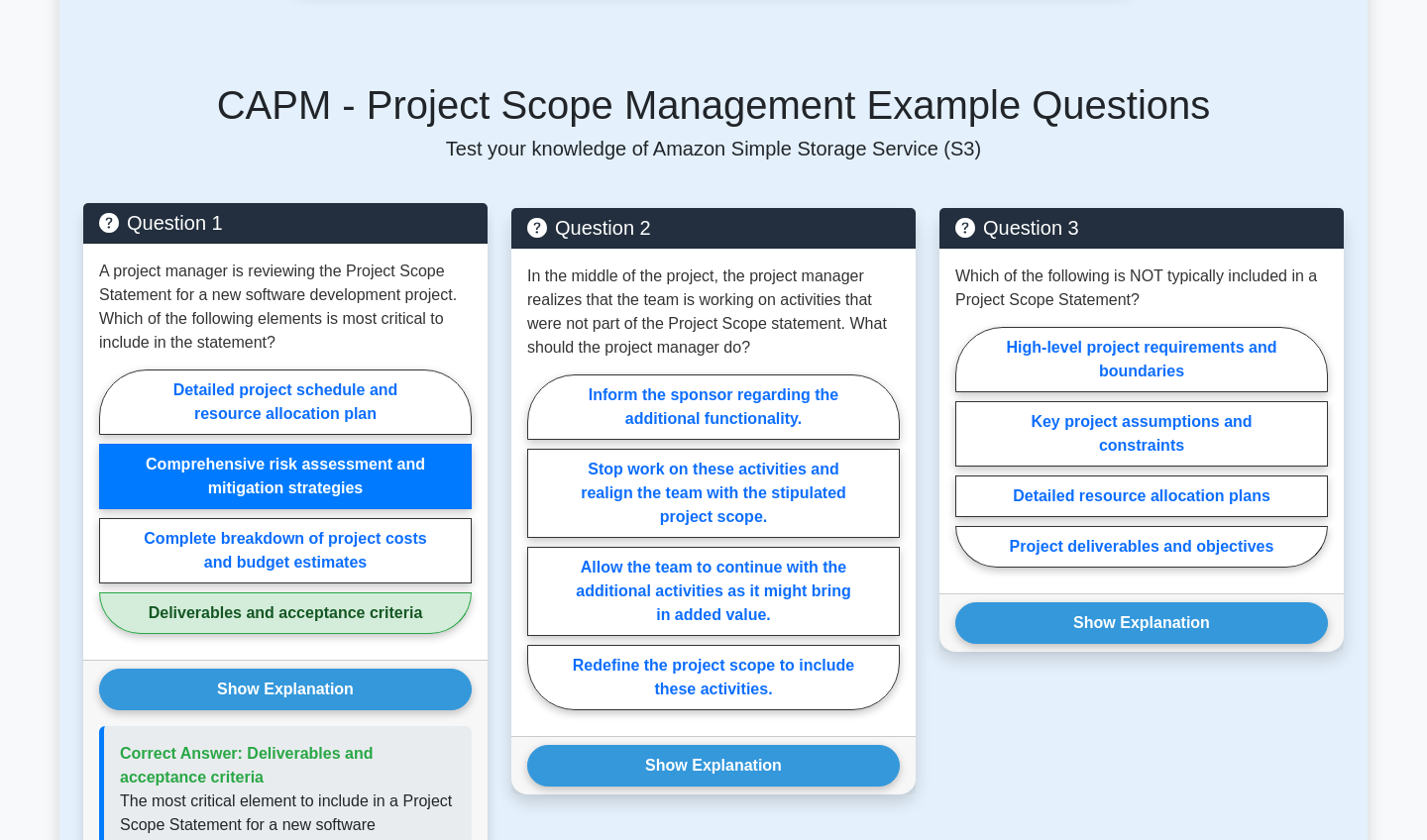 scroll, scrollTop: 1284, scrollLeft: 0, axis: vertical 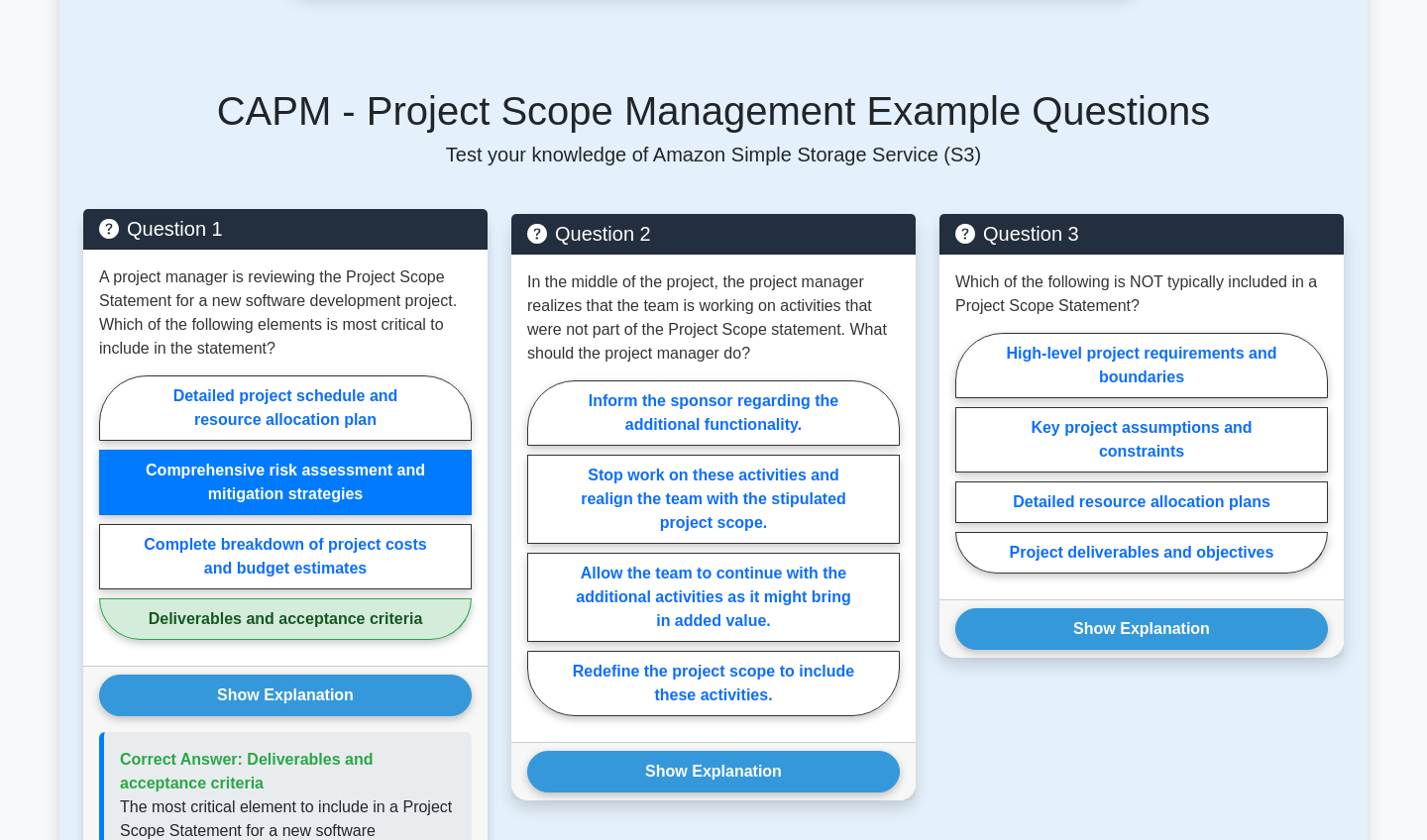 click on "Show Explanation
Correct Answer:
Deliverables and acceptance criteria
The most critical element to include in a Project Scope Statement for a new software development project is 'Deliverables and acceptance criteria'. This is because:" at bounding box center (285, 1206) 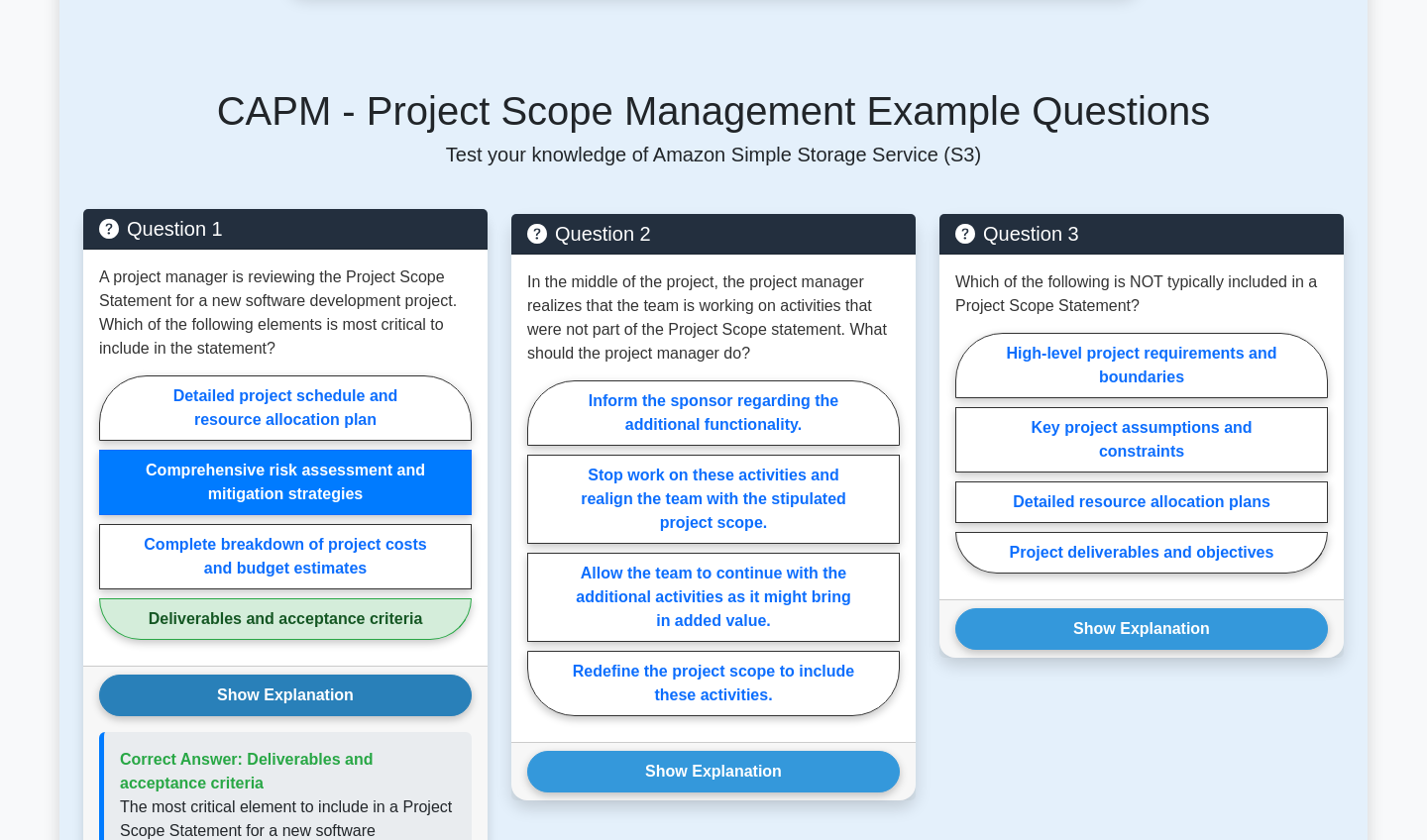 click on "Show Explanation" at bounding box center [285, 695] 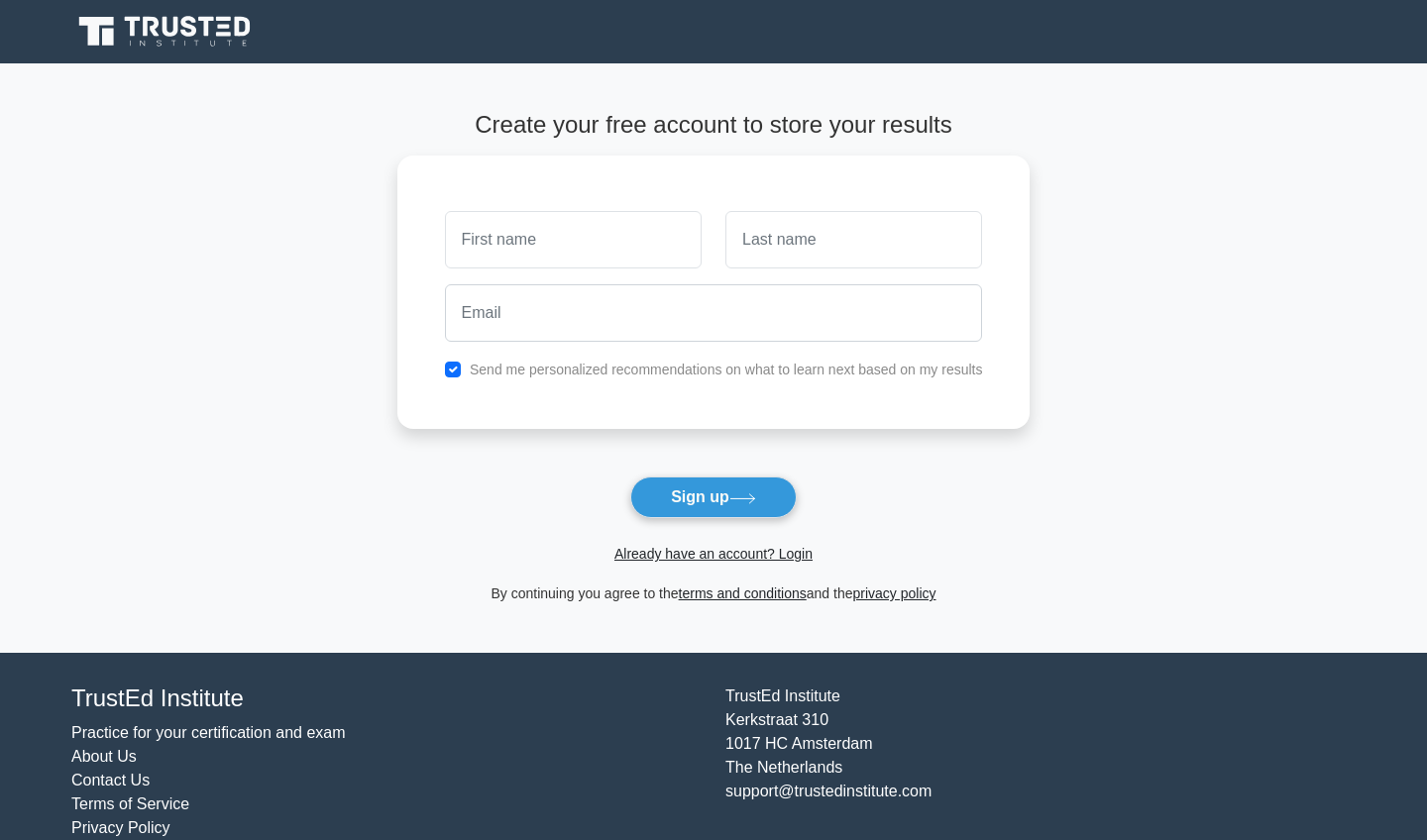 scroll, scrollTop: 0, scrollLeft: 0, axis: both 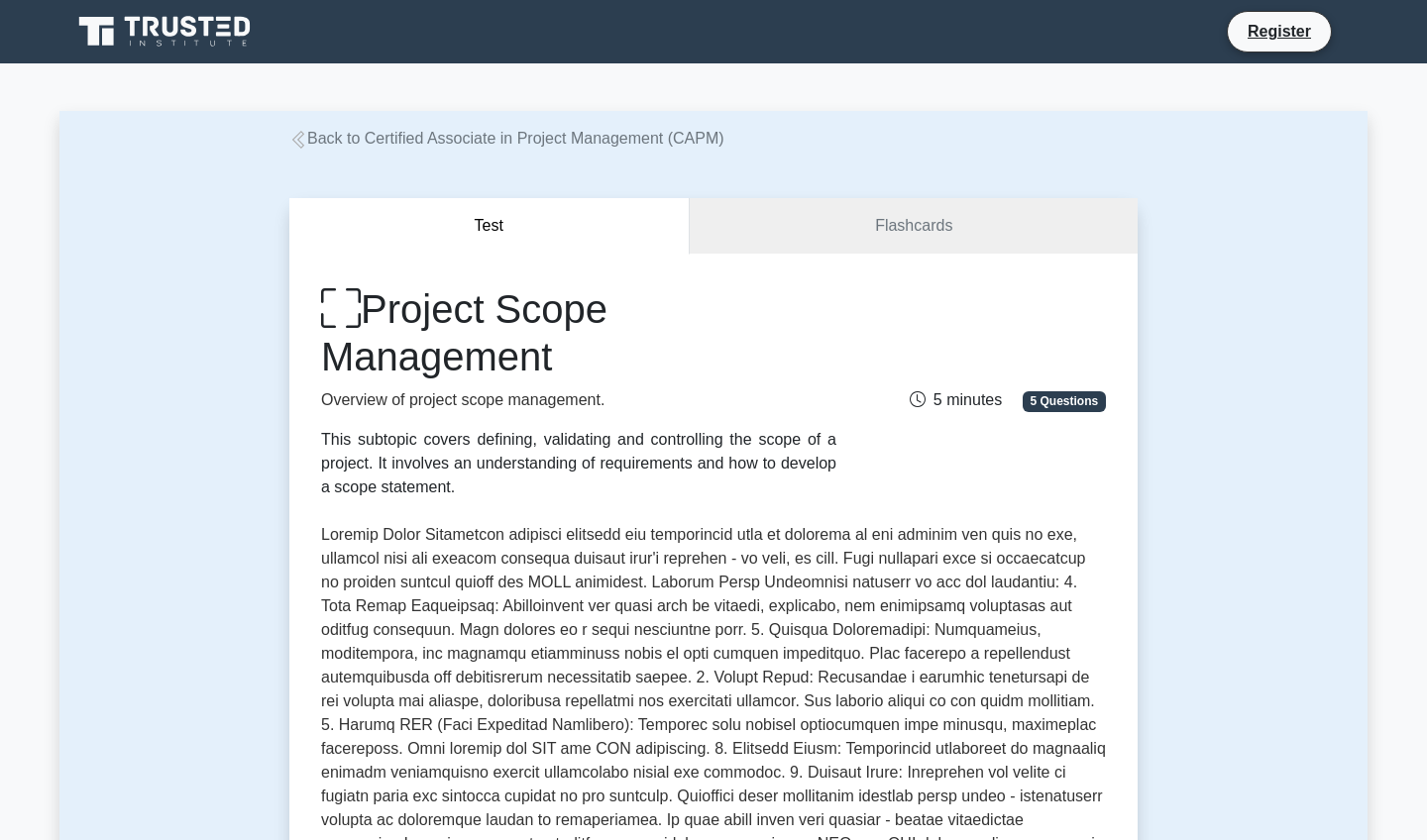 click on "Test
Flashcards
Project Scope Management
Overview of project scope management.
This subtopic covers defining, validating and controlling the scope of a project. It involves an understanding of requirements and how to develop a scope statement.
5 minutes" at bounding box center (714, 1577) 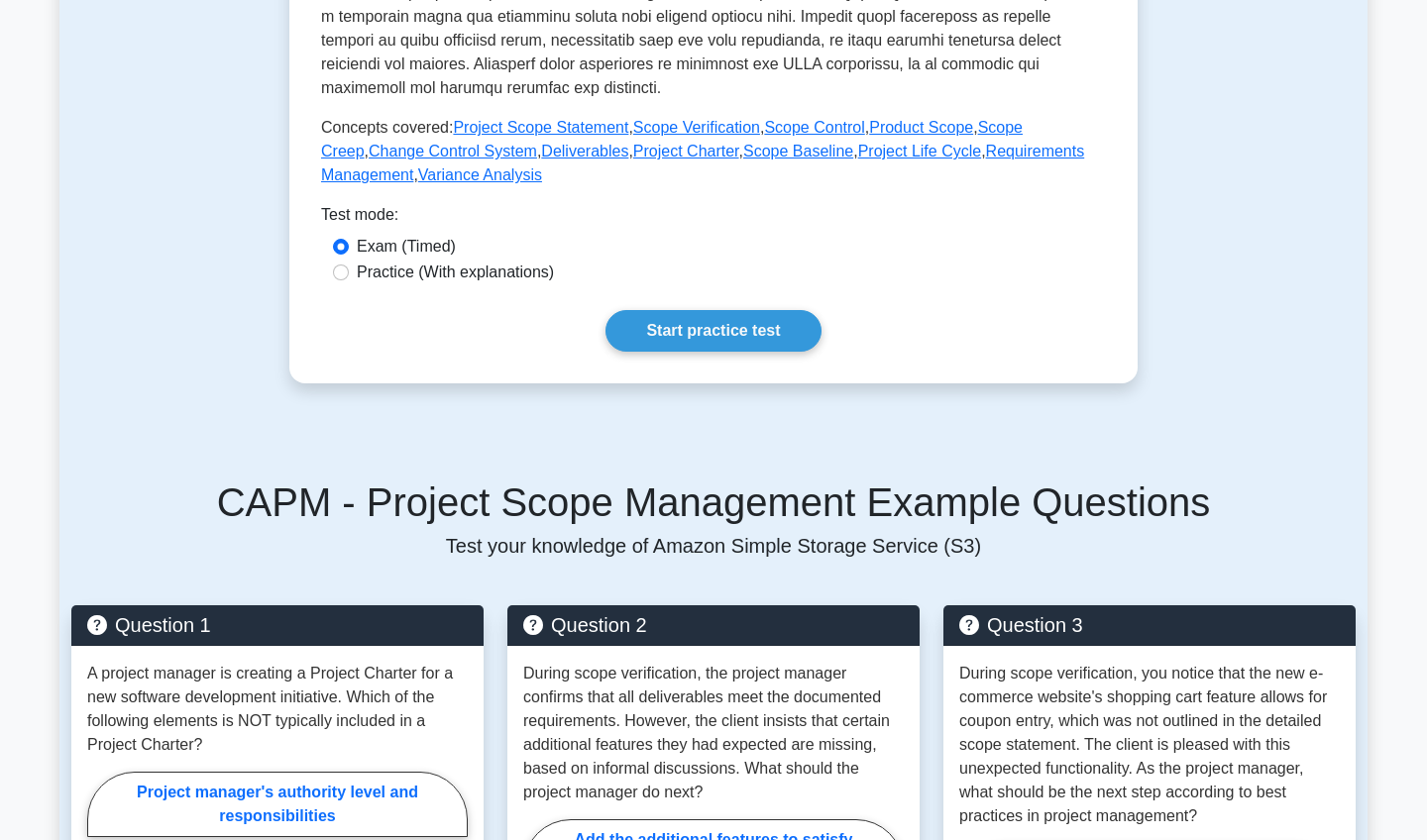 scroll, scrollTop: 845, scrollLeft: 0, axis: vertical 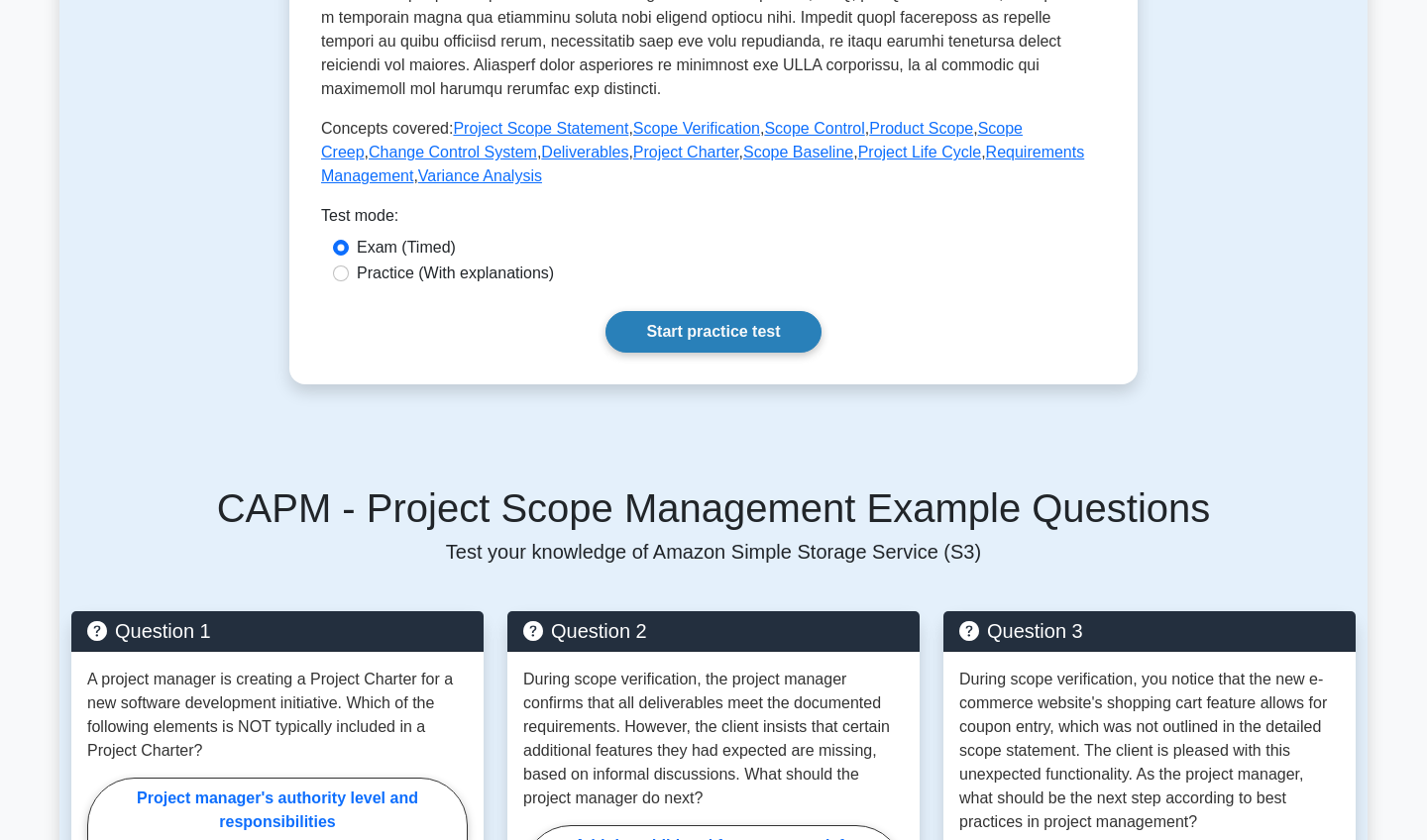 click on "Start practice test" at bounding box center (713, 332) 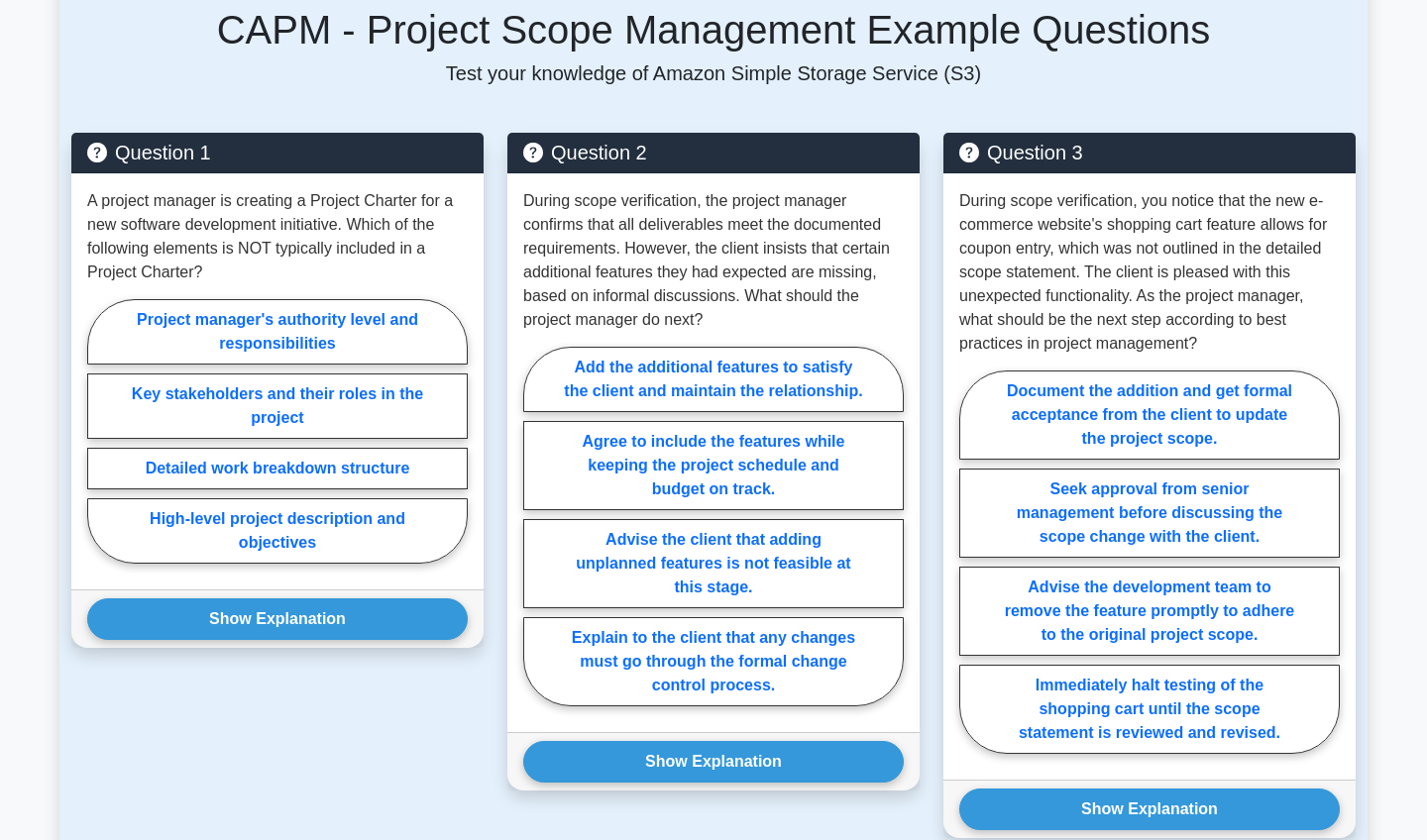scroll, scrollTop: 1325, scrollLeft: 0, axis: vertical 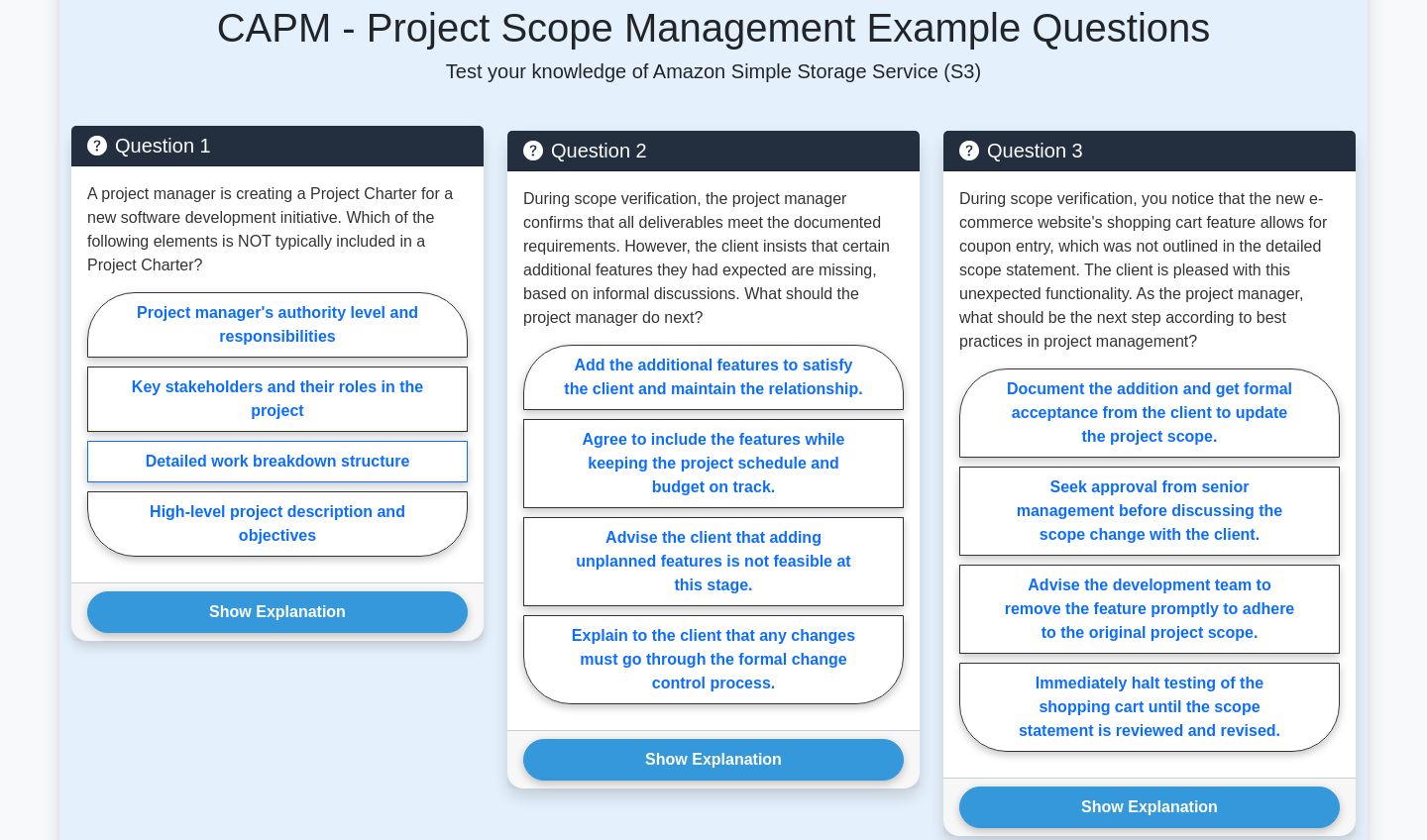 click on "Detailed work breakdown structure" at bounding box center [277, 462] 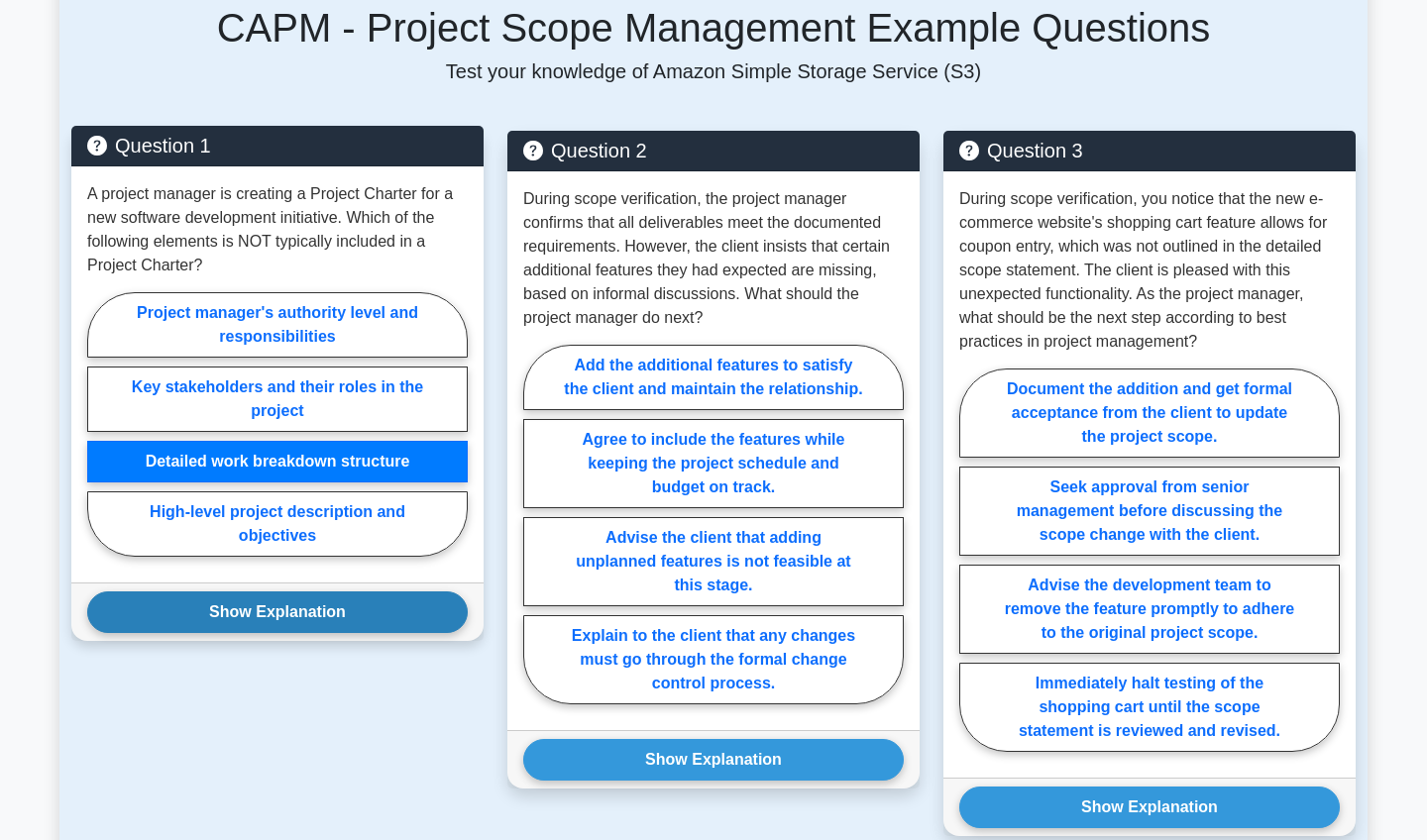 click on "Show Explanation" at bounding box center (277, 612) 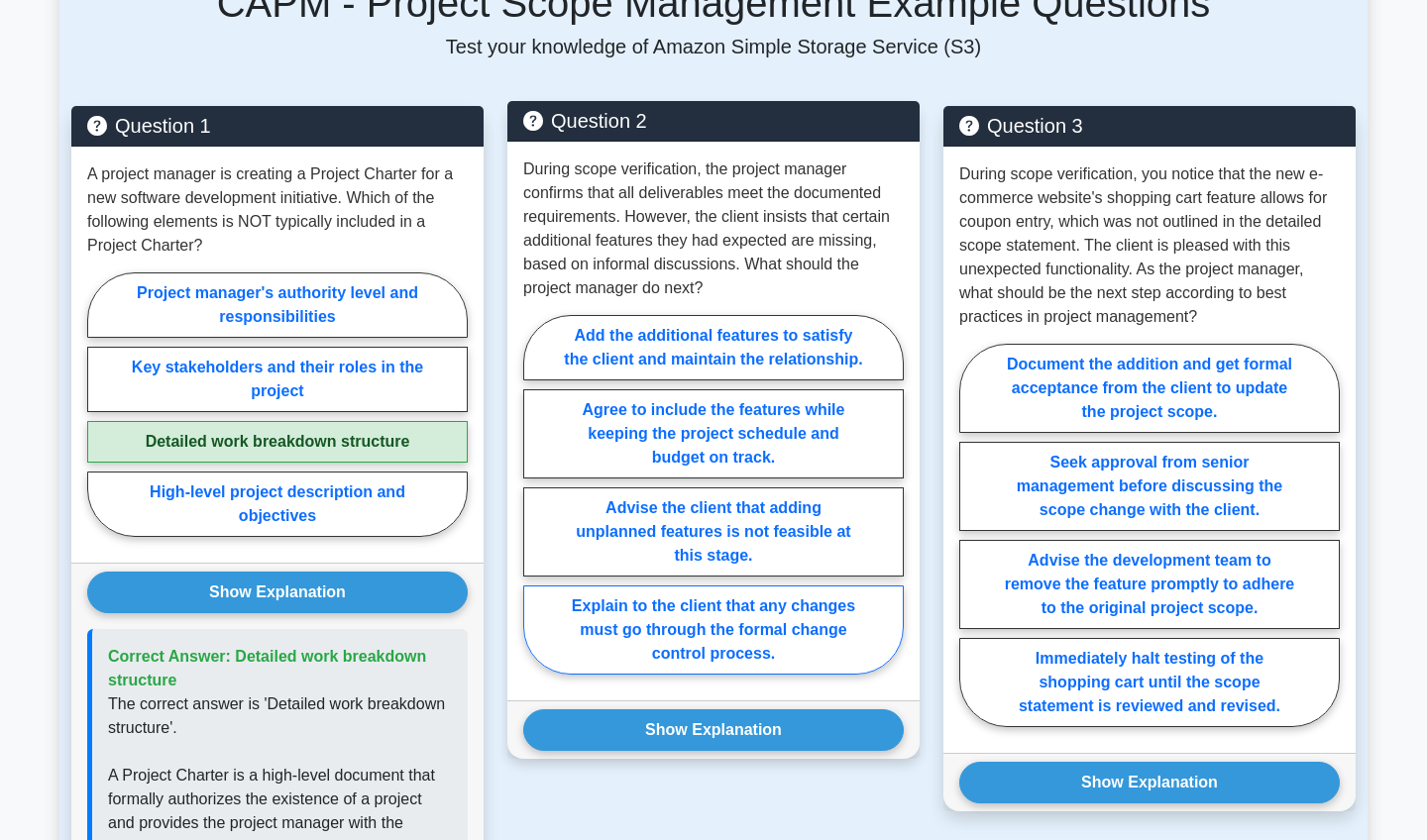 scroll, scrollTop: 1351, scrollLeft: 0, axis: vertical 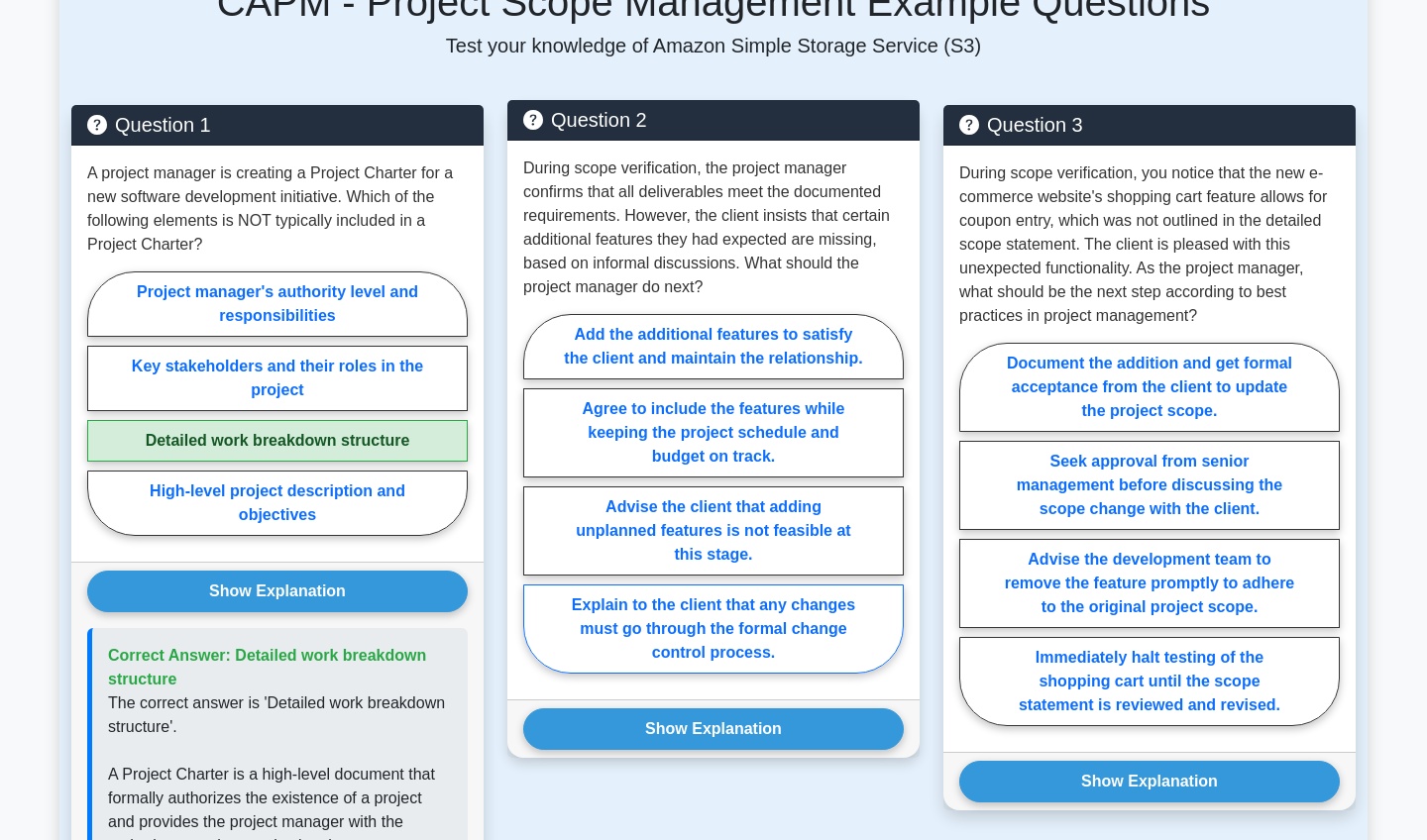 click on "Explain to the client that any changes must go through the formal change control process." at bounding box center (714, 629) 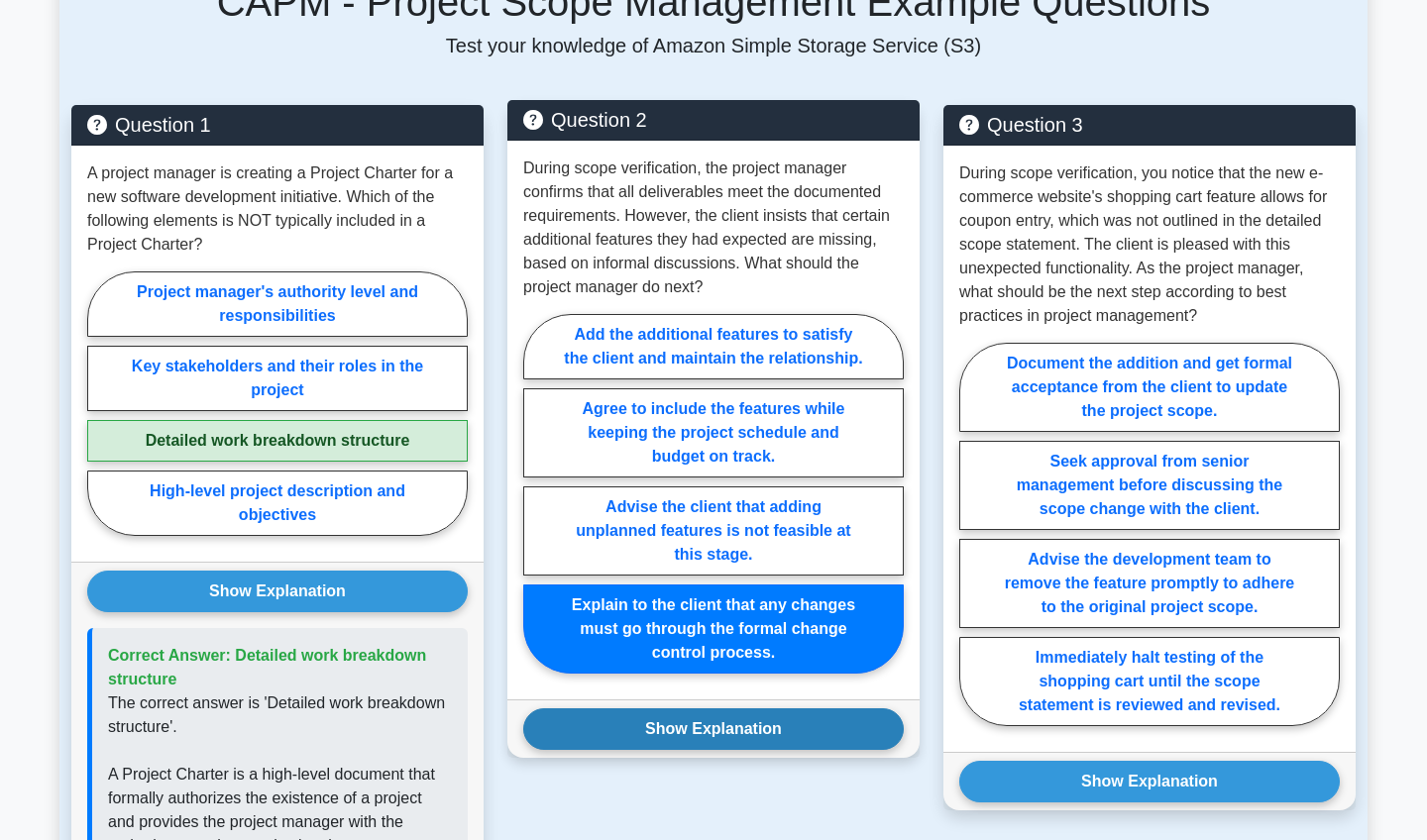 click on "Show Explanation" at bounding box center [714, 729] 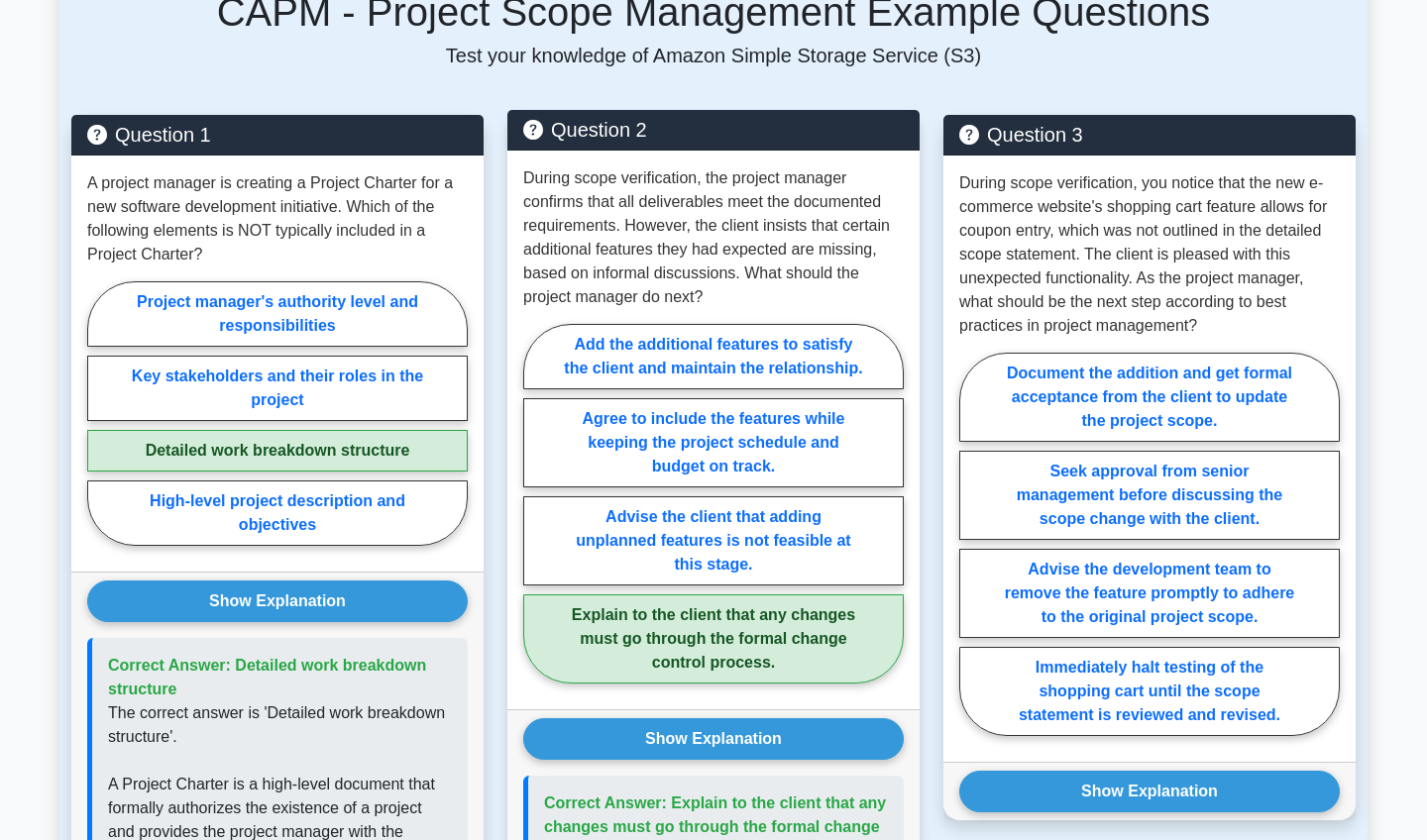 scroll, scrollTop: 1340, scrollLeft: 0, axis: vertical 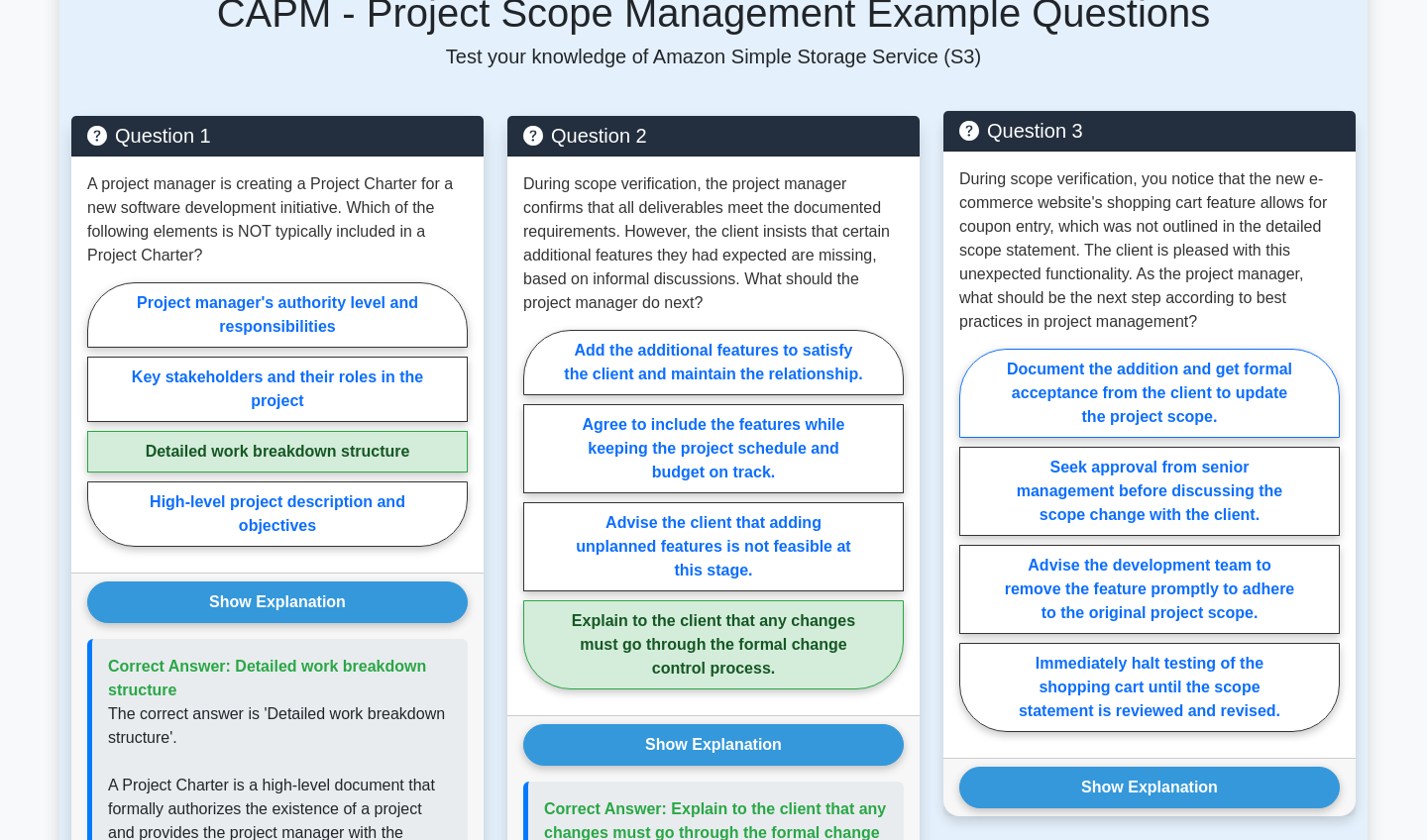 click on "Document the addition and get formal acceptance from the client to update the project scope." at bounding box center [1150, 393] 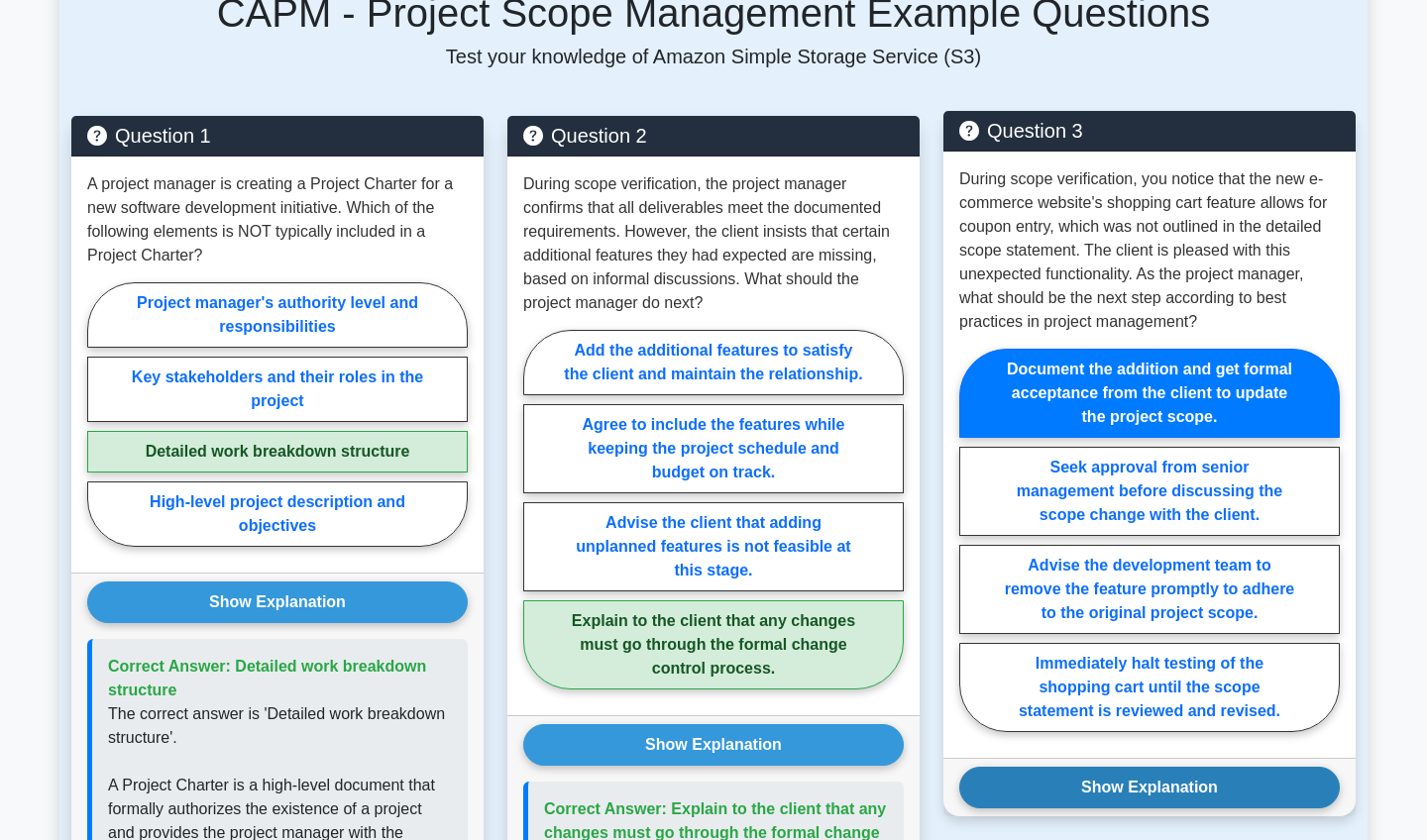 click on "Show Explanation" at bounding box center [1150, 788] 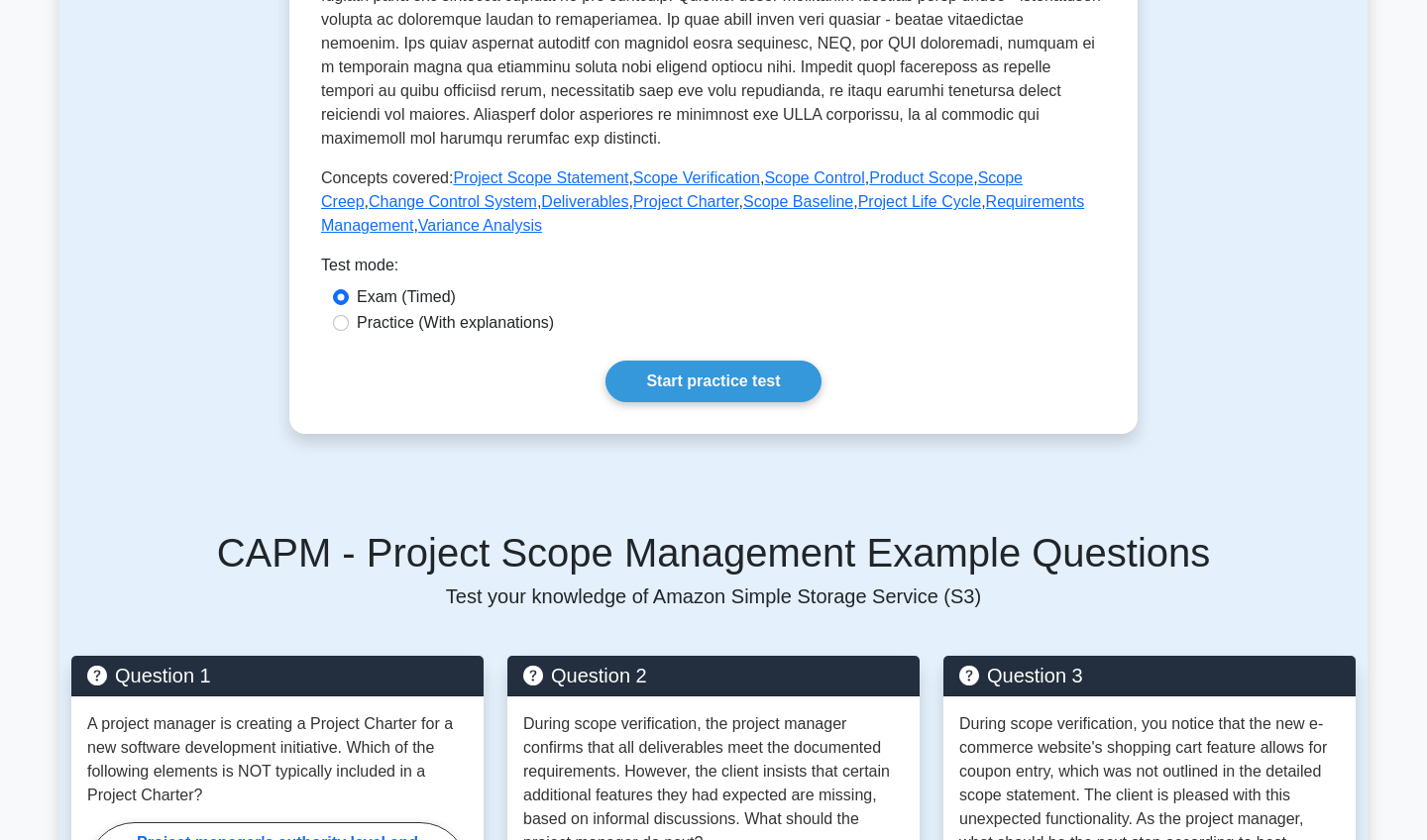 scroll, scrollTop: 747, scrollLeft: 0, axis: vertical 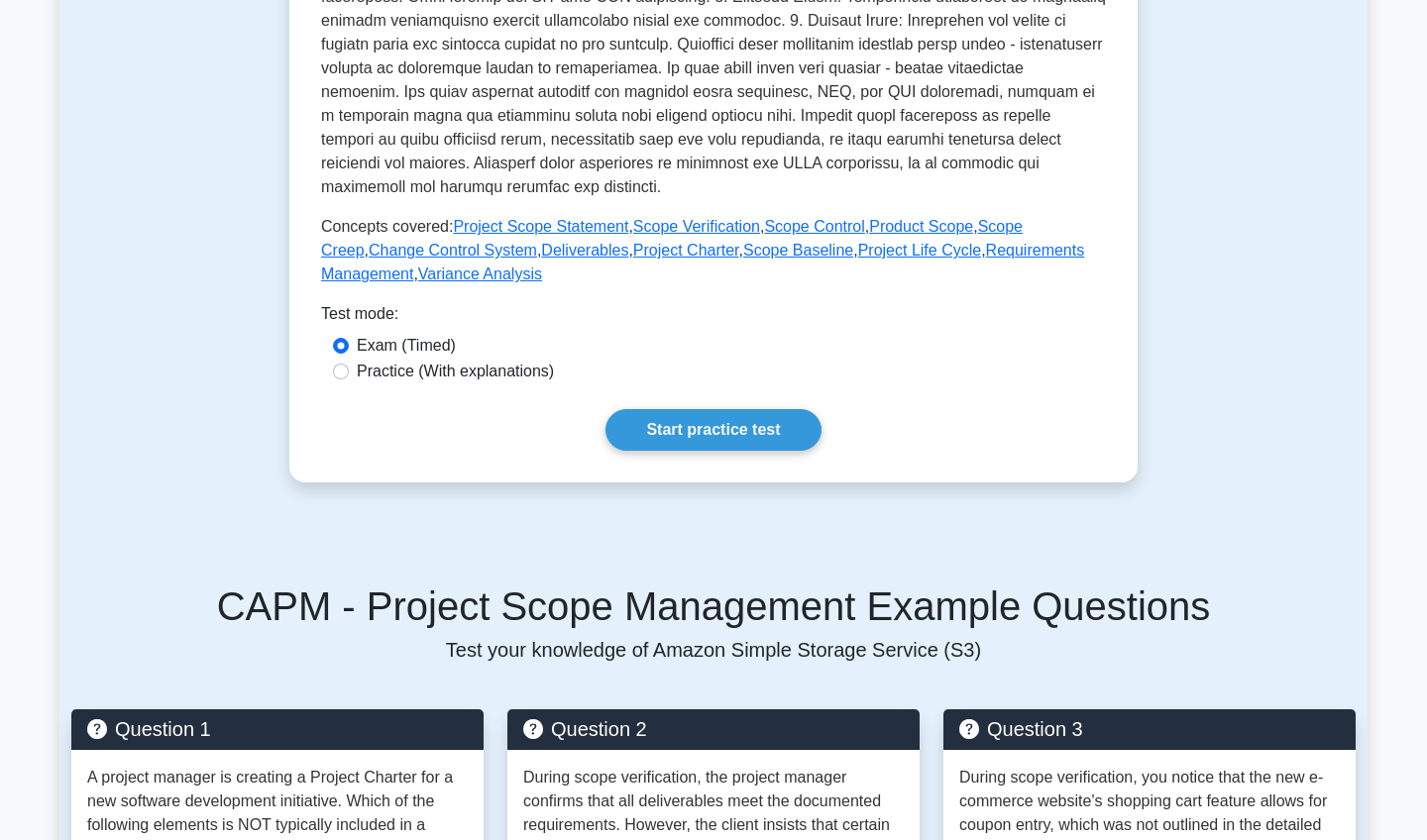 click on "Practice (With explanations)" at bounding box center [714, 371] 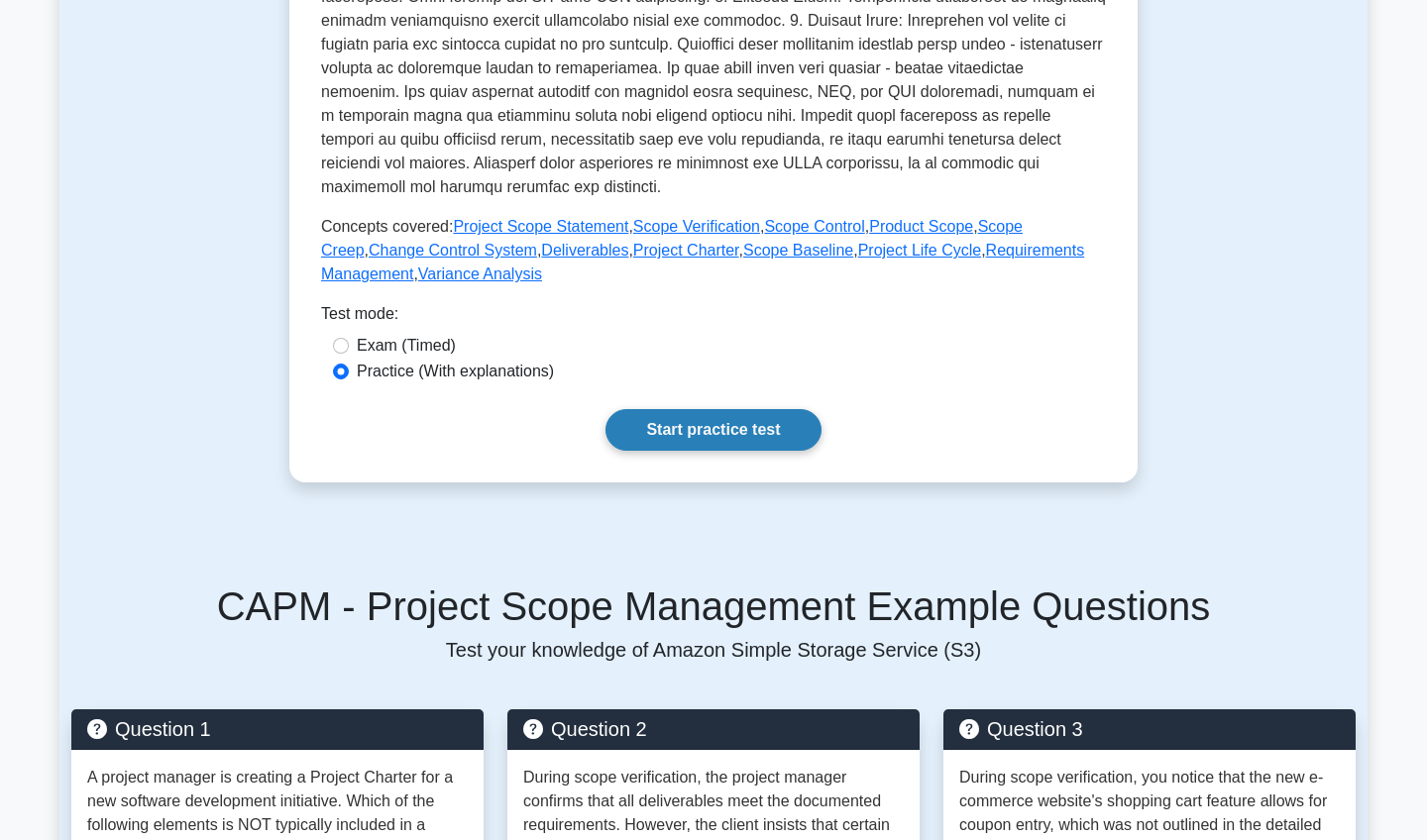 click on "Start practice test" at bounding box center (713, 430) 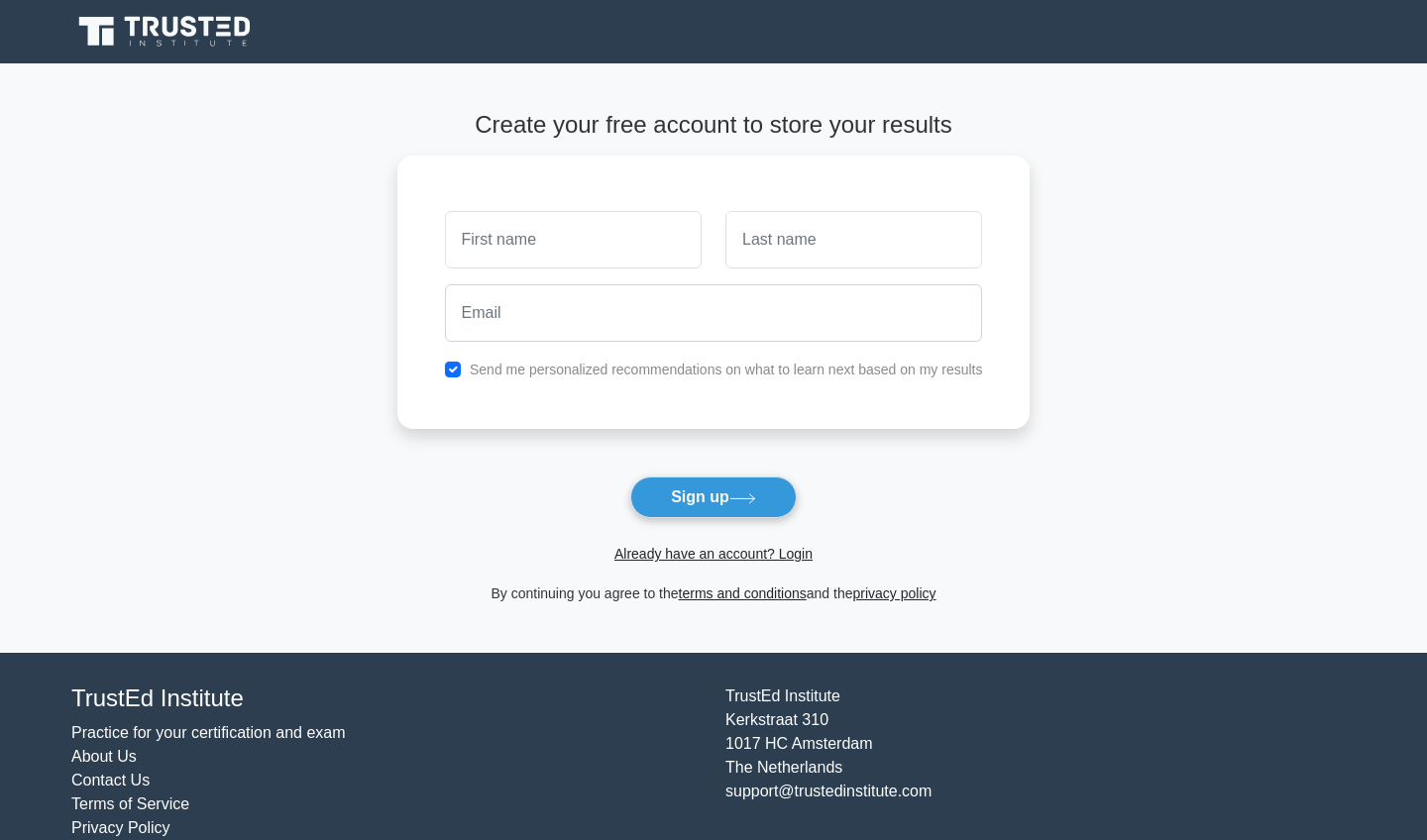 scroll, scrollTop: 0, scrollLeft: 0, axis: both 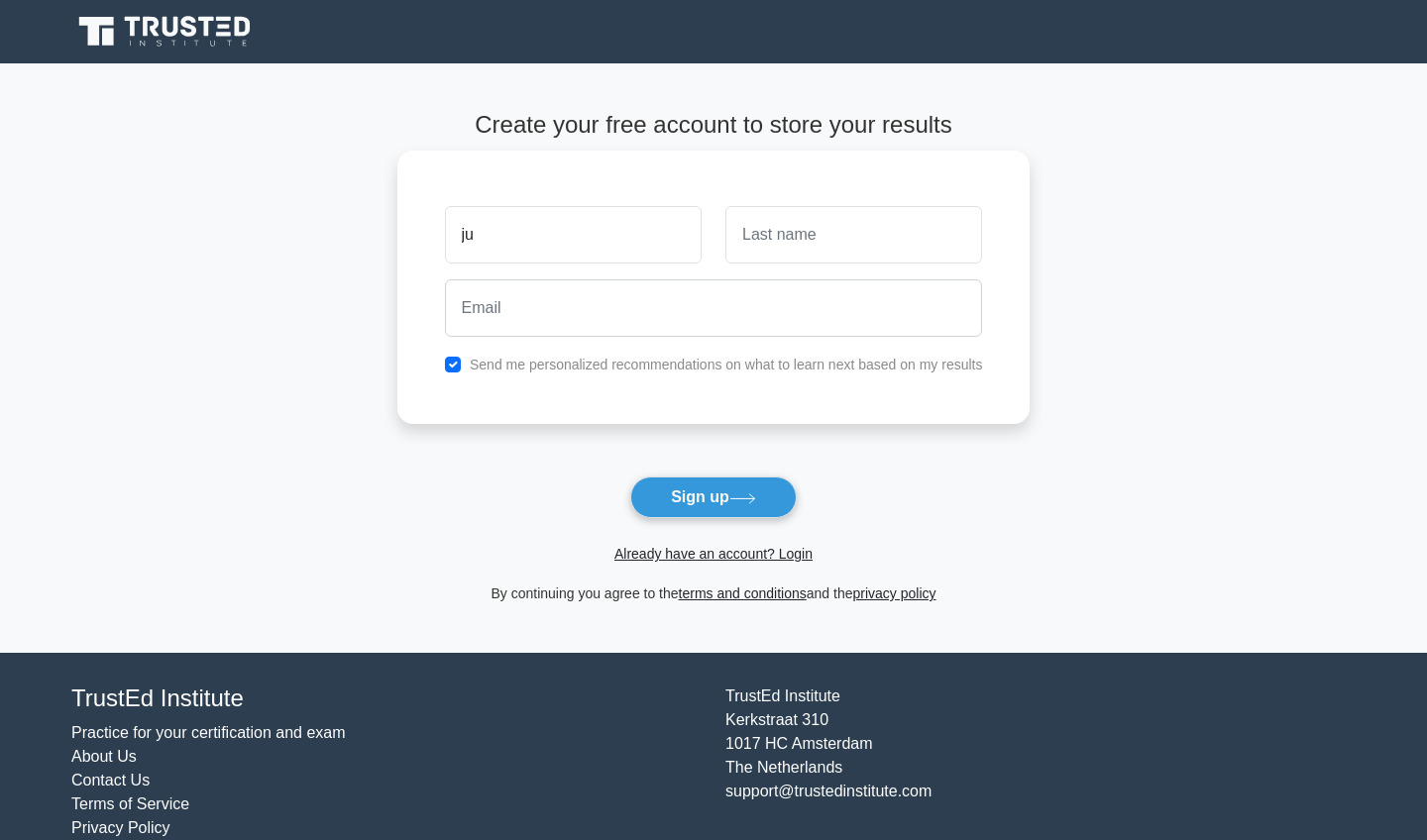 type on "j" 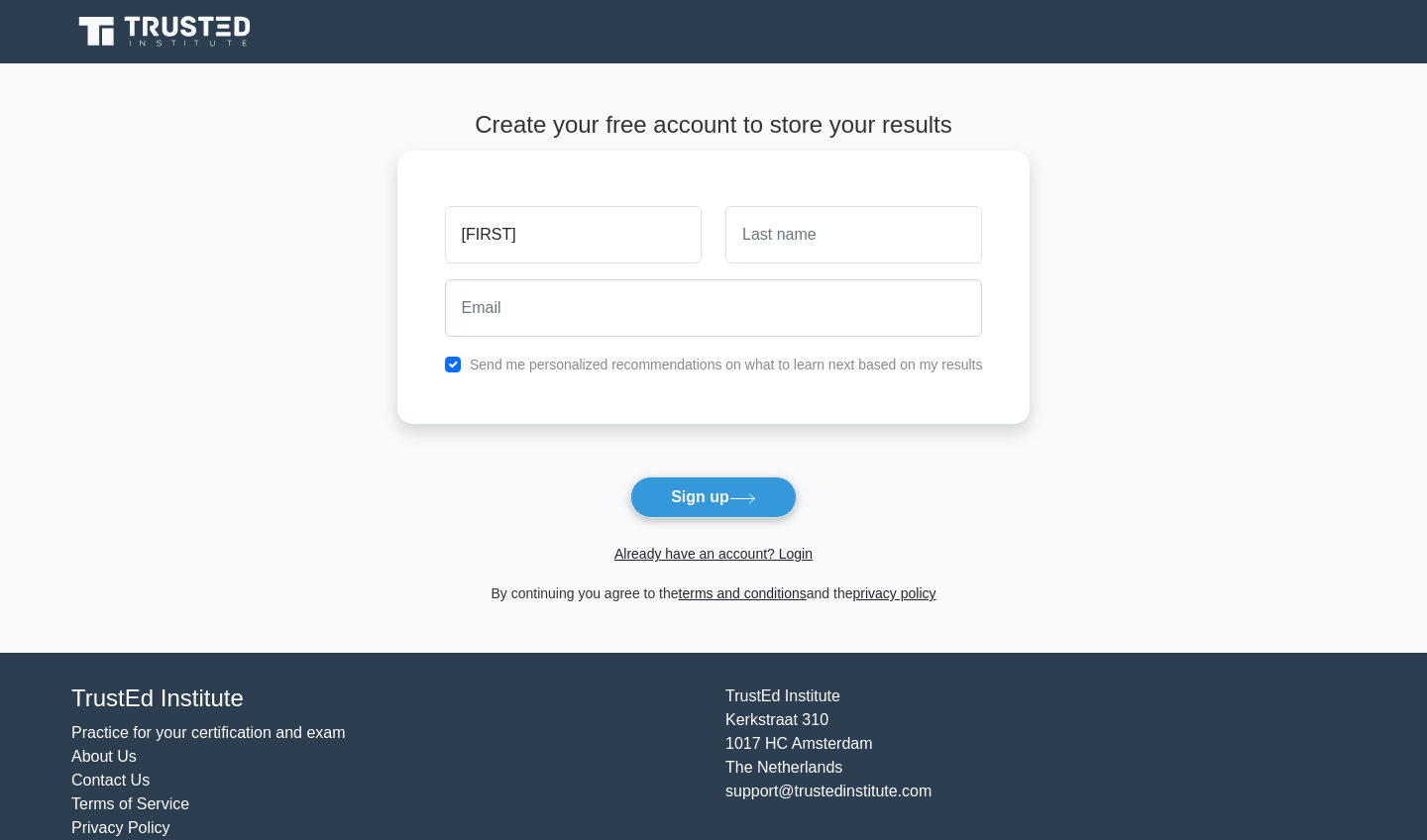 type on "[FIRST]" 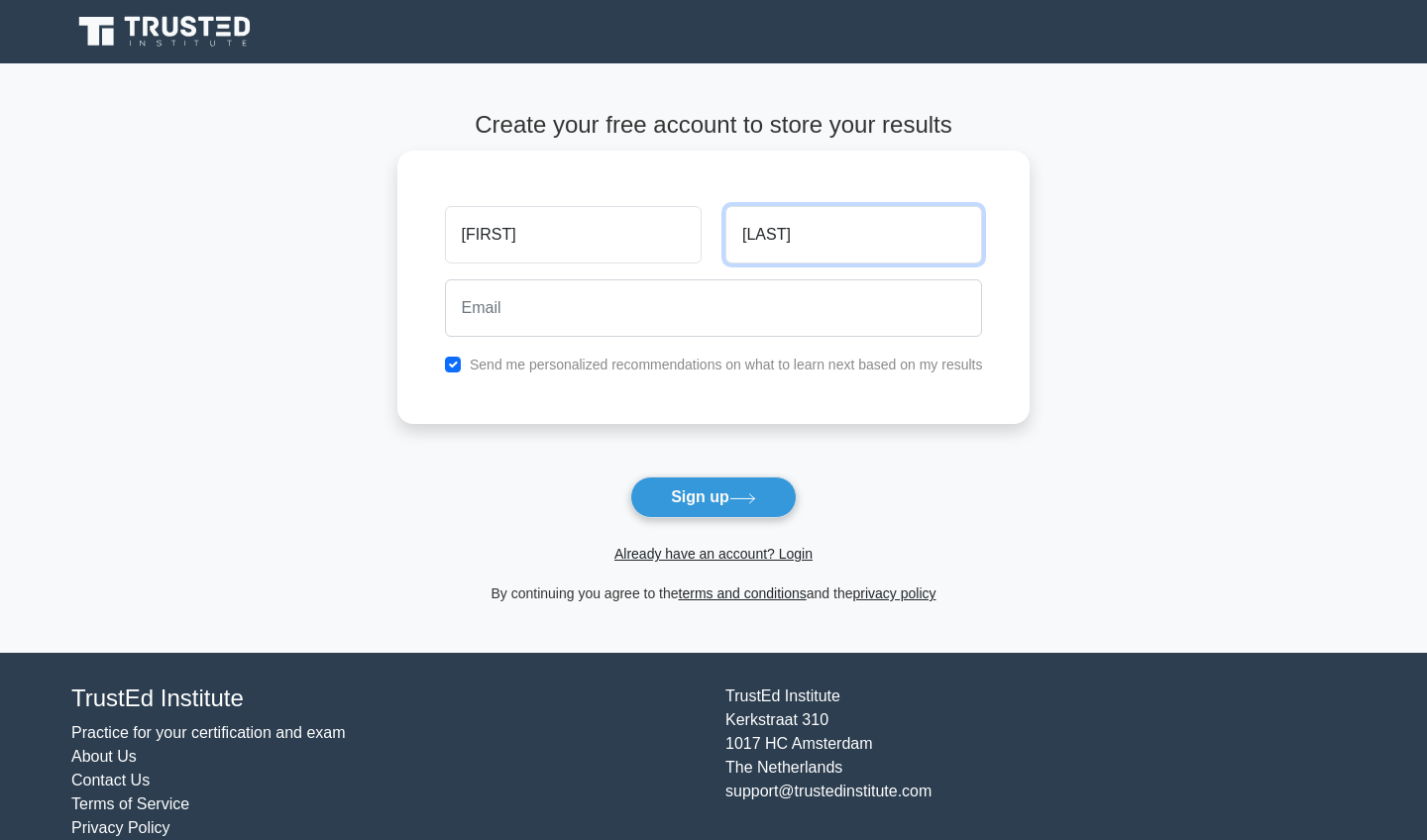 type on "Dudome" 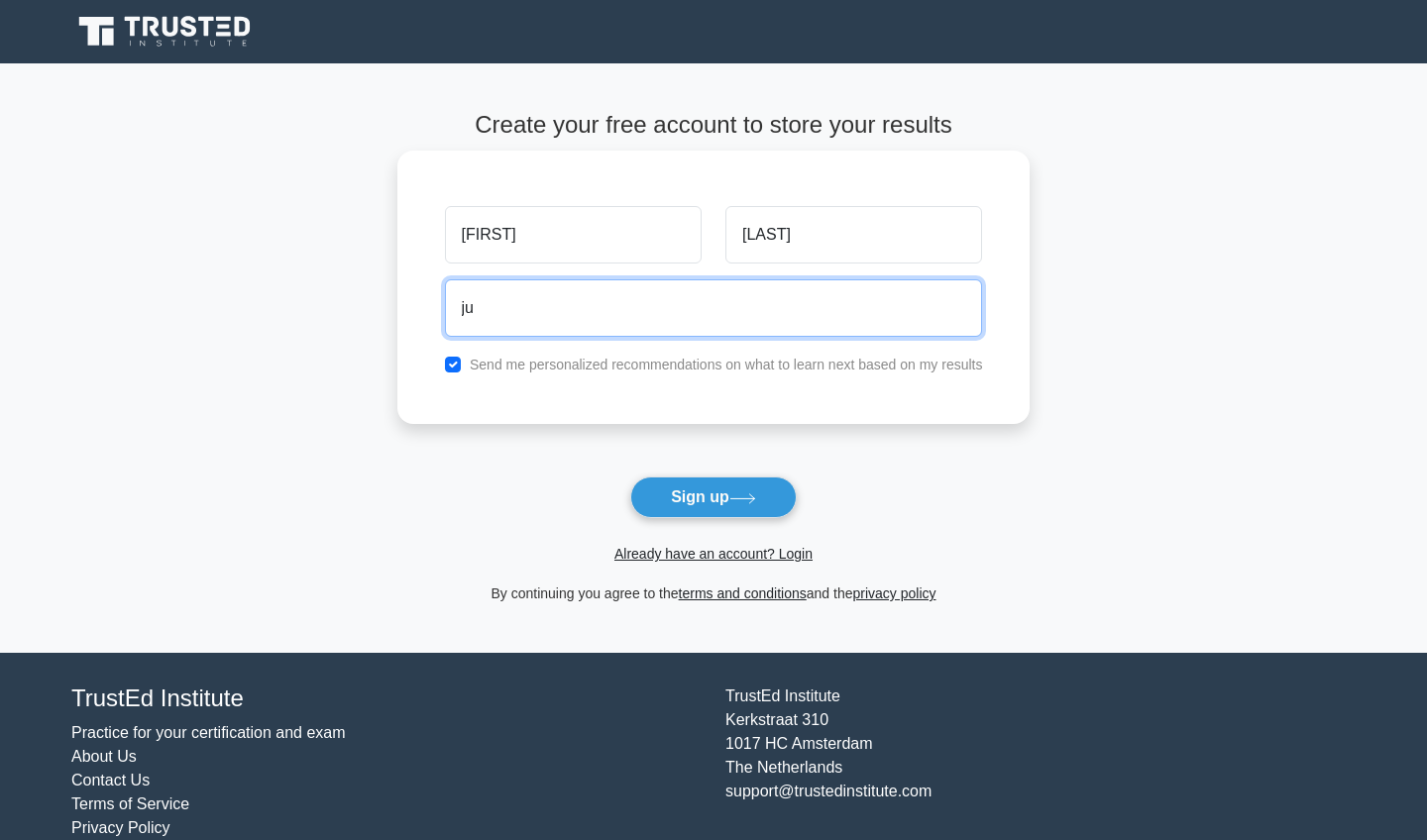 click on "ju" at bounding box center (714, 308) 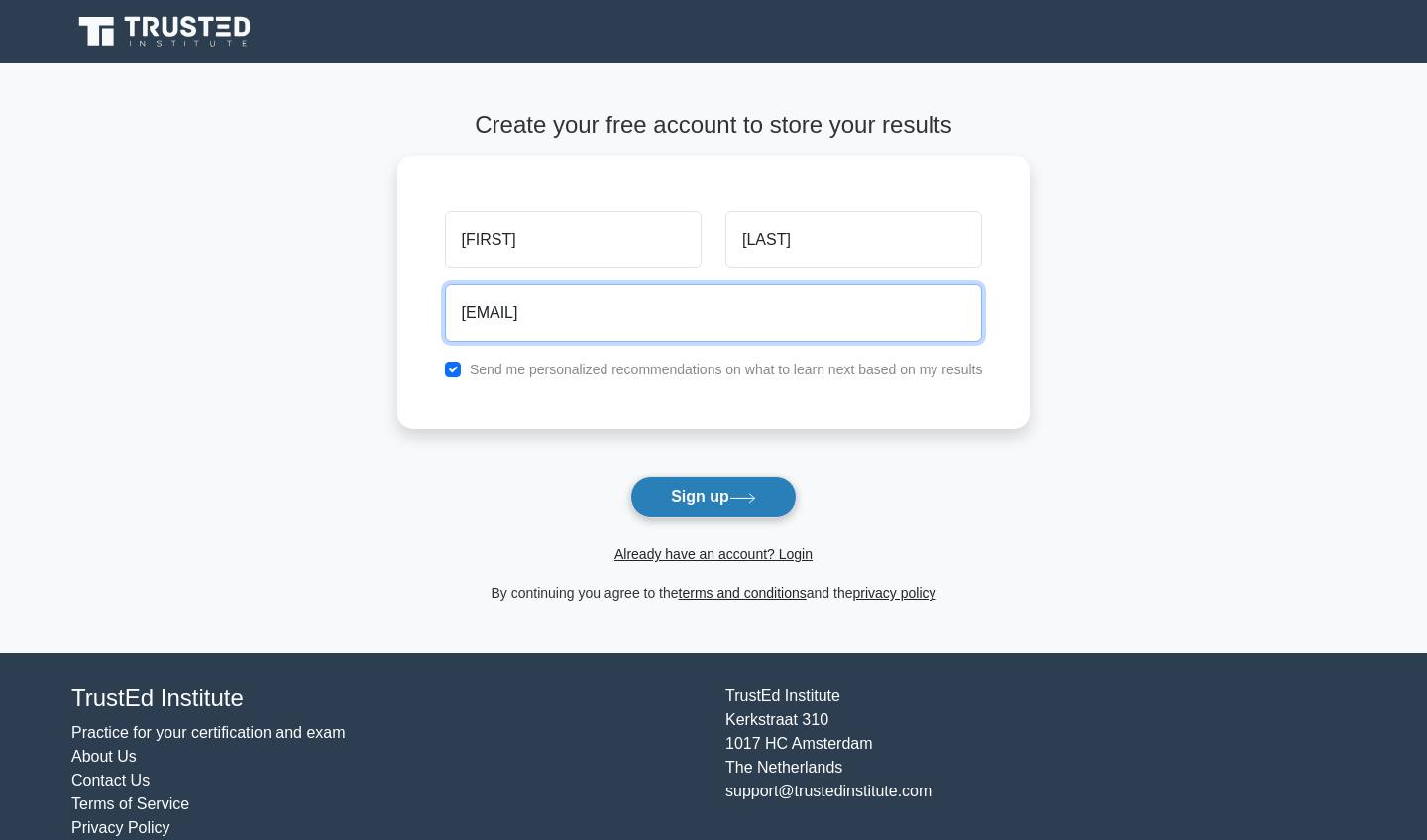 type on "julie.sefakor@gmail.com" 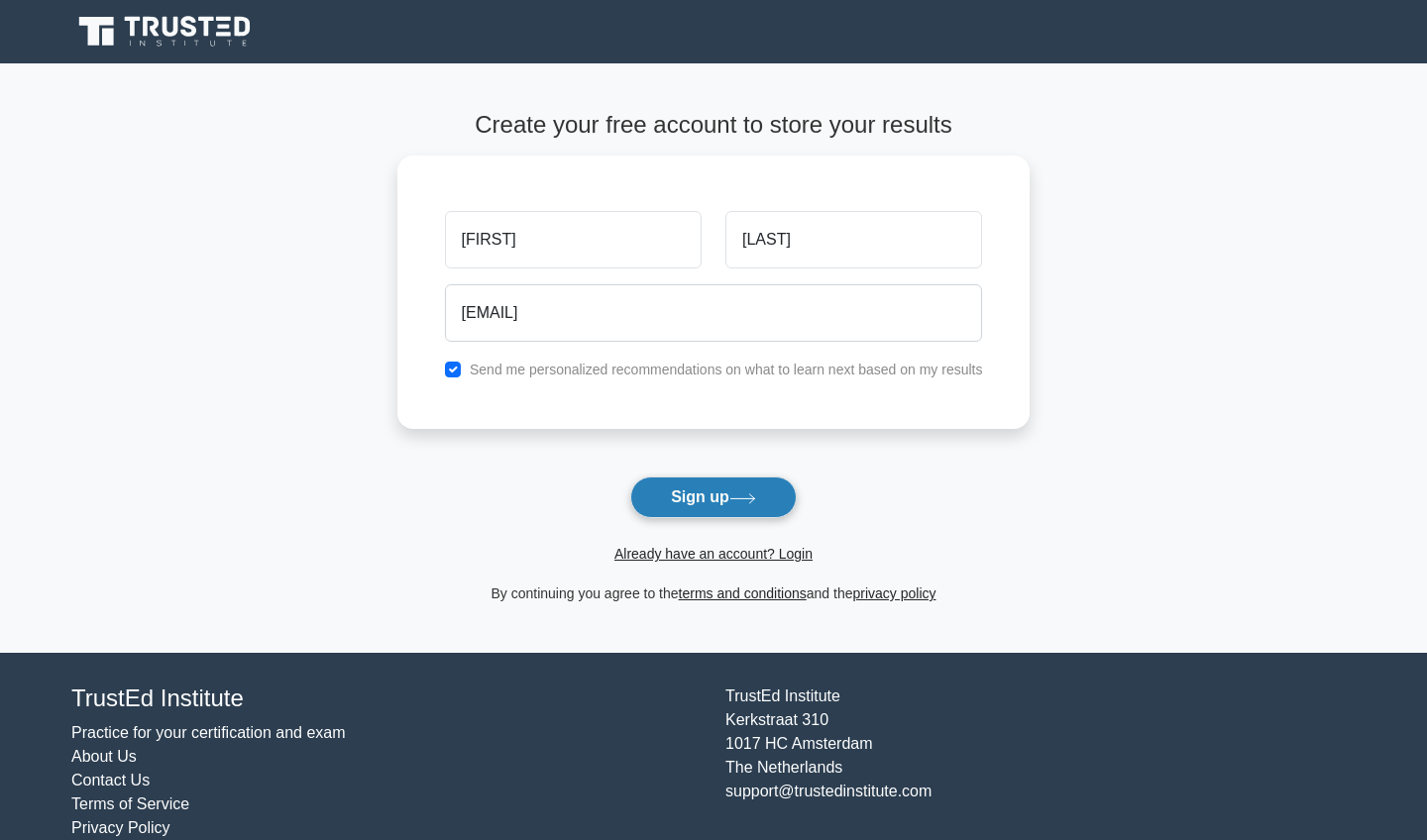 click on "Sign up" at bounding box center [714, 497] 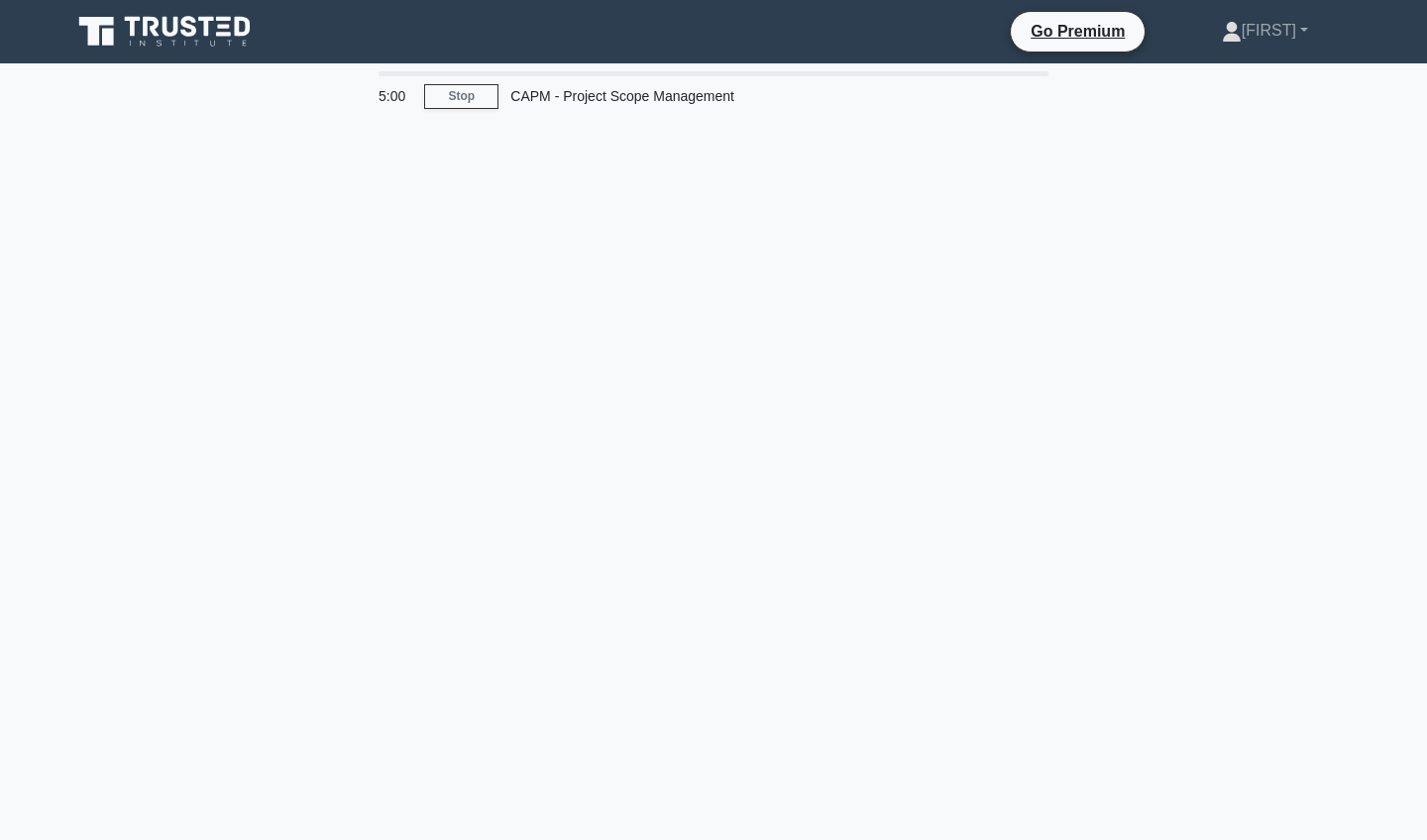 scroll, scrollTop: 0, scrollLeft: 0, axis: both 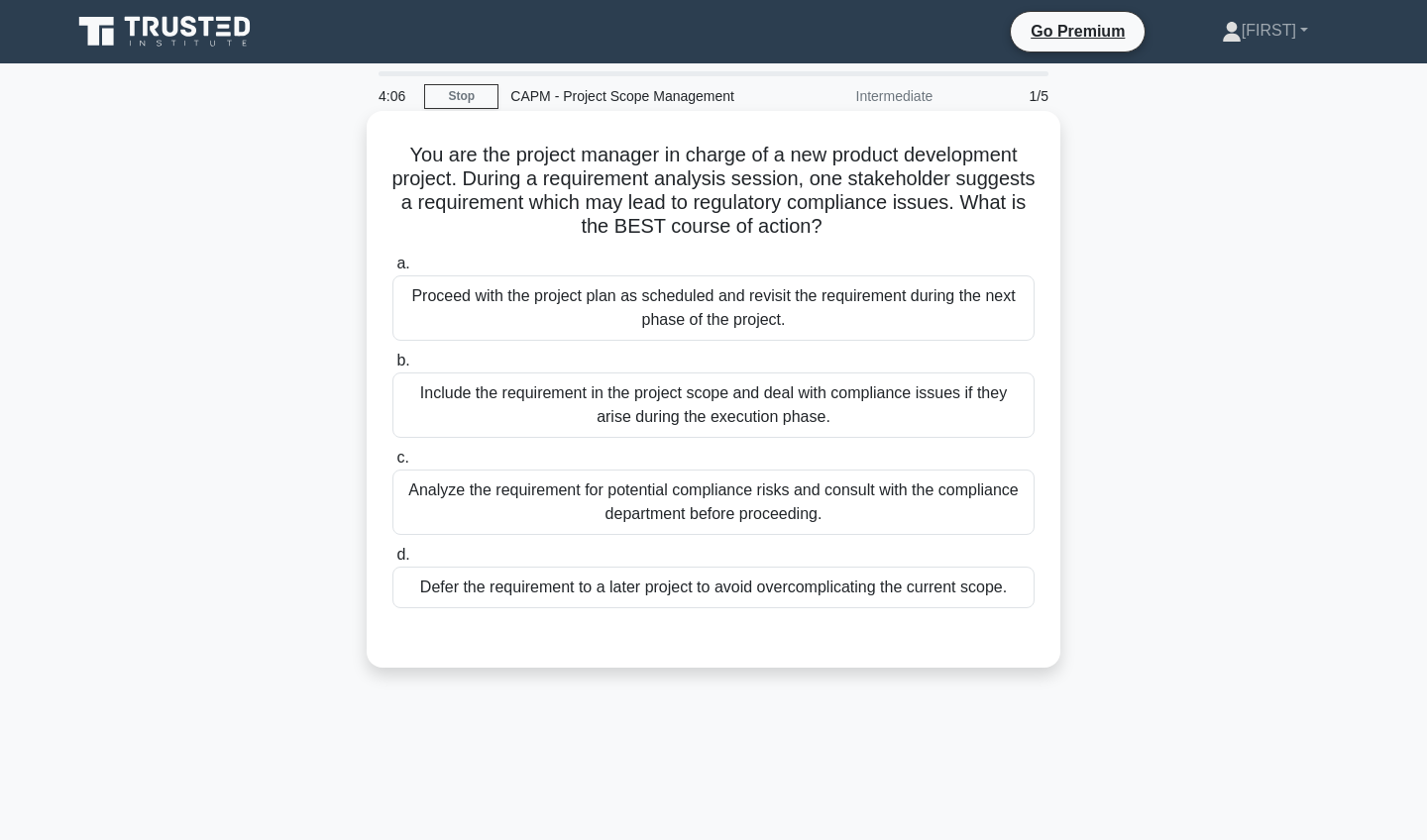 click on "Analyze the requirement for potential compliance risks and consult with the compliance department before proceeding." at bounding box center [714, 502] 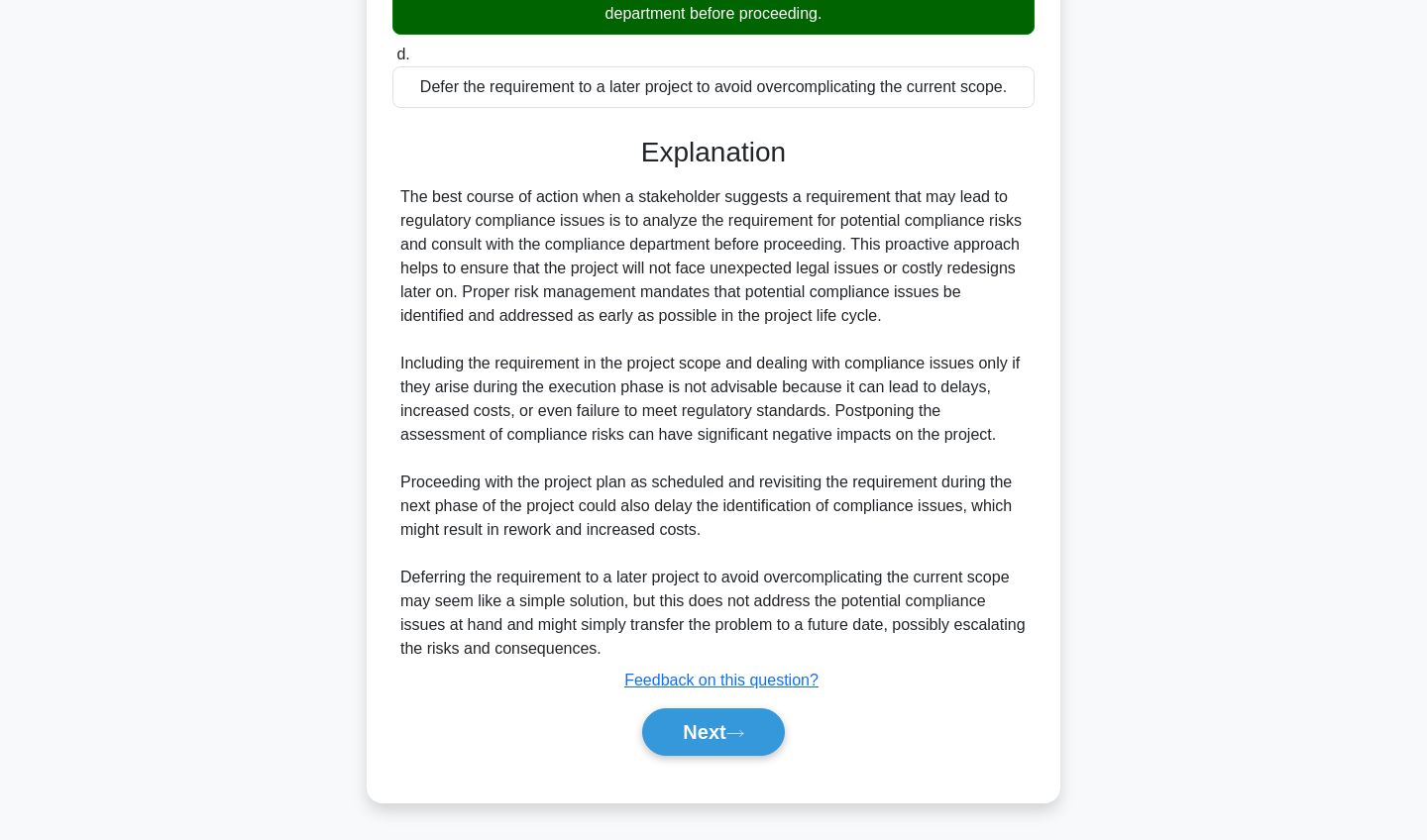 scroll, scrollTop: 500, scrollLeft: 0, axis: vertical 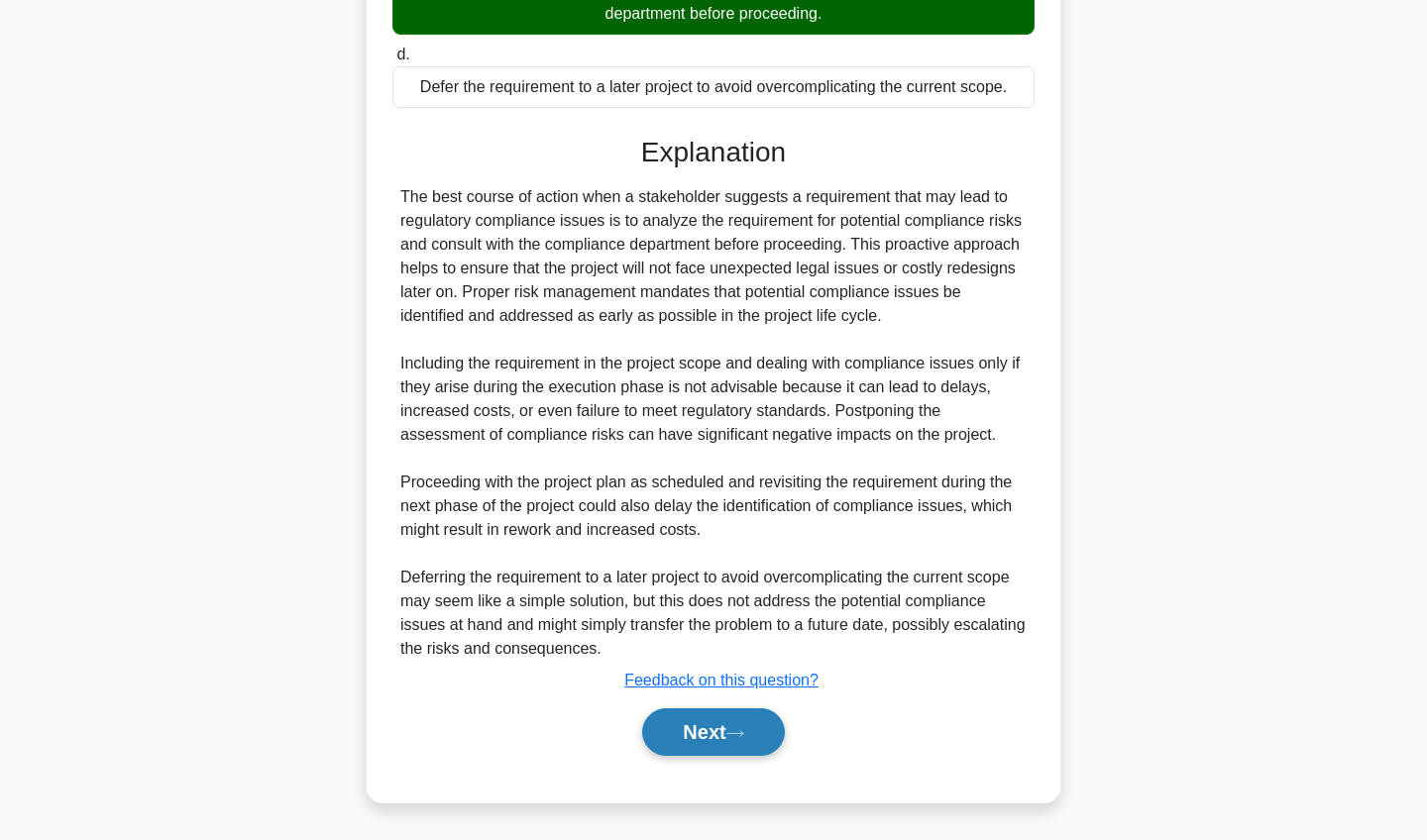 click on "Next" at bounding box center [713, 732] 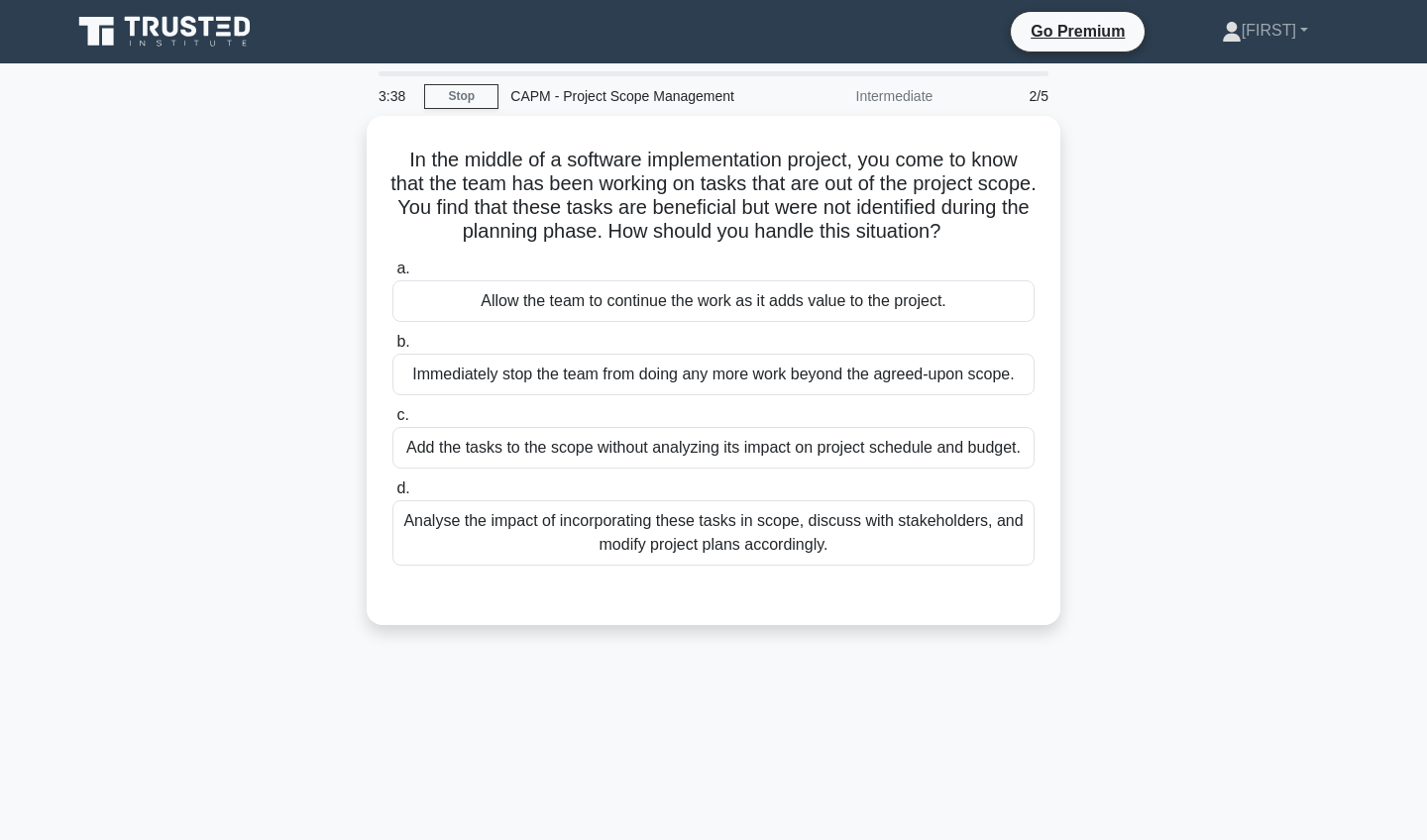 scroll, scrollTop: 0, scrollLeft: 0, axis: both 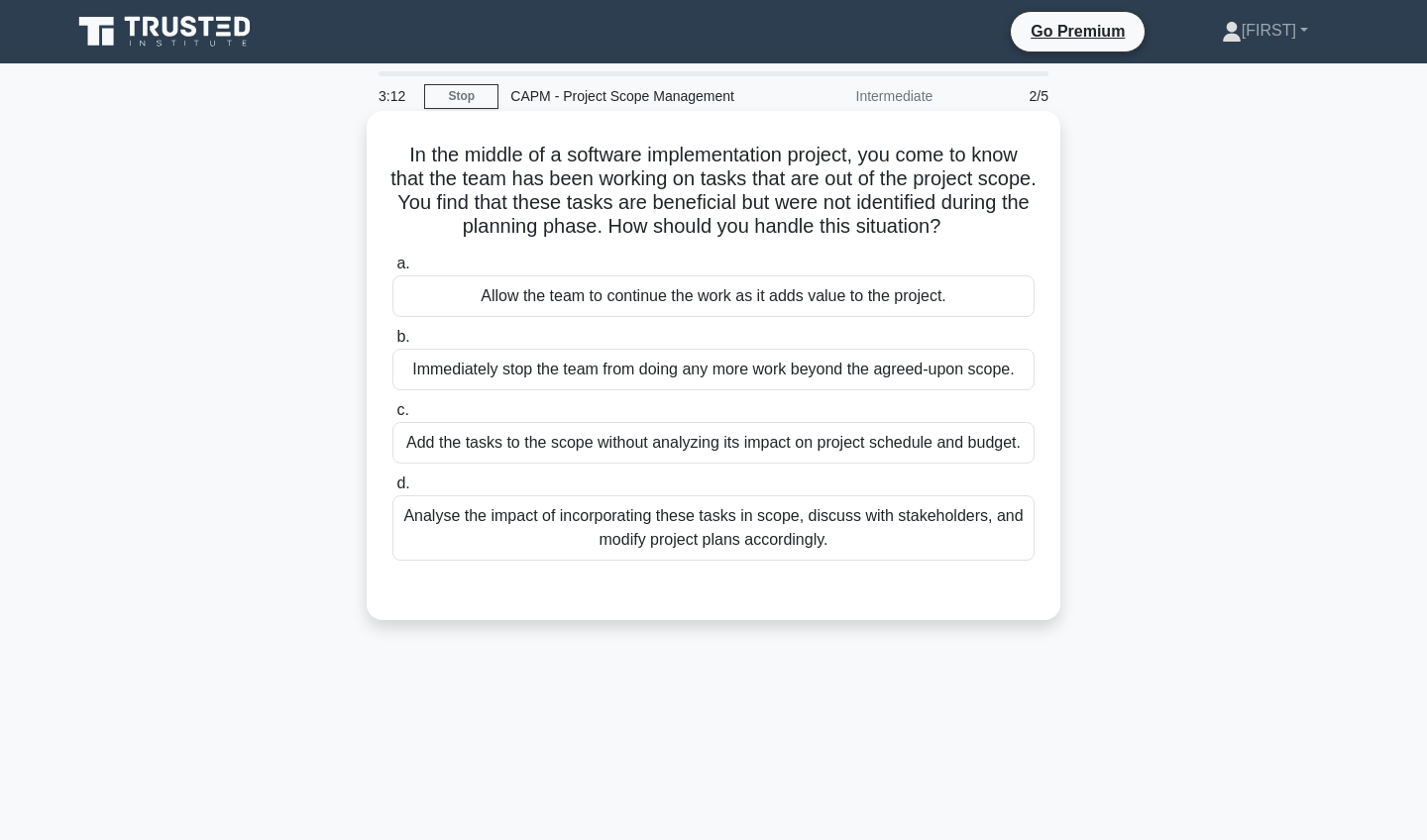 click on "Analyse the impact of incorporating these tasks in scope, discuss with stakeholders, and modify project plans accordingly." at bounding box center [714, 528] 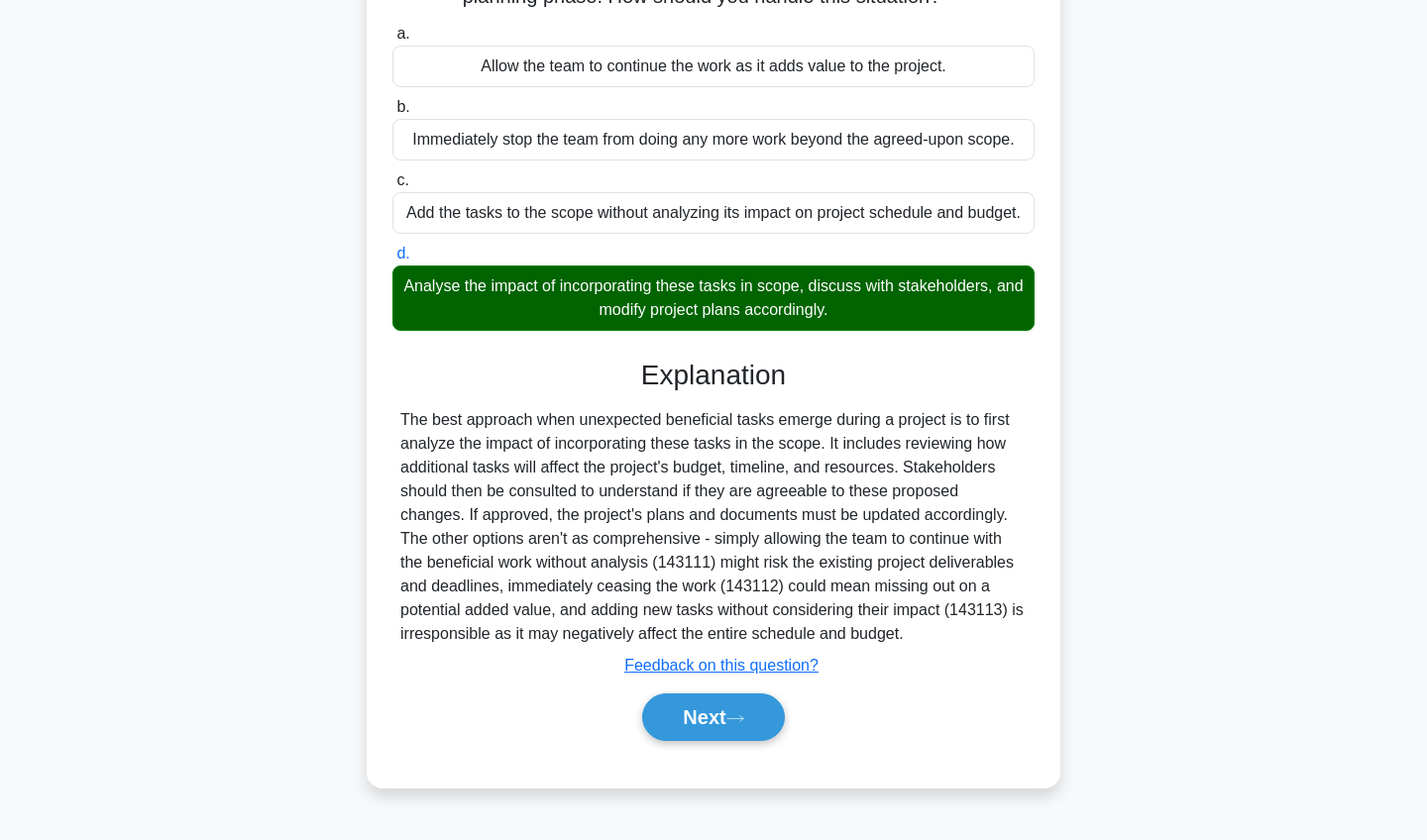 scroll, scrollTop: 230, scrollLeft: 0, axis: vertical 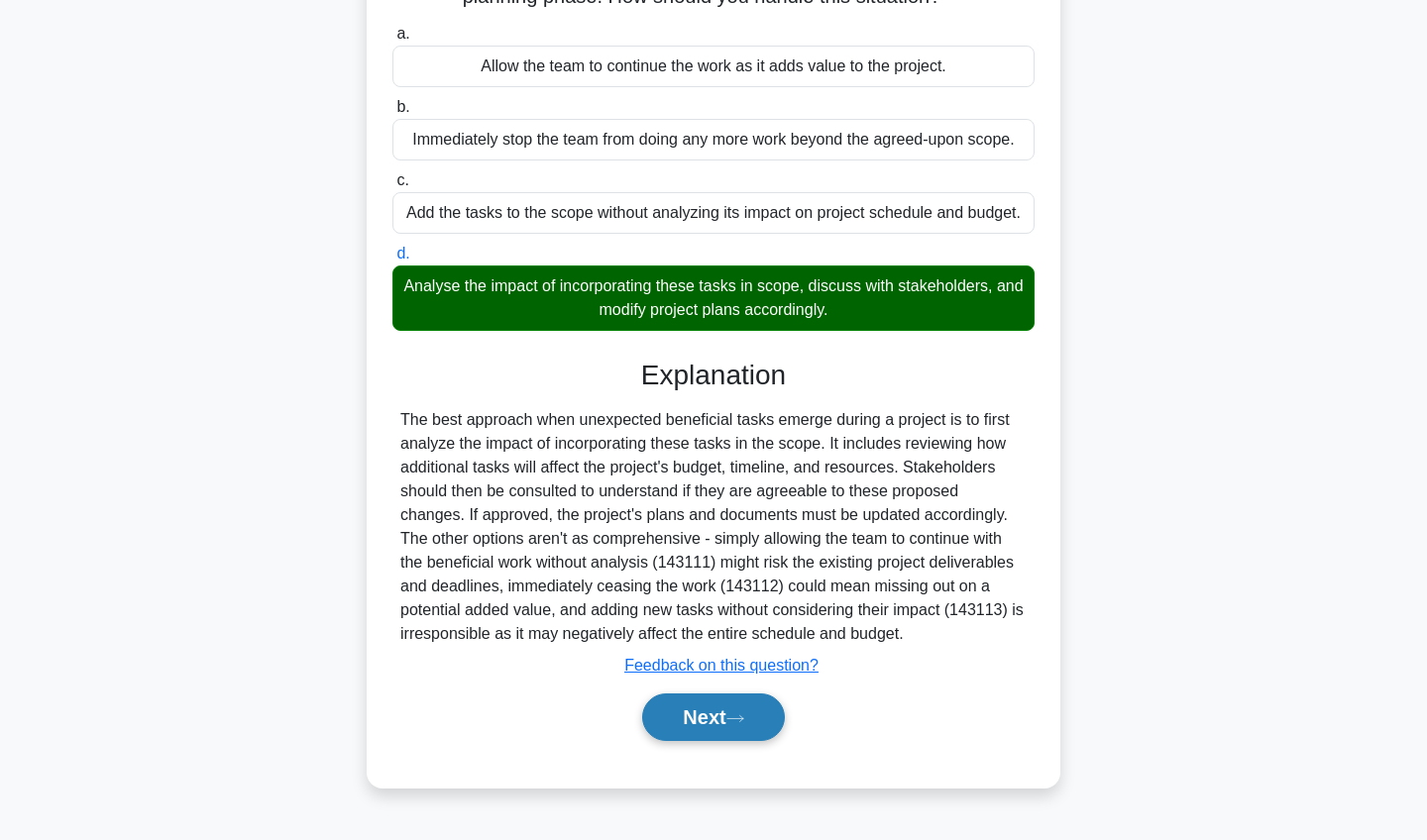 click on "Next" at bounding box center [713, 717] 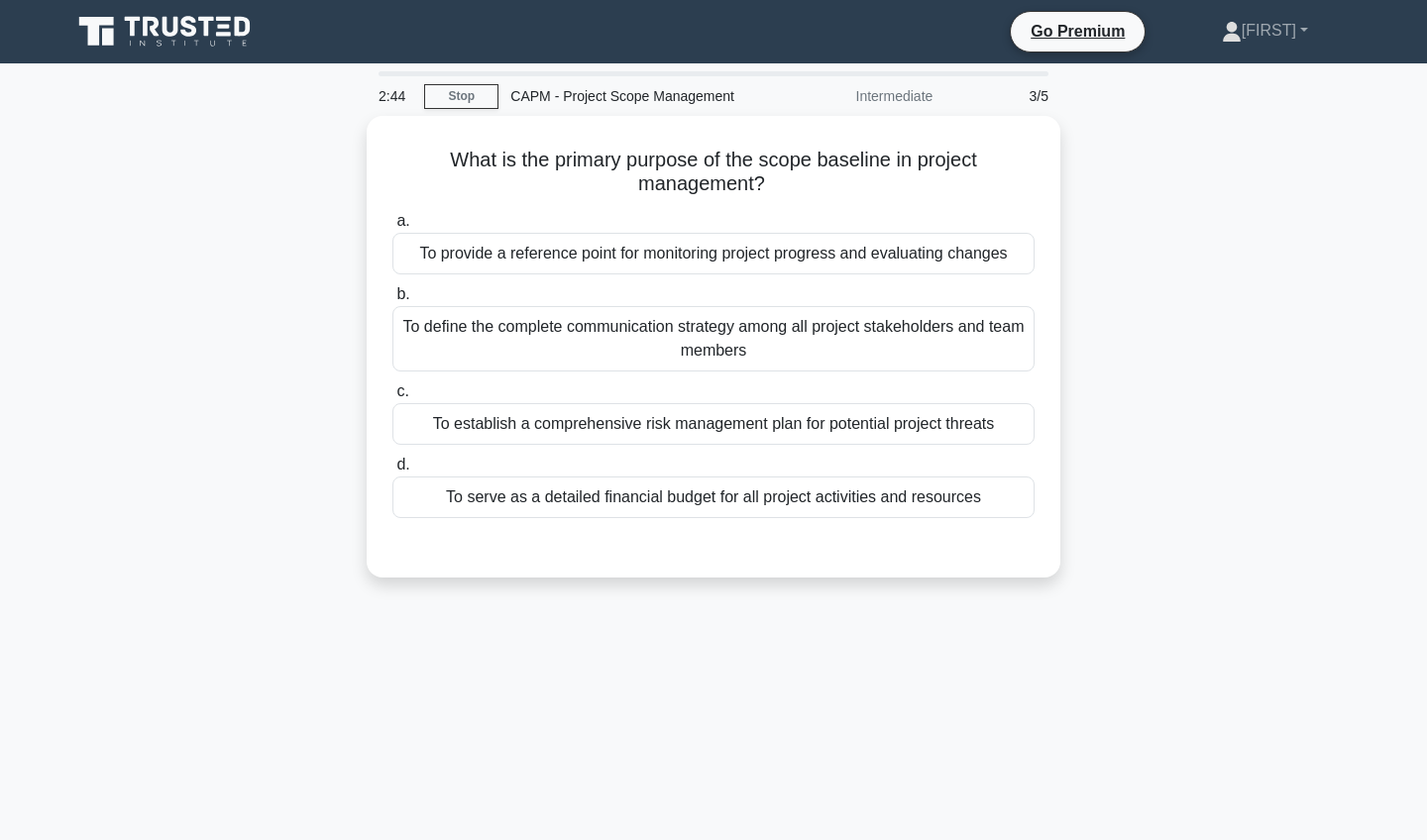 scroll, scrollTop: 0, scrollLeft: 0, axis: both 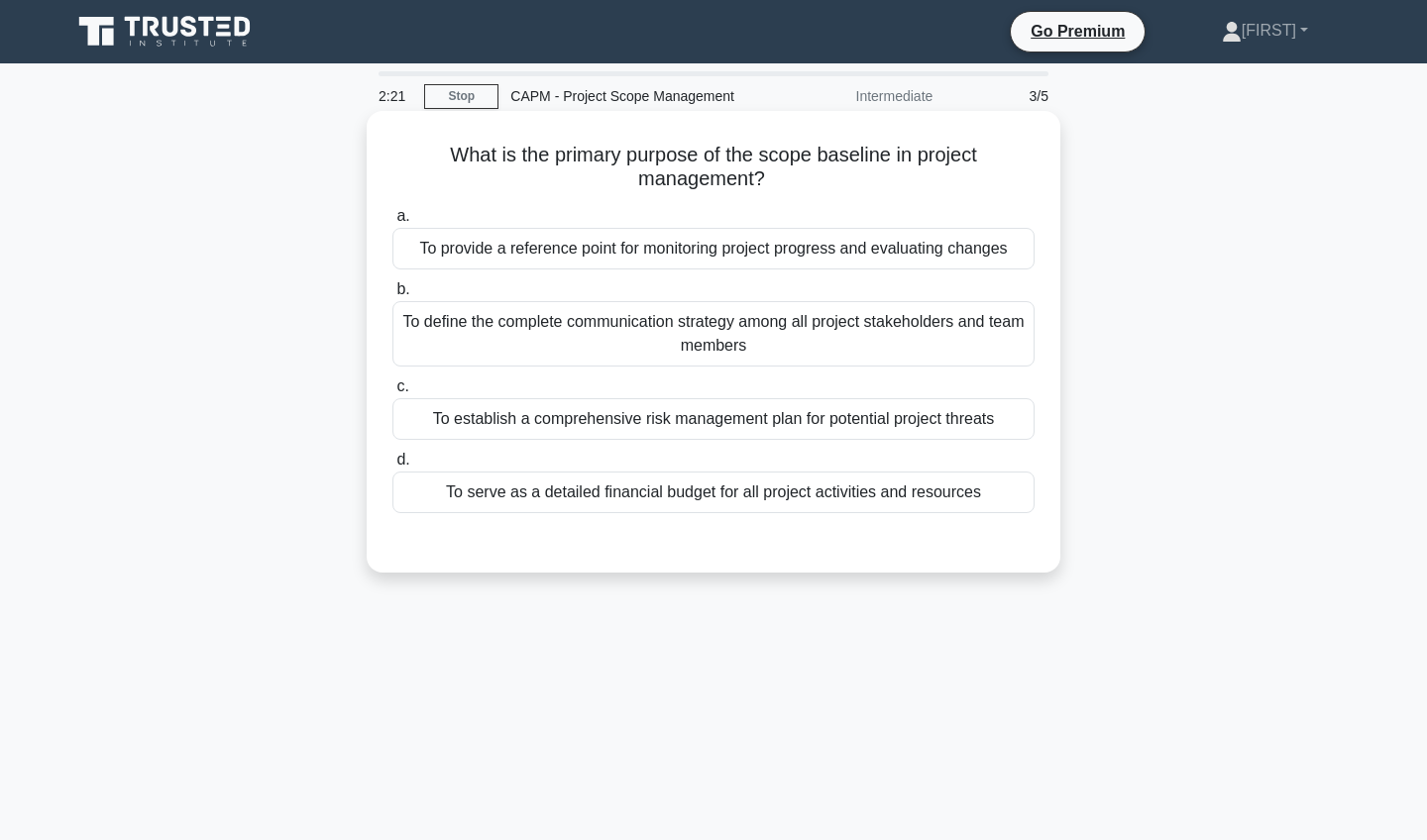 click on "To provide a reference point for monitoring project progress and evaluating changes" at bounding box center [714, 249] 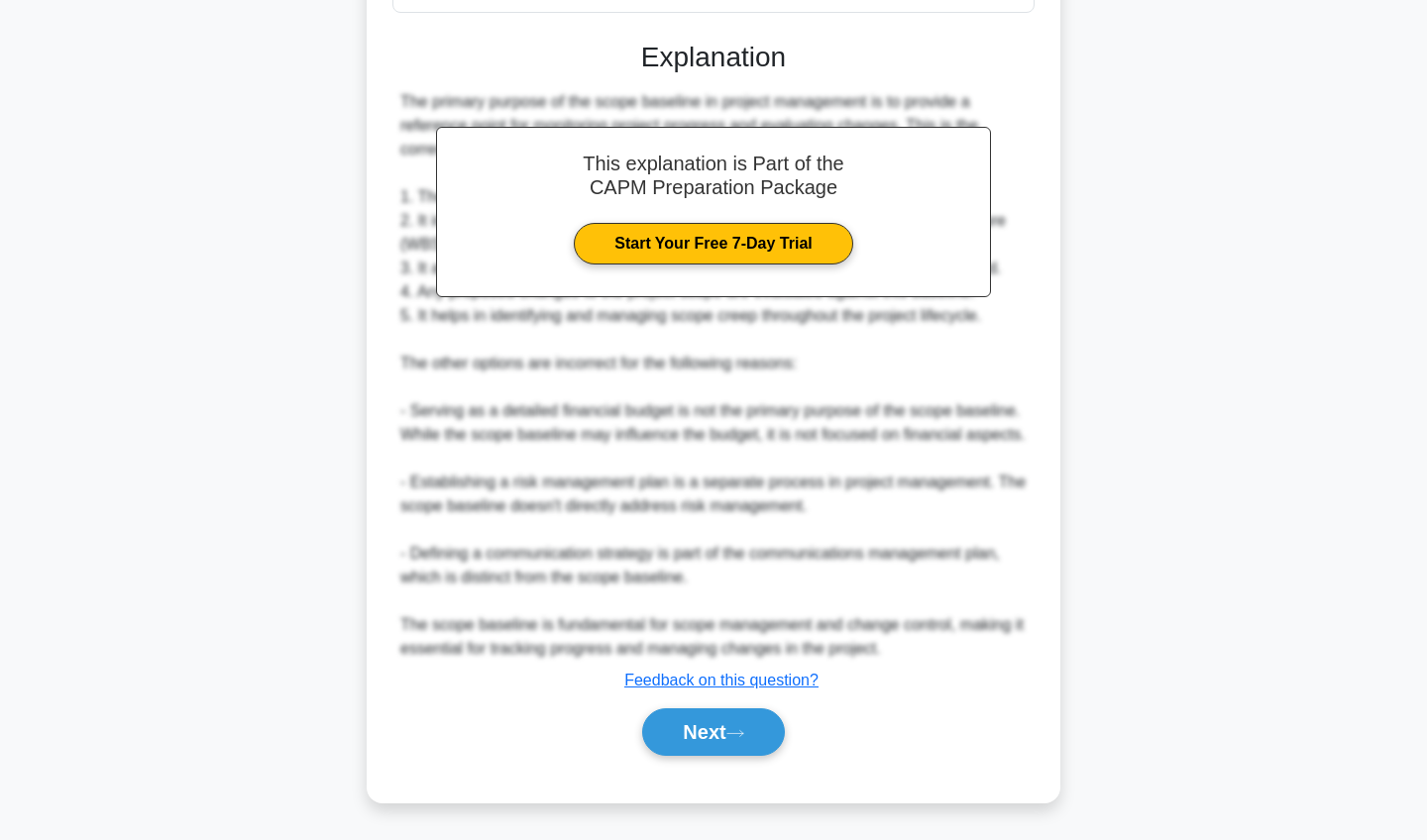scroll, scrollTop: 500, scrollLeft: 0, axis: vertical 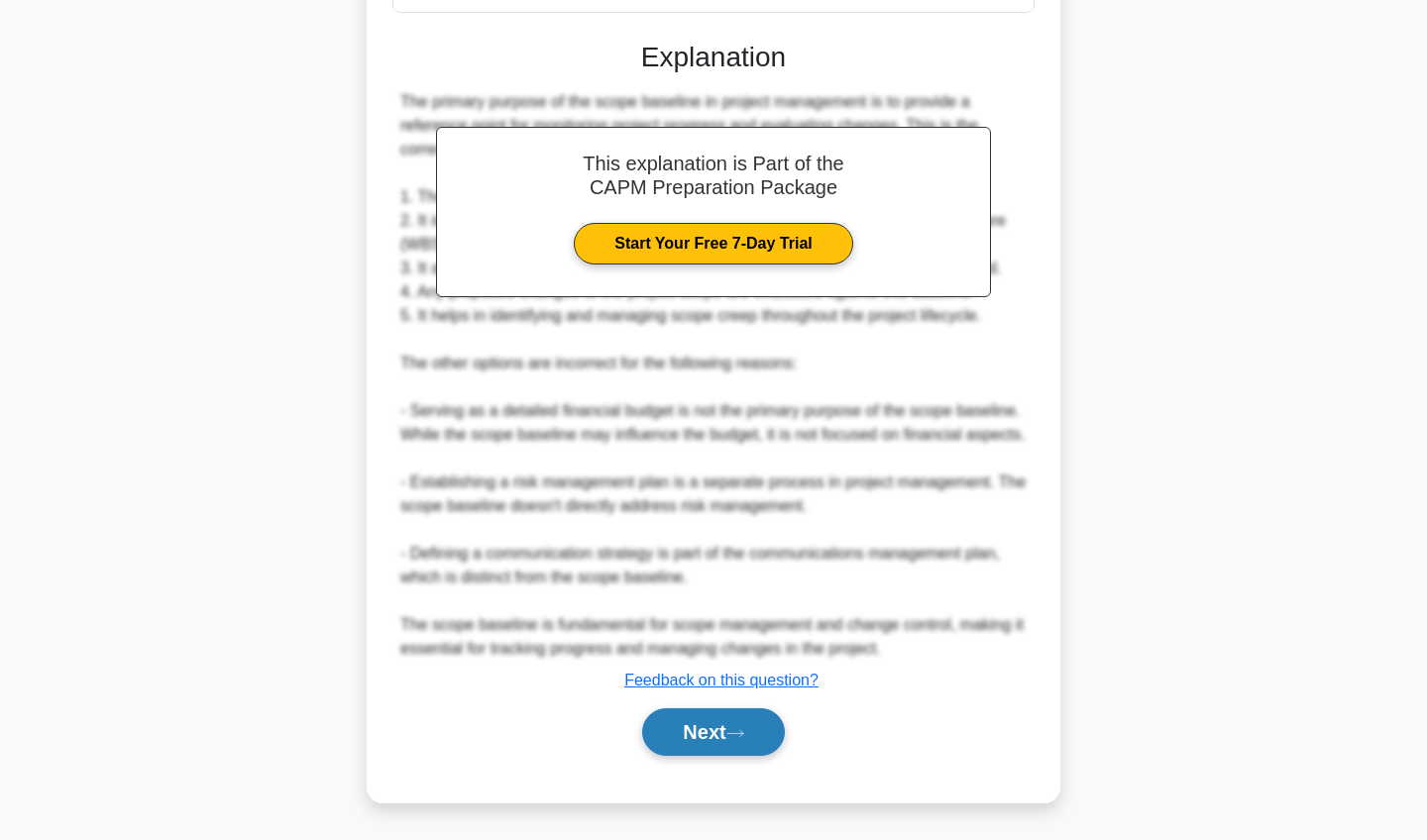 click on "Next" at bounding box center [713, 732] 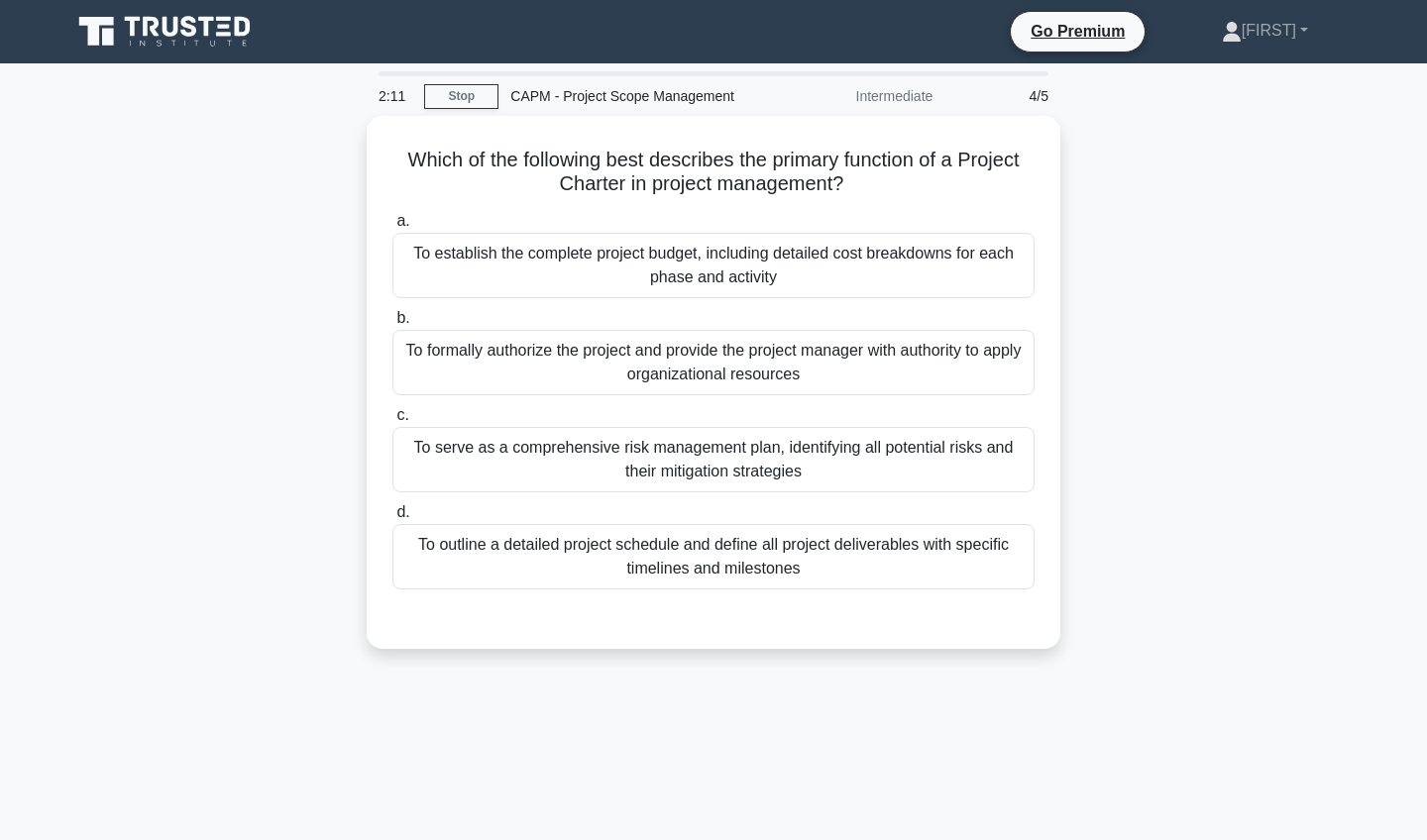 scroll, scrollTop: 0, scrollLeft: 0, axis: both 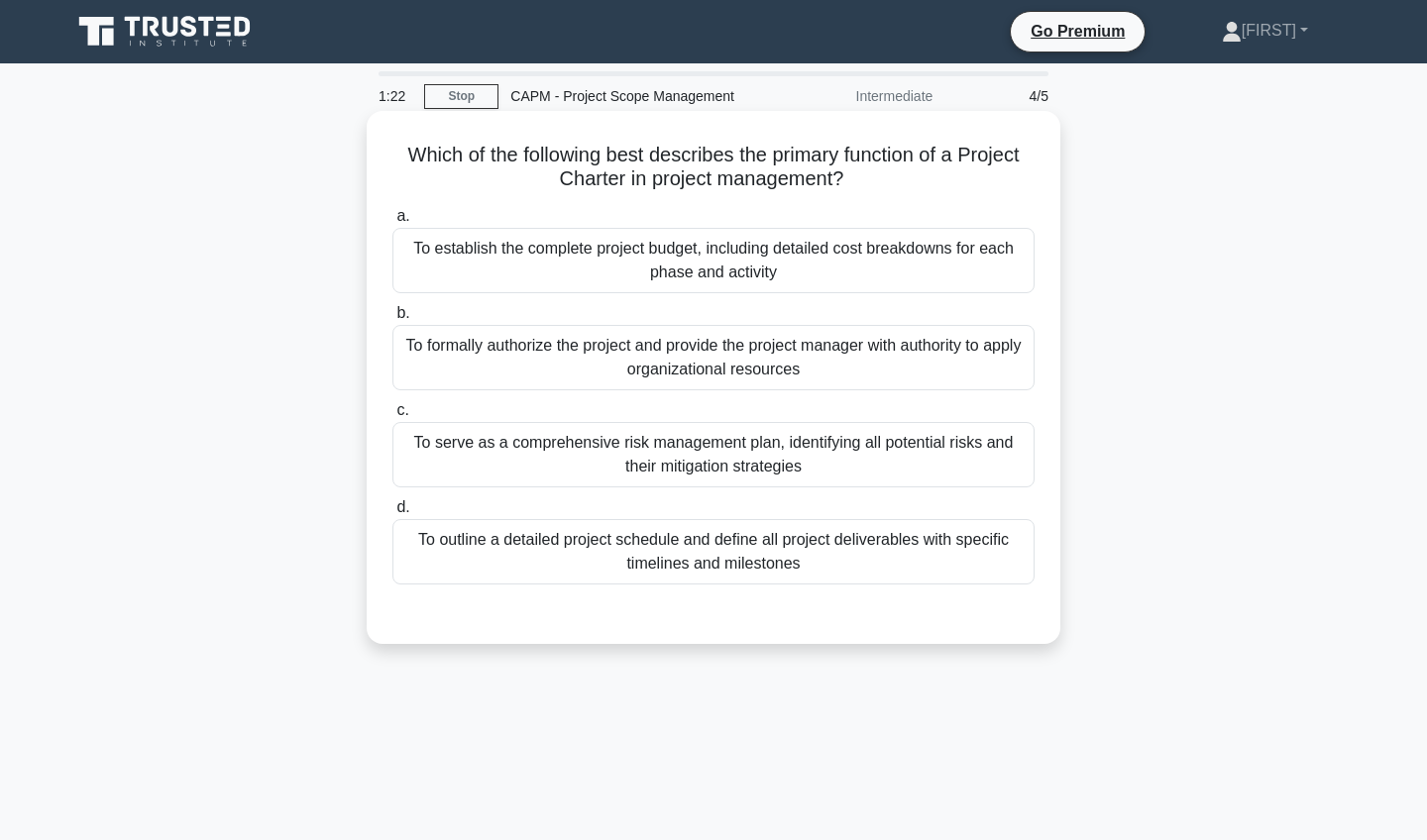 click on "To outline a detailed project schedule and define all project deliverables with specific timelines and milestones" at bounding box center (714, 552) 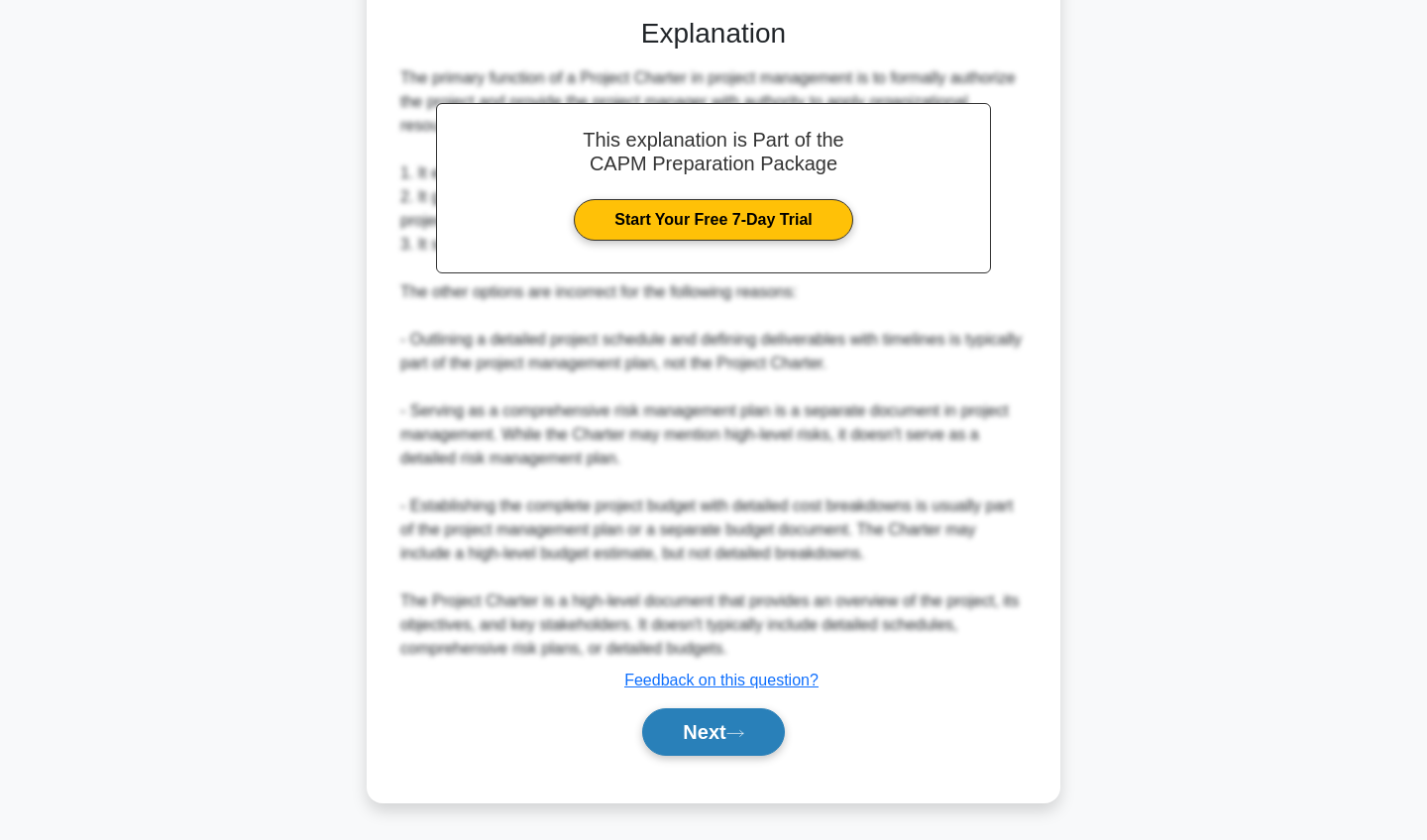 scroll, scrollTop: 597, scrollLeft: 0, axis: vertical 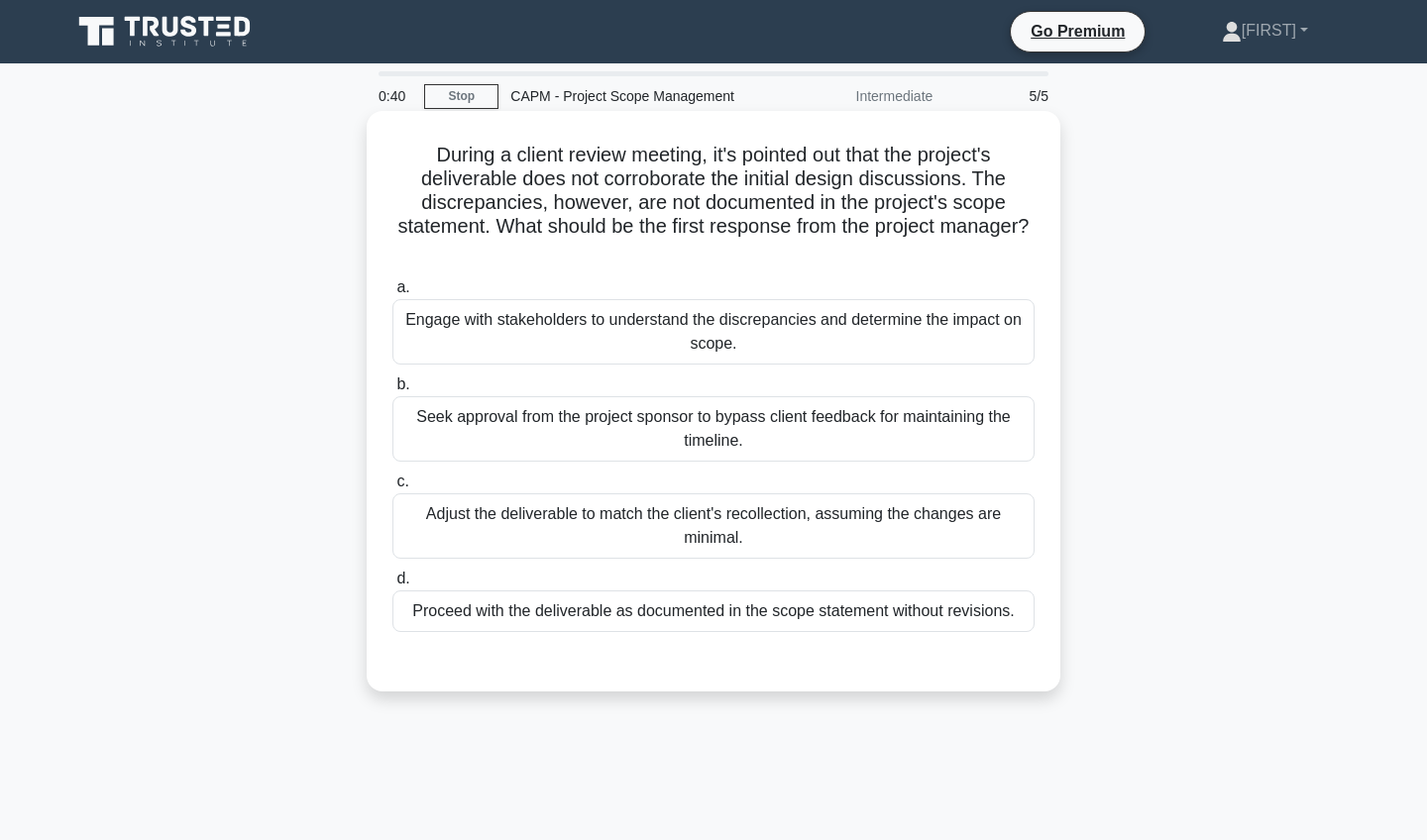 click on "Engage with stakeholders to understand the discrepancies and determine the impact on scope." at bounding box center [714, 332] 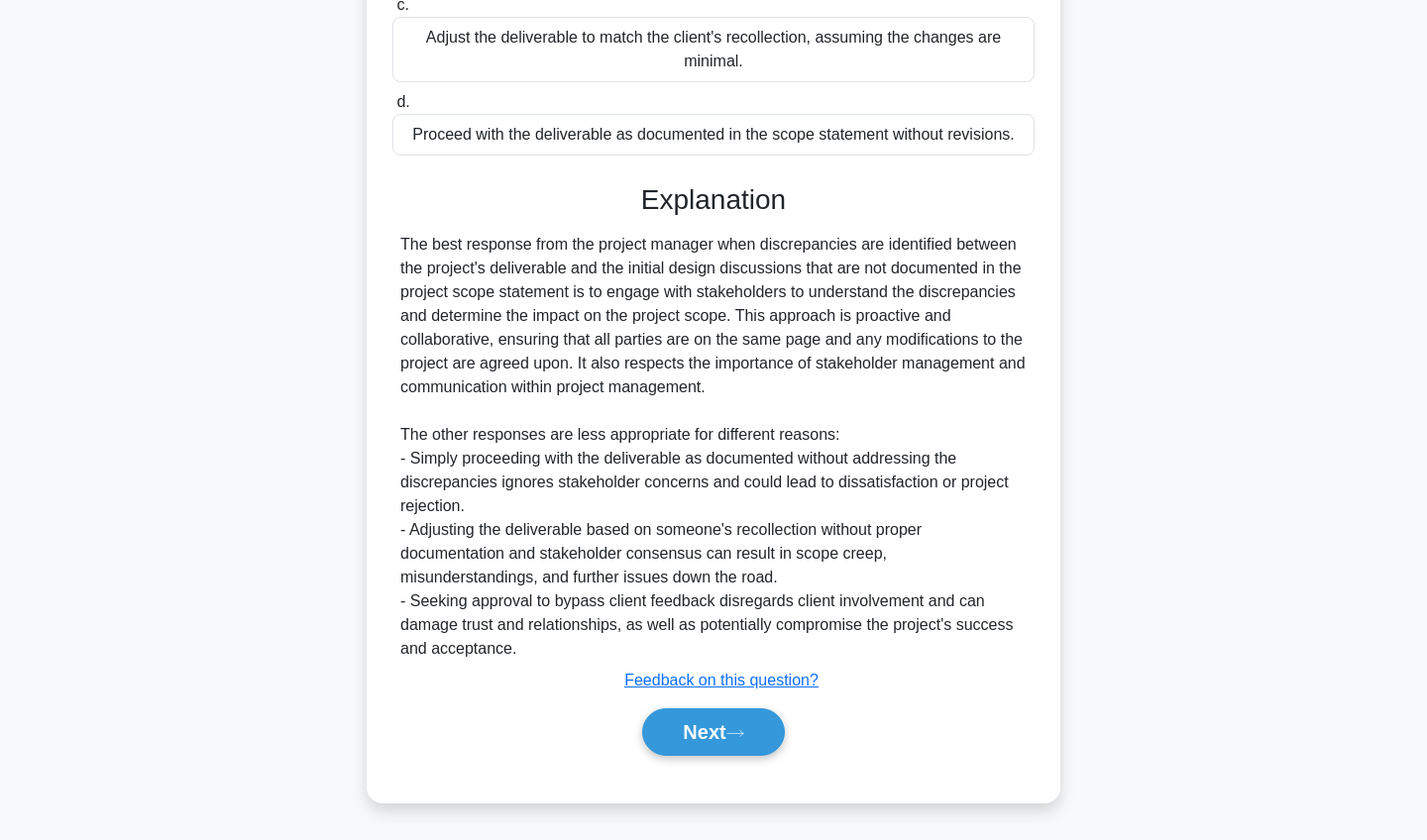 scroll, scrollTop: 476, scrollLeft: 0, axis: vertical 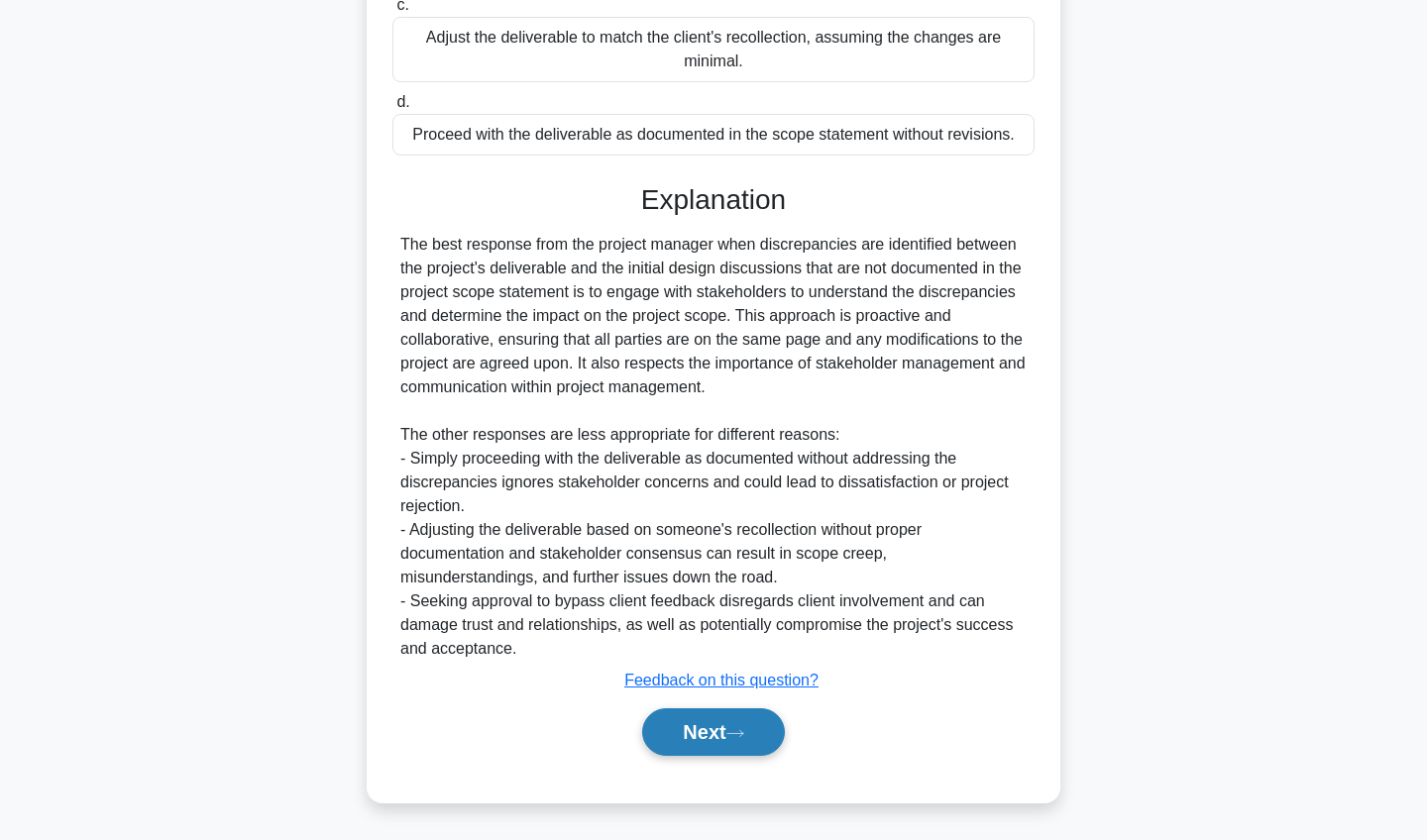 click on "Next" at bounding box center (713, 732) 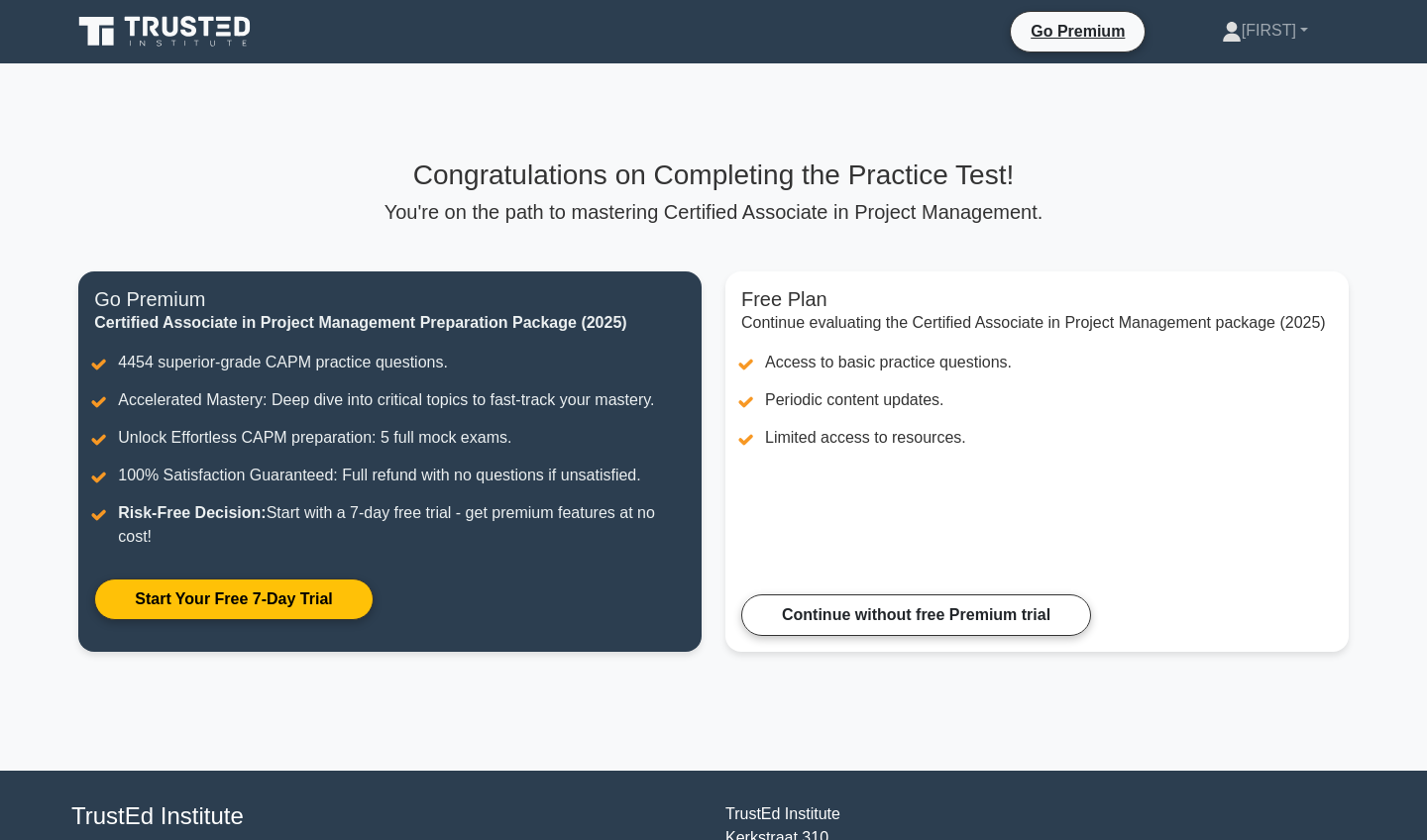 scroll, scrollTop: 0, scrollLeft: 0, axis: both 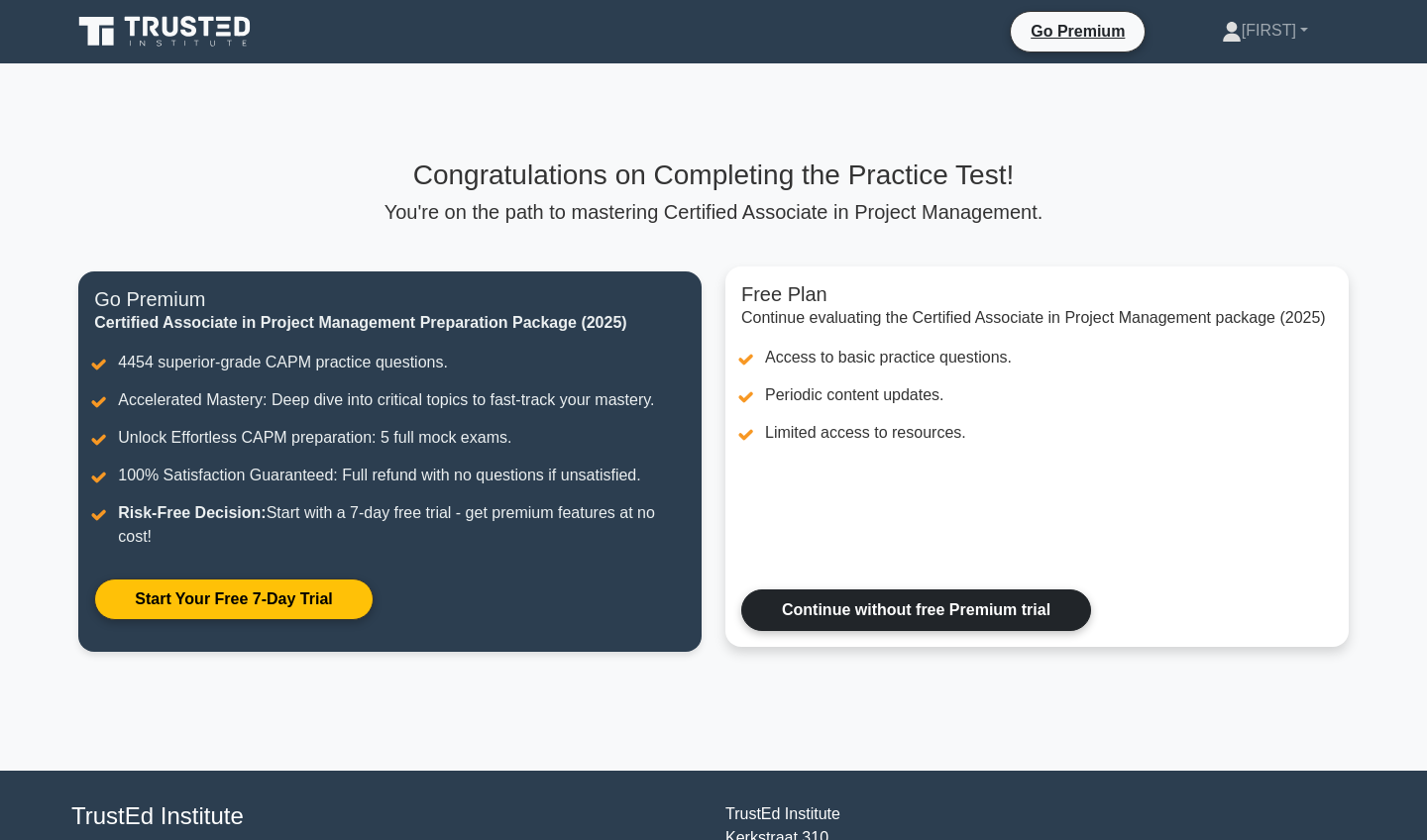 click on "Continue without free Premium trial" at bounding box center (916, 610) 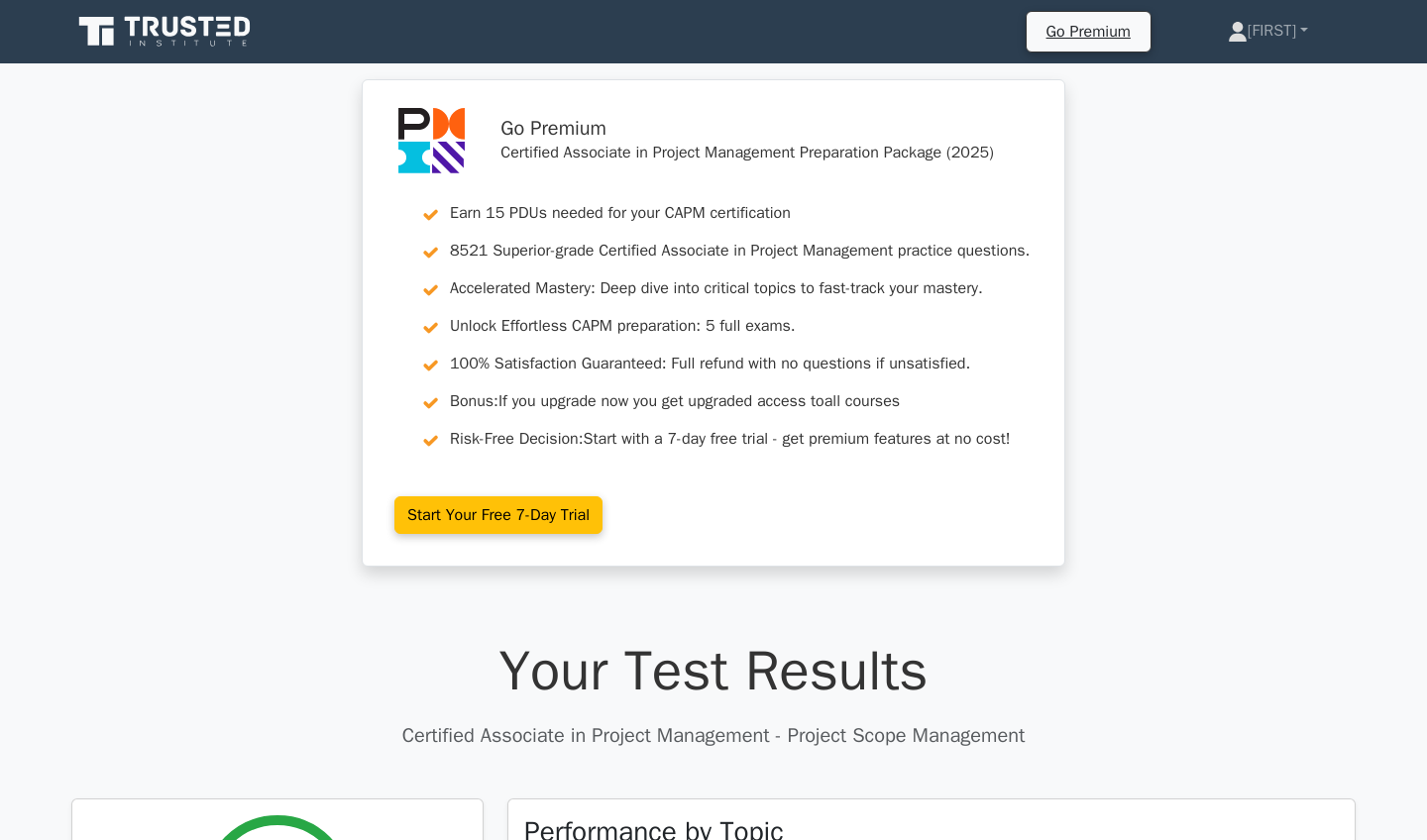 scroll, scrollTop: 0, scrollLeft: 0, axis: both 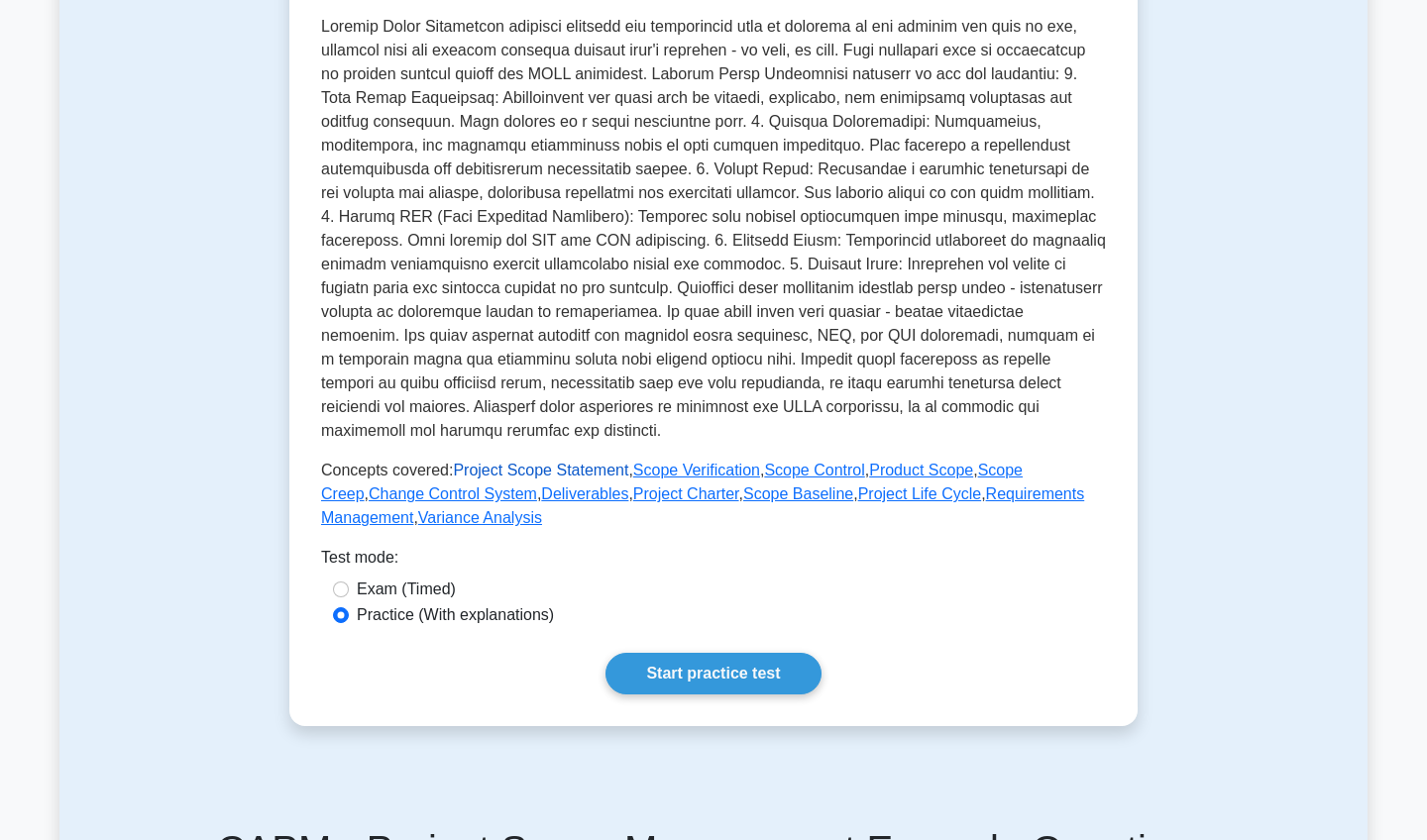 click on "Project Scope Statement" at bounding box center [540, 470] 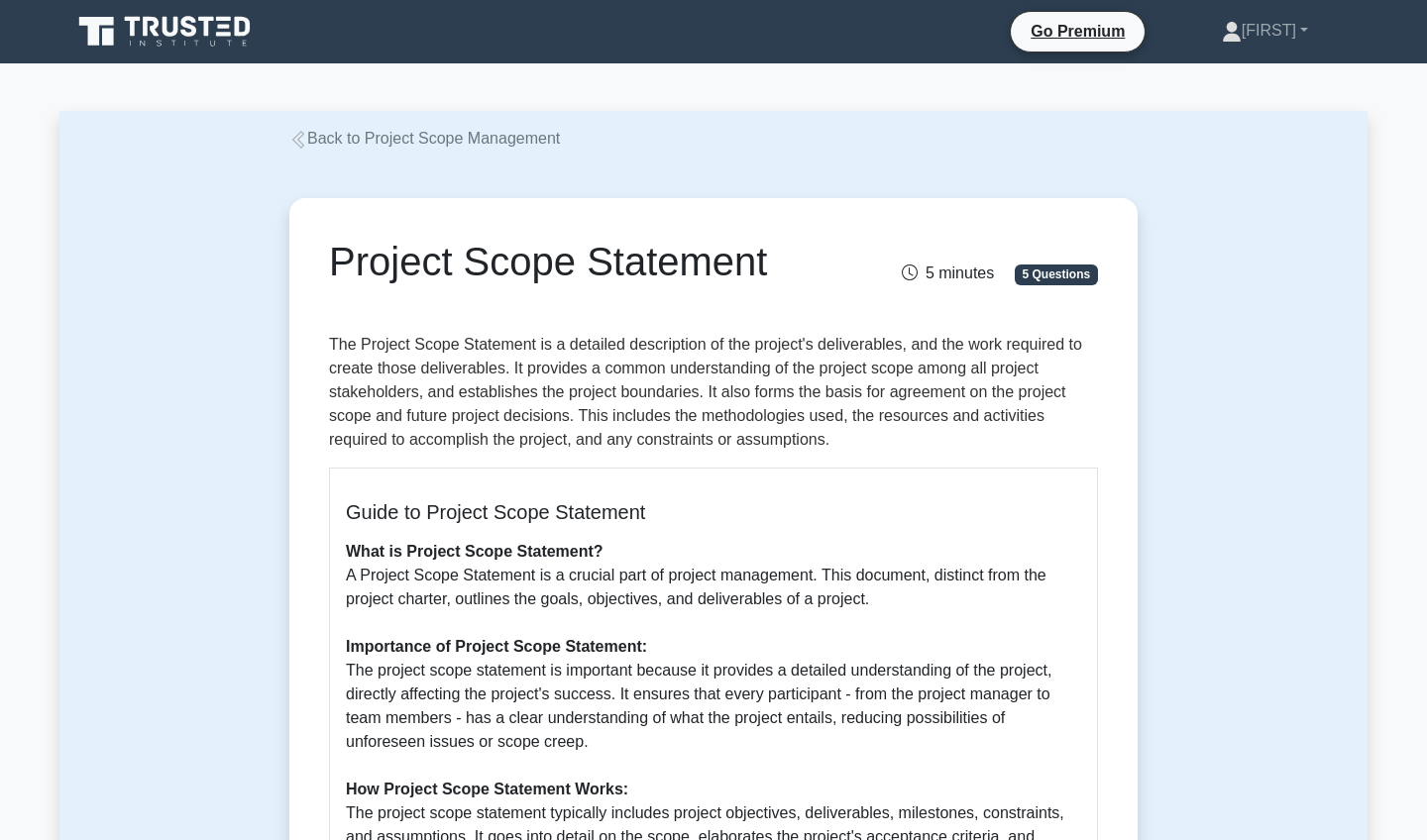 scroll, scrollTop: 0, scrollLeft: 0, axis: both 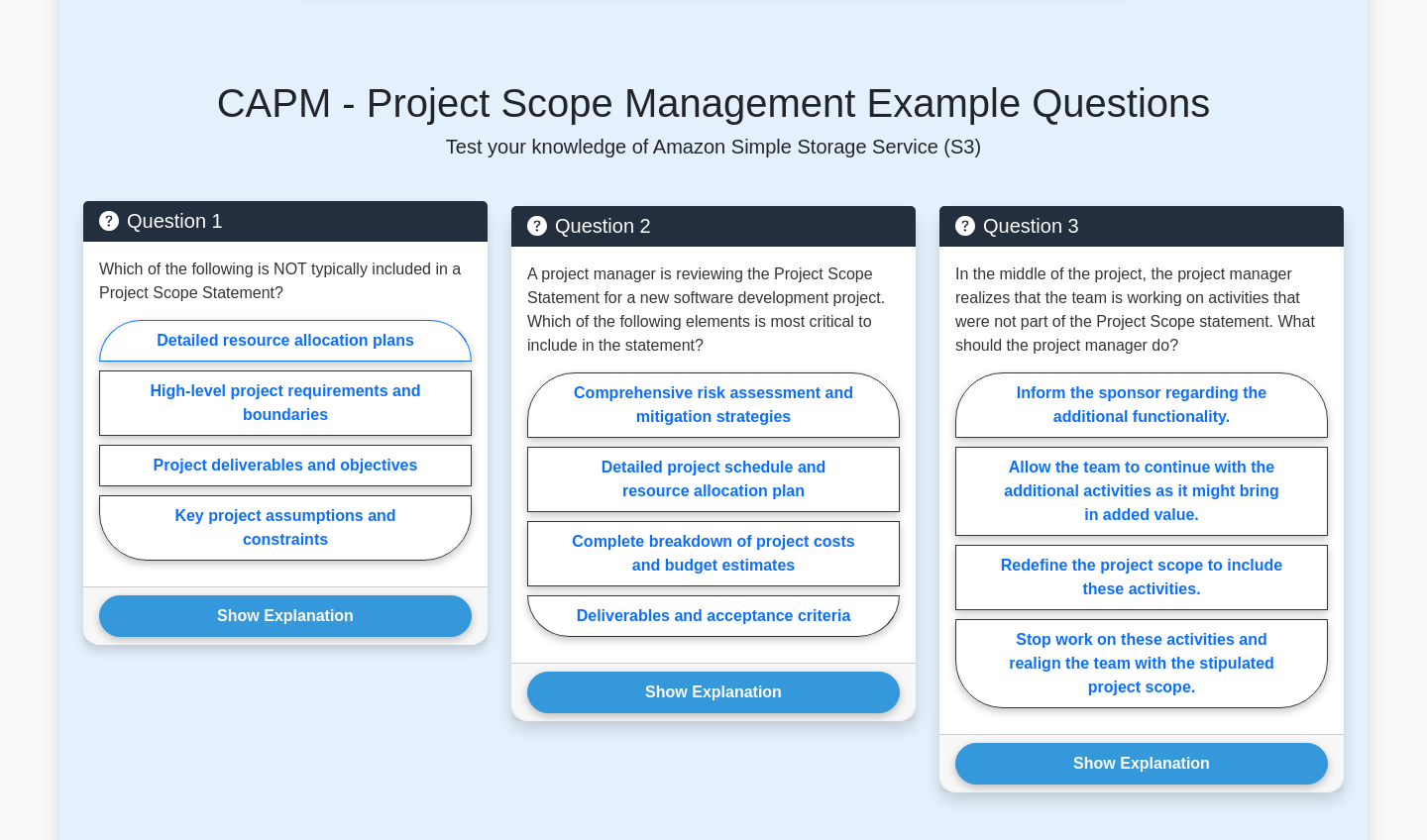 click on "Detailed resource allocation plans" at bounding box center (285, 341) 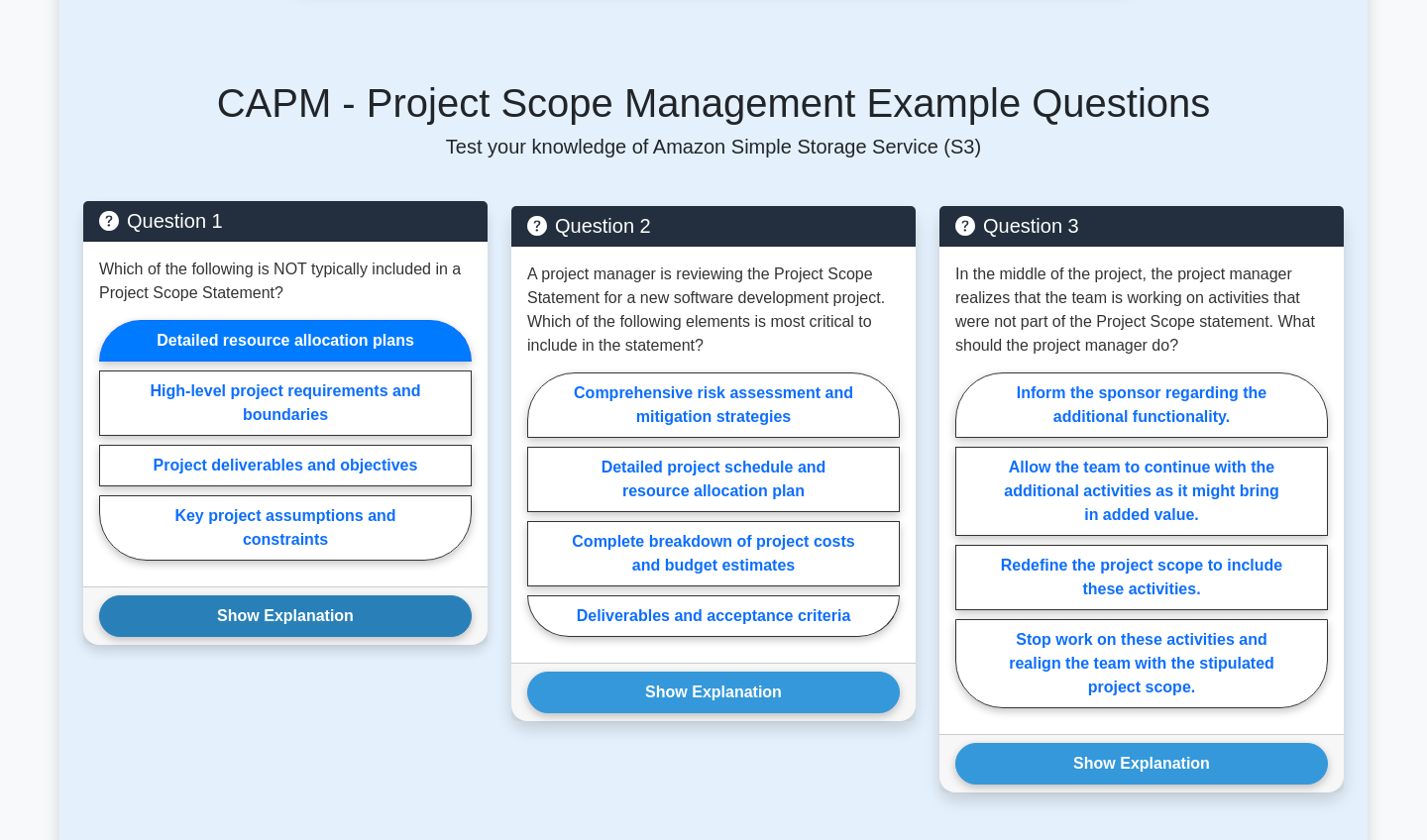 click on "Show Explanation" at bounding box center (285, 616) 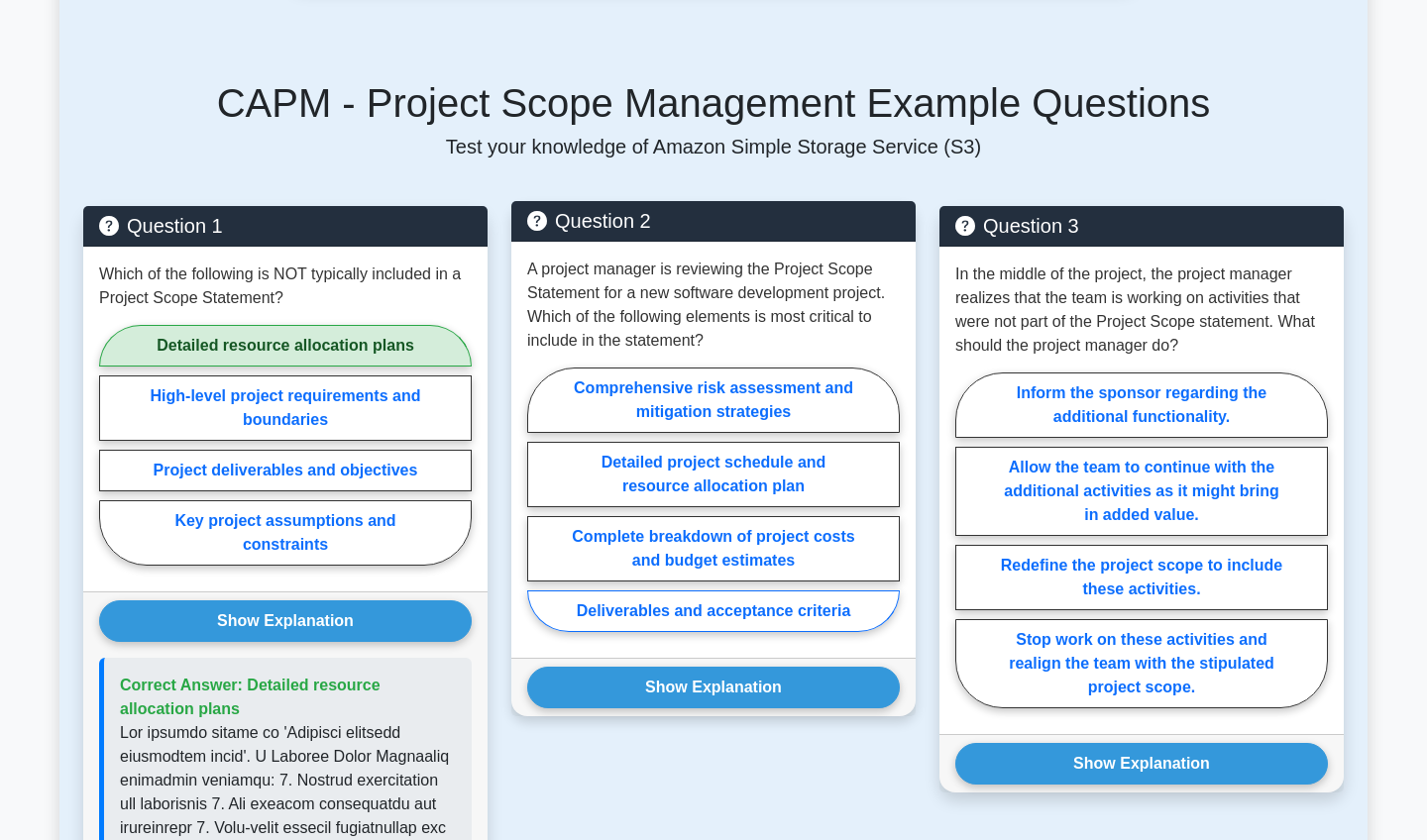click on "Deliverables and acceptance criteria" at bounding box center [714, 611] 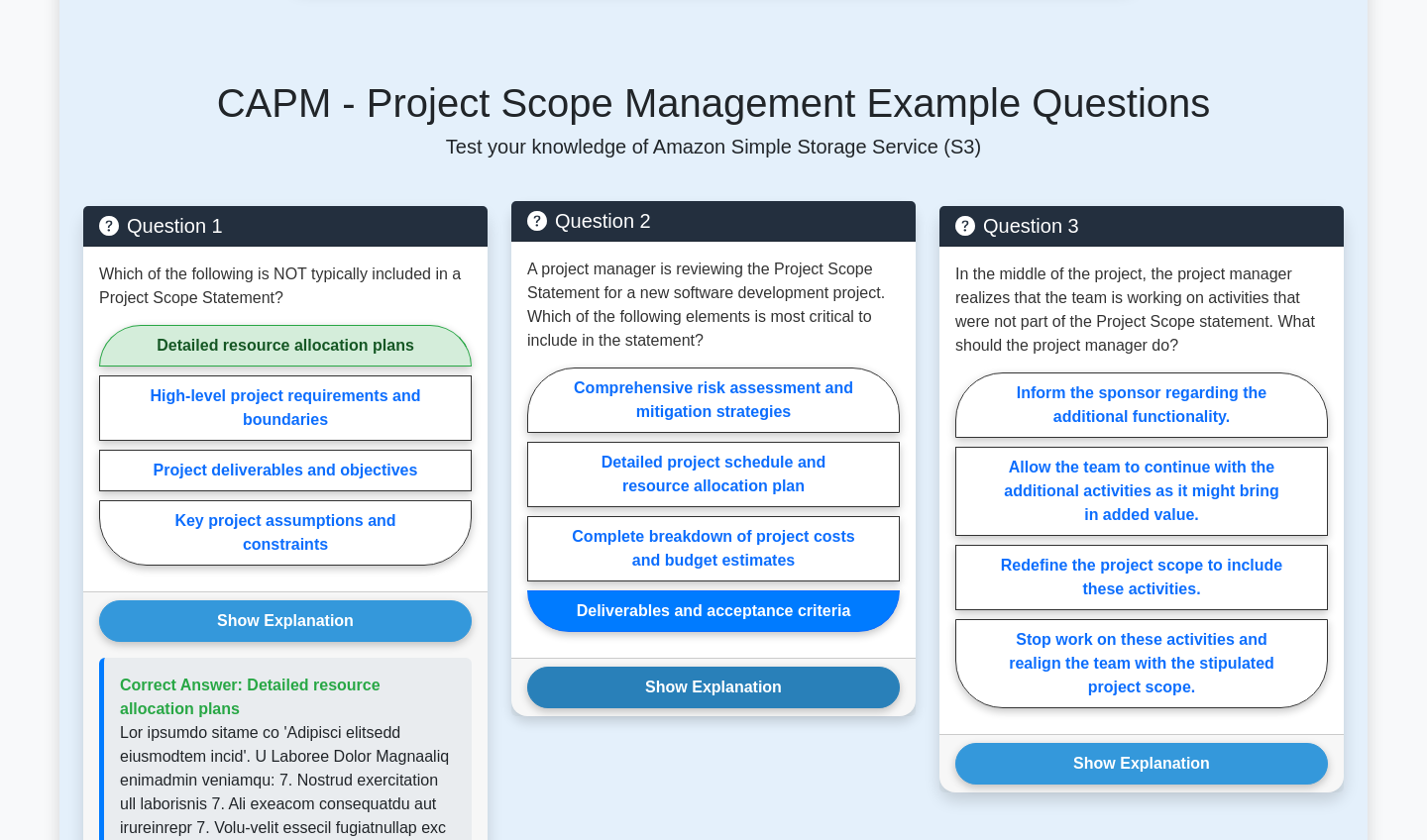 click on "Show Explanation" at bounding box center (714, 687) 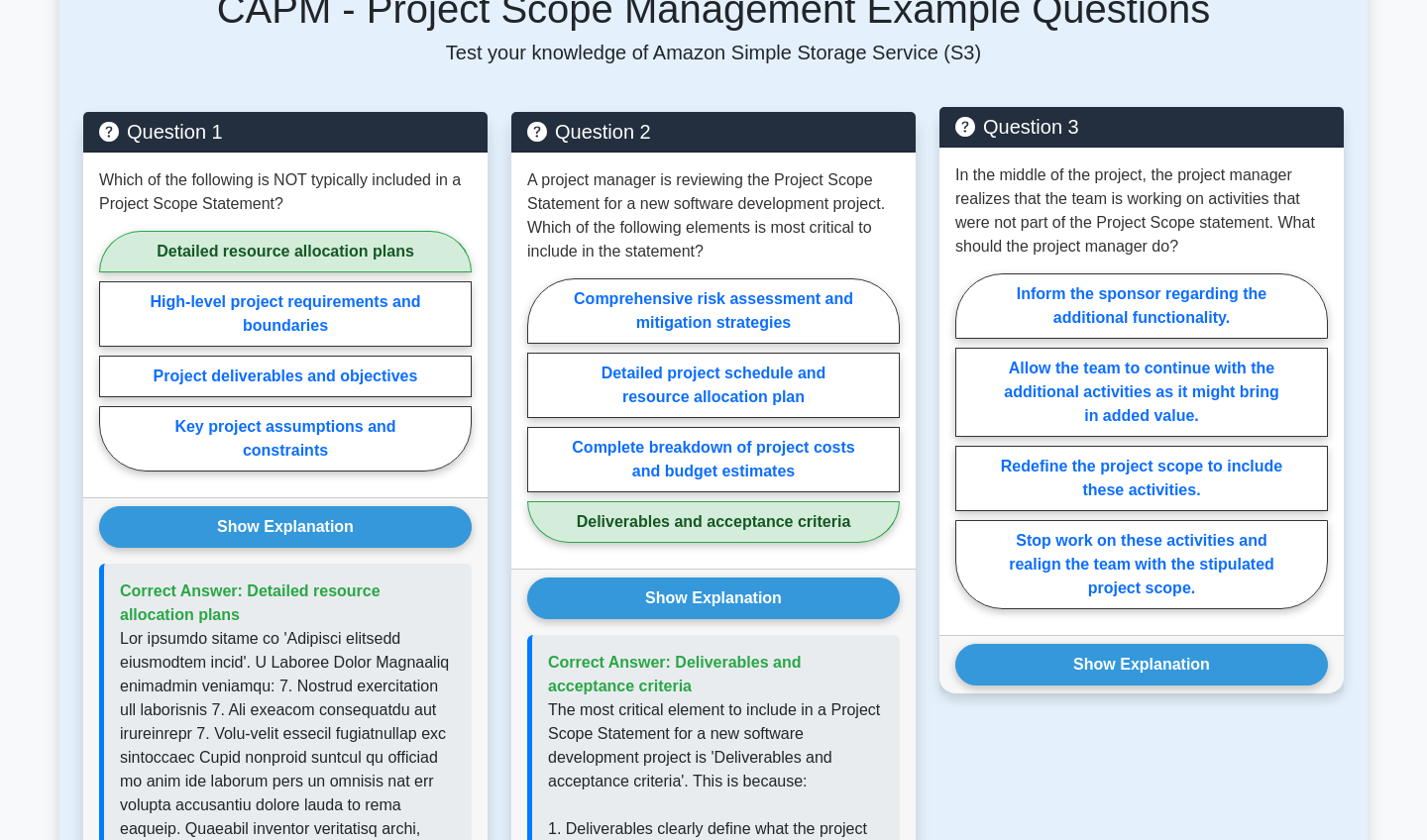 scroll, scrollTop: 1386, scrollLeft: 0, axis: vertical 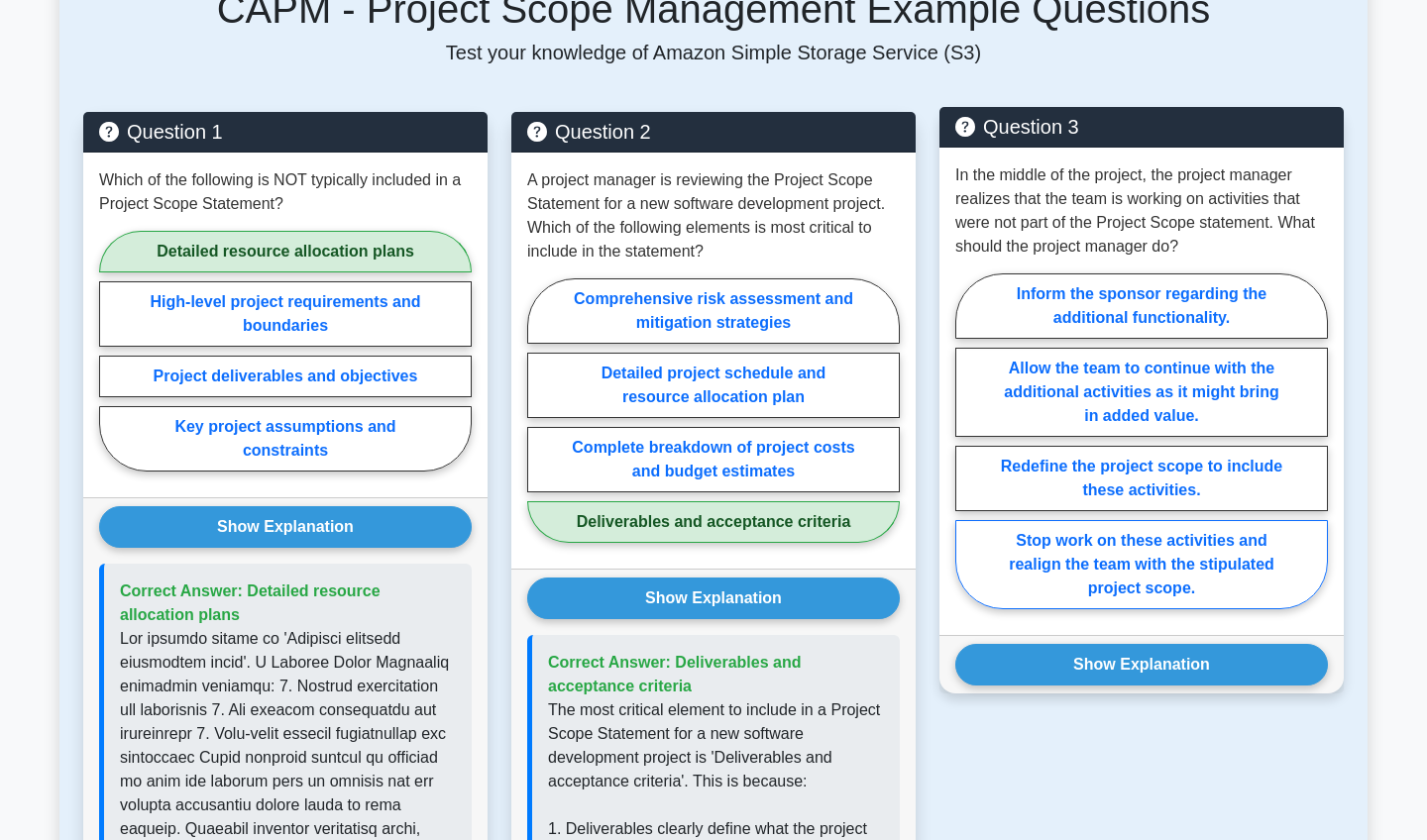 click on "Stop work on these activities and realign the team with the stipulated project scope." at bounding box center [1142, 565] 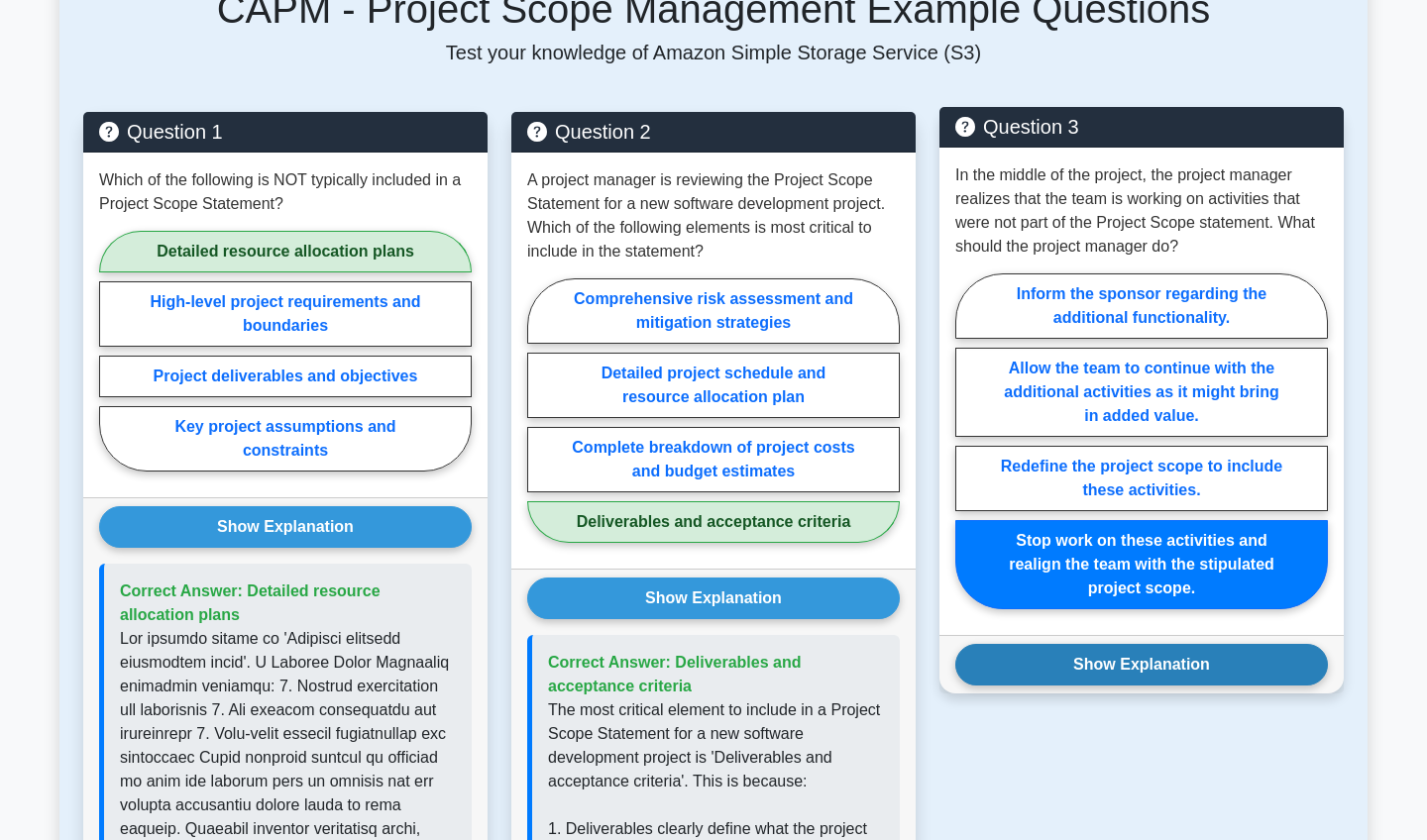 click on "Show Explanation" at bounding box center (1142, 665) 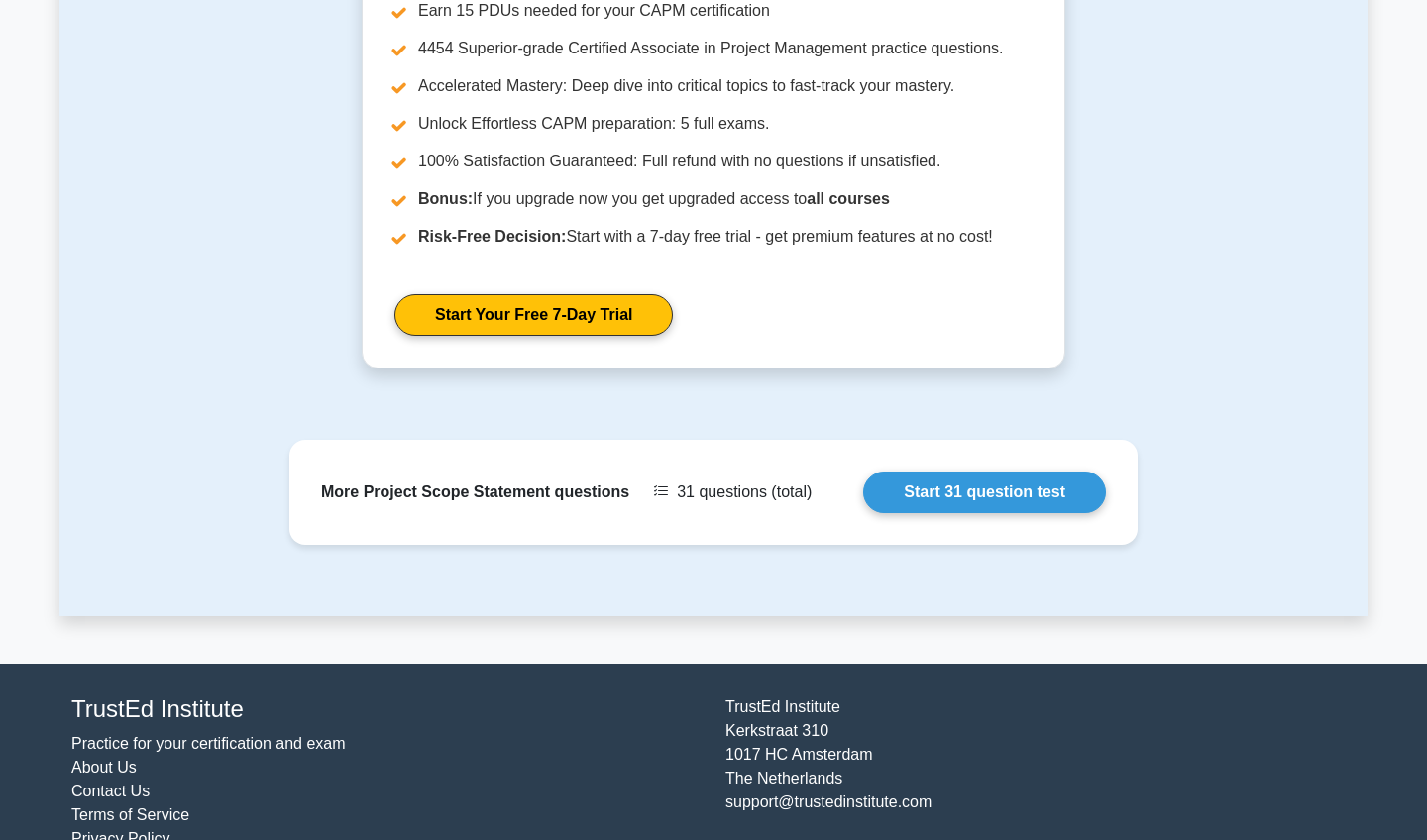 scroll, scrollTop: 3228, scrollLeft: 0, axis: vertical 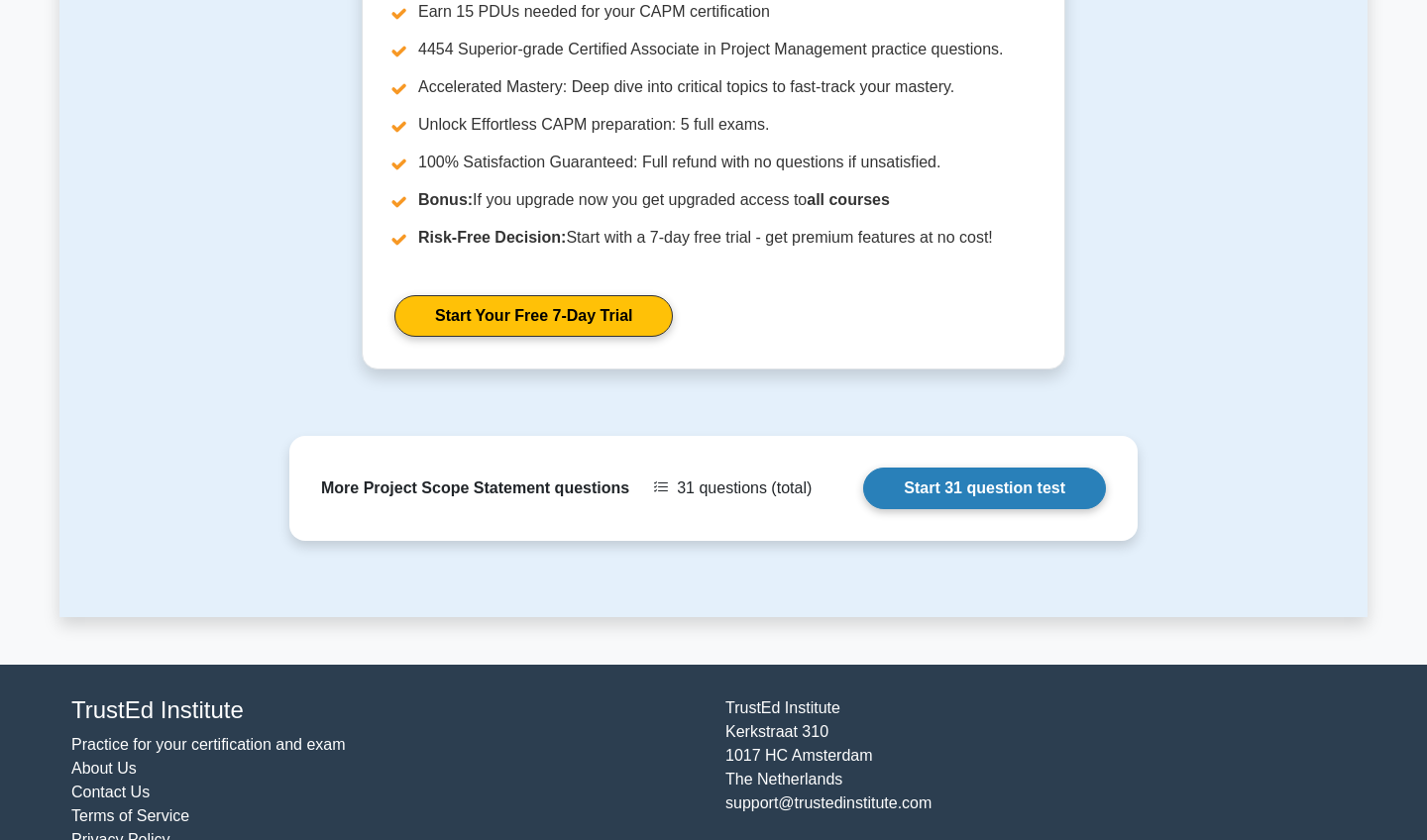 click on "Start 31 question test" at bounding box center (984, 488) 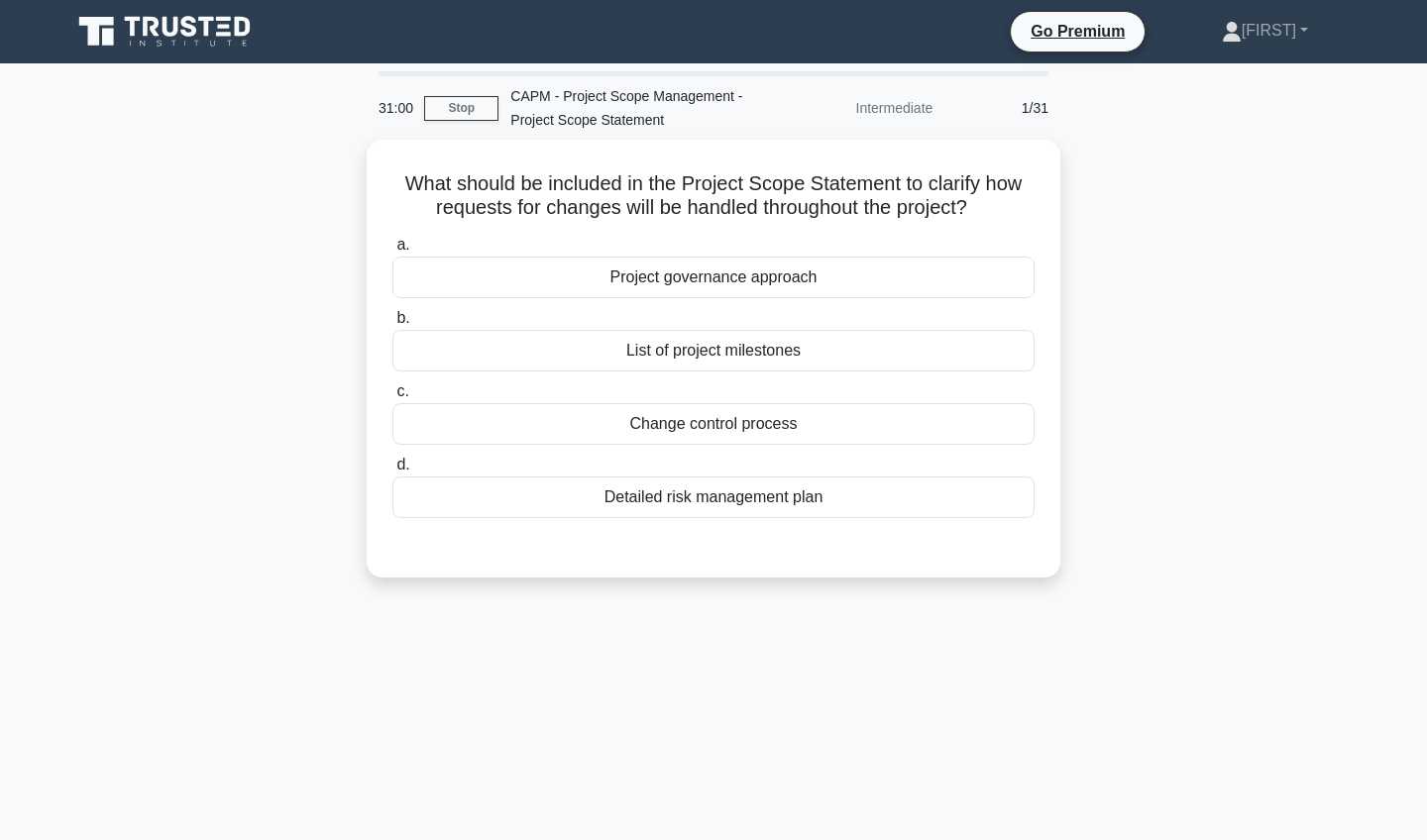 scroll, scrollTop: 0, scrollLeft: 0, axis: both 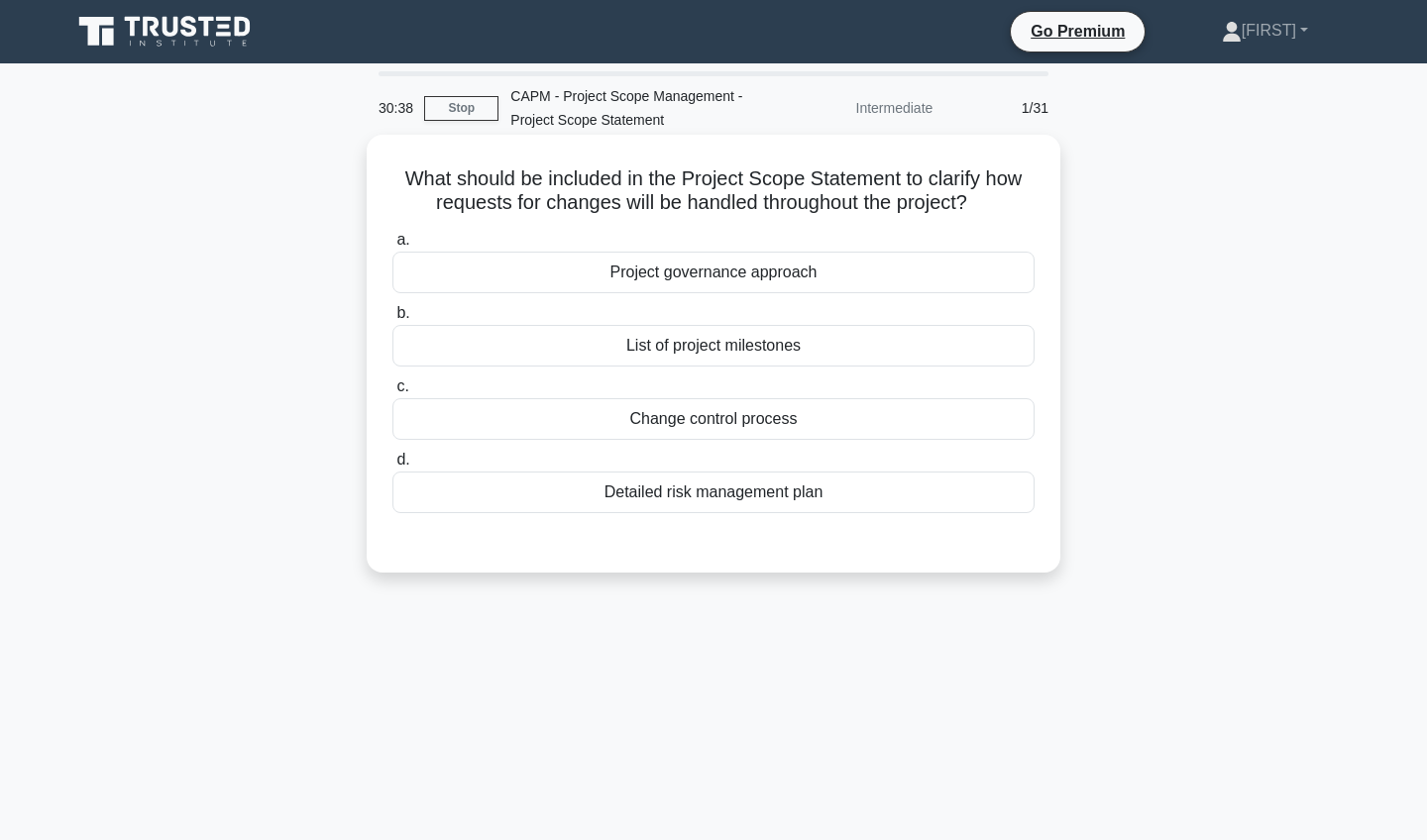 click on "List of project milestones" at bounding box center (714, 346) 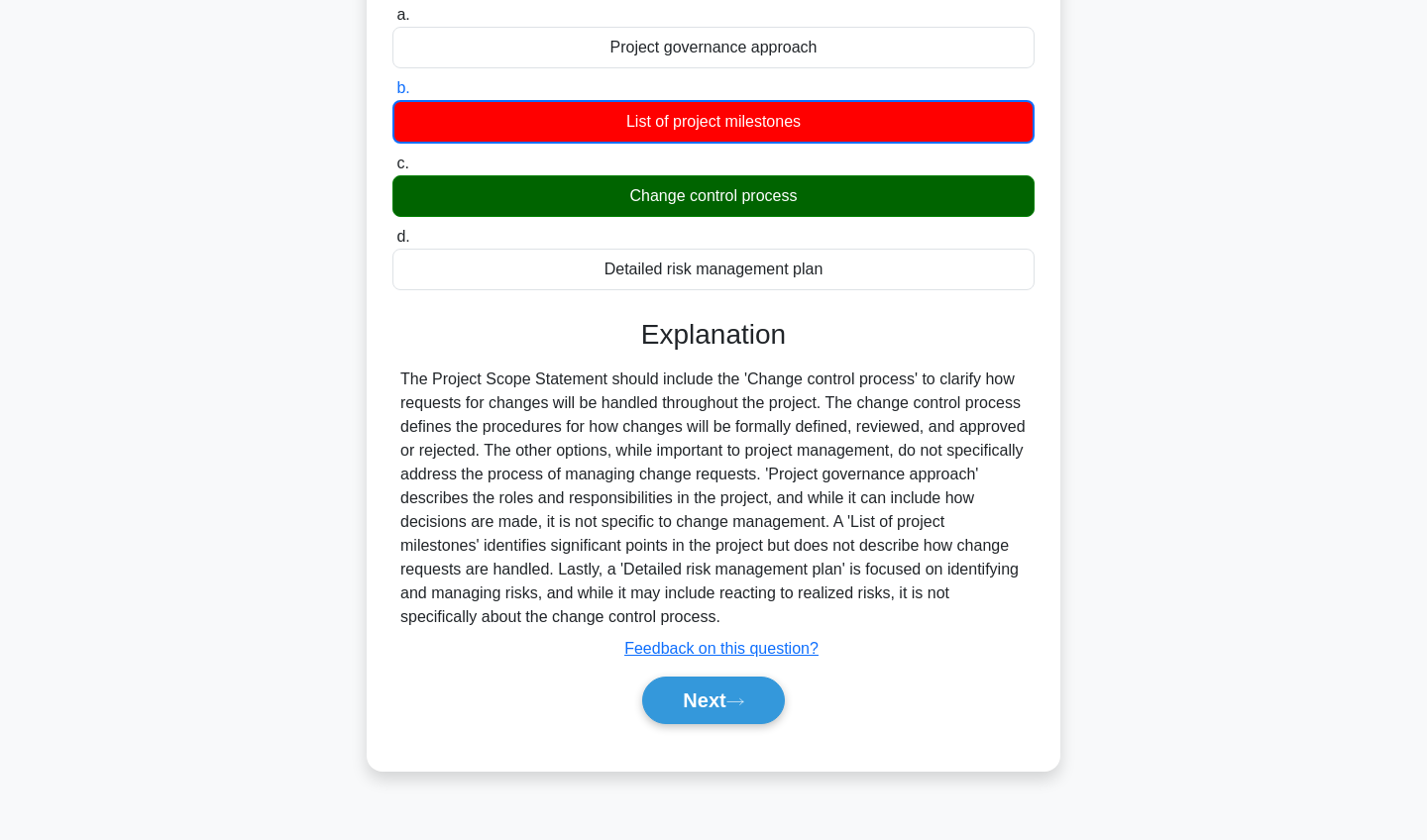 scroll, scrollTop: 230, scrollLeft: 0, axis: vertical 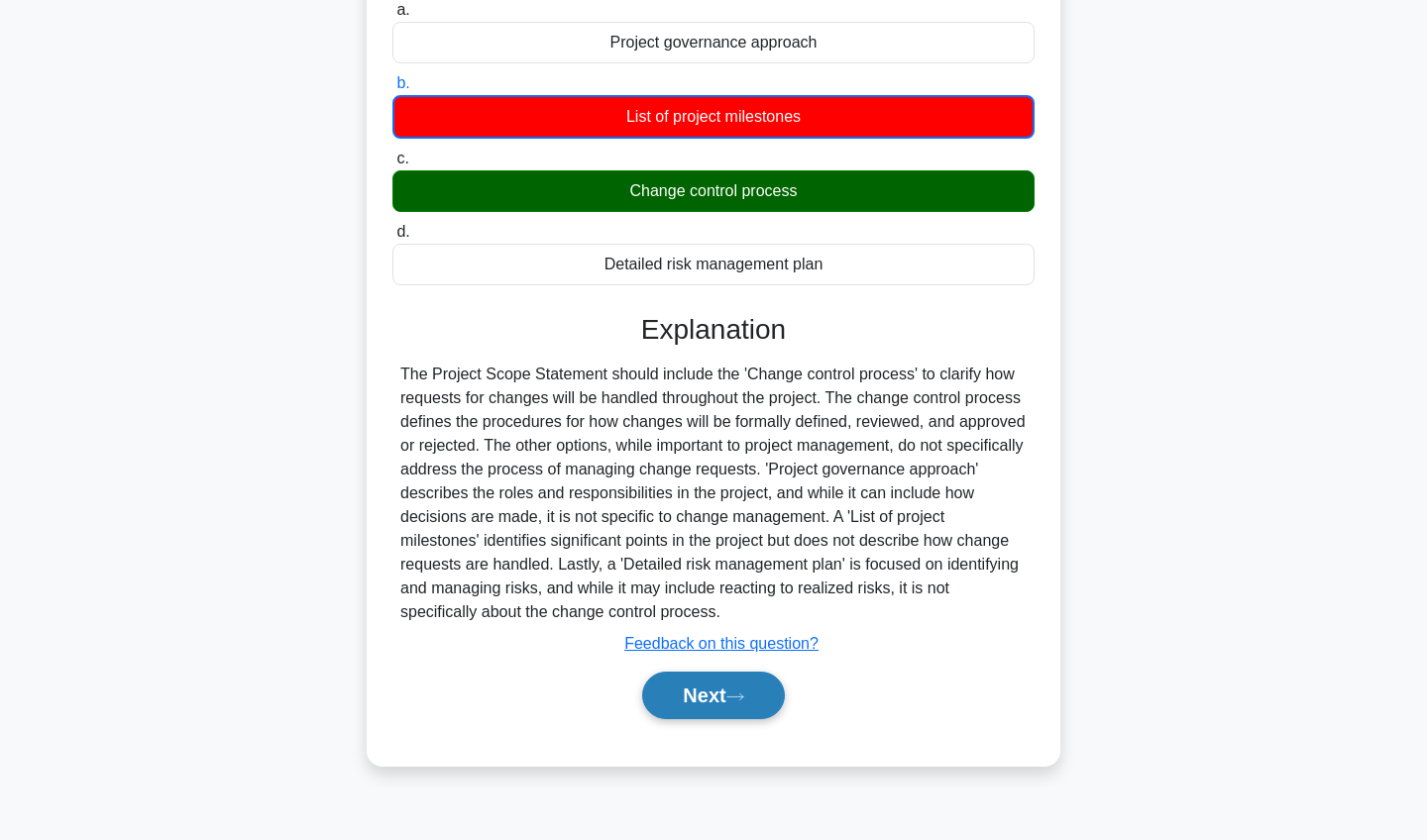 click on "Next" at bounding box center [713, 695] 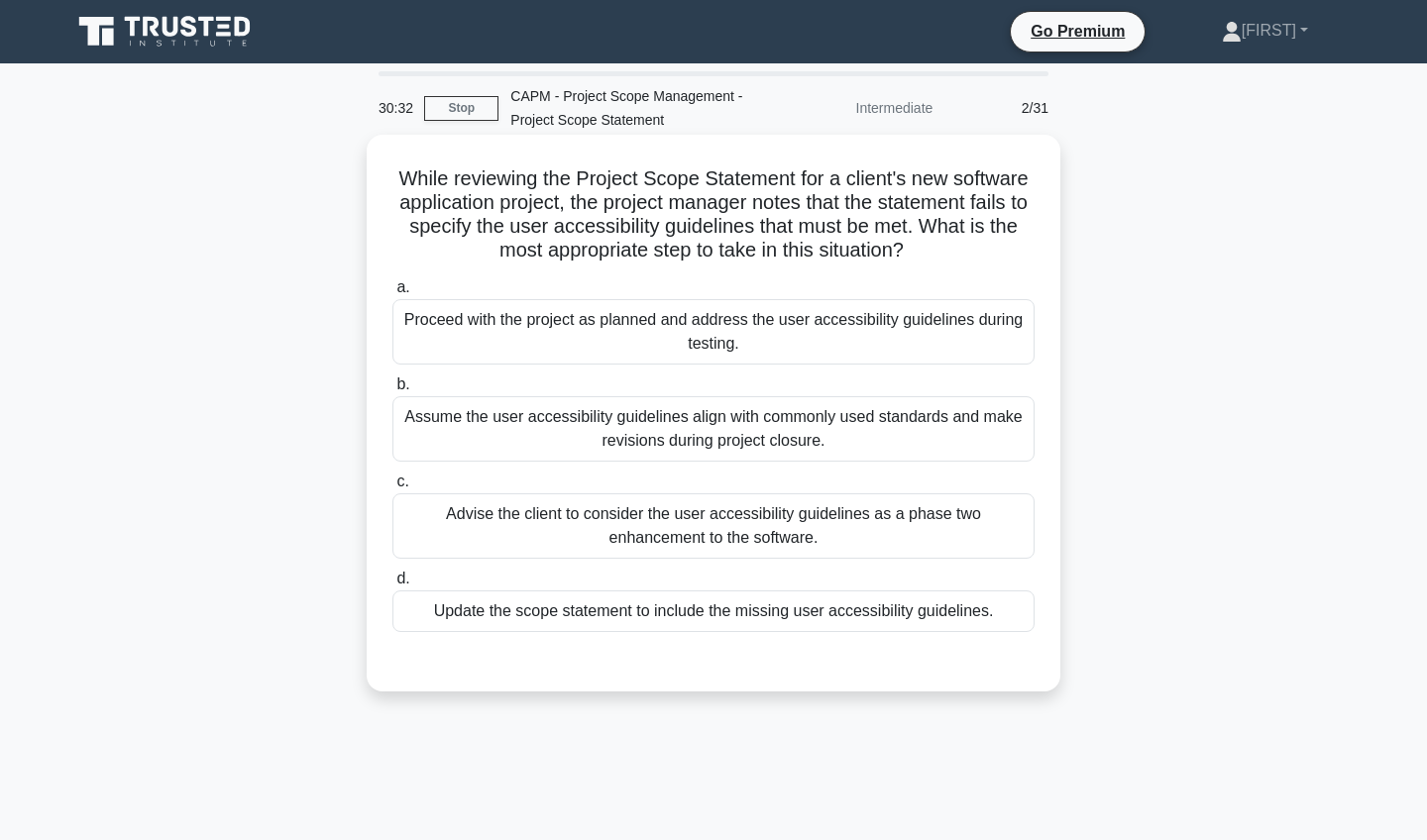 scroll, scrollTop: 0, scrollLeft: 0, axis: both 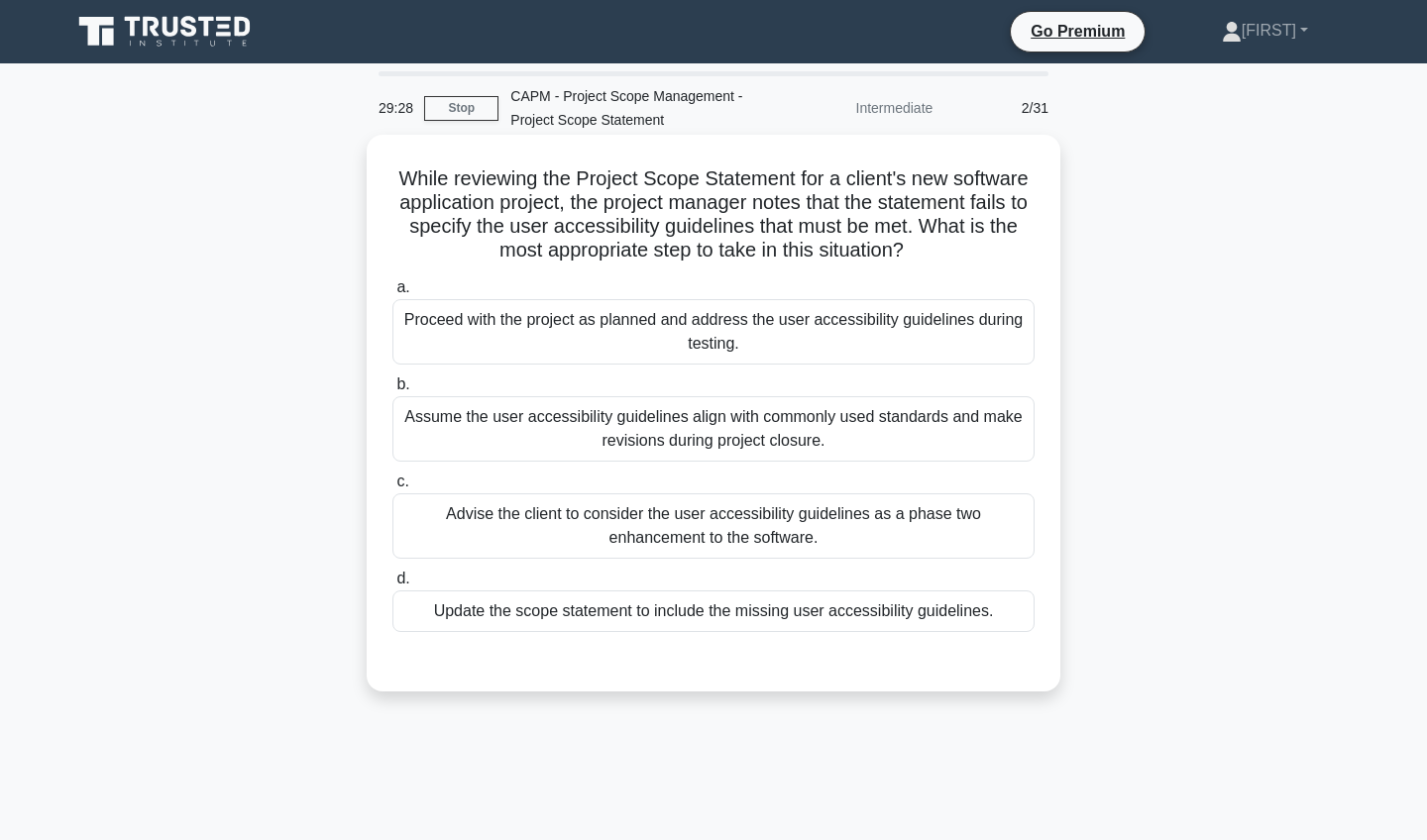 click on "Update the scope statement to include the missing user accessibility guidelines." at bounding box center (714, 611) 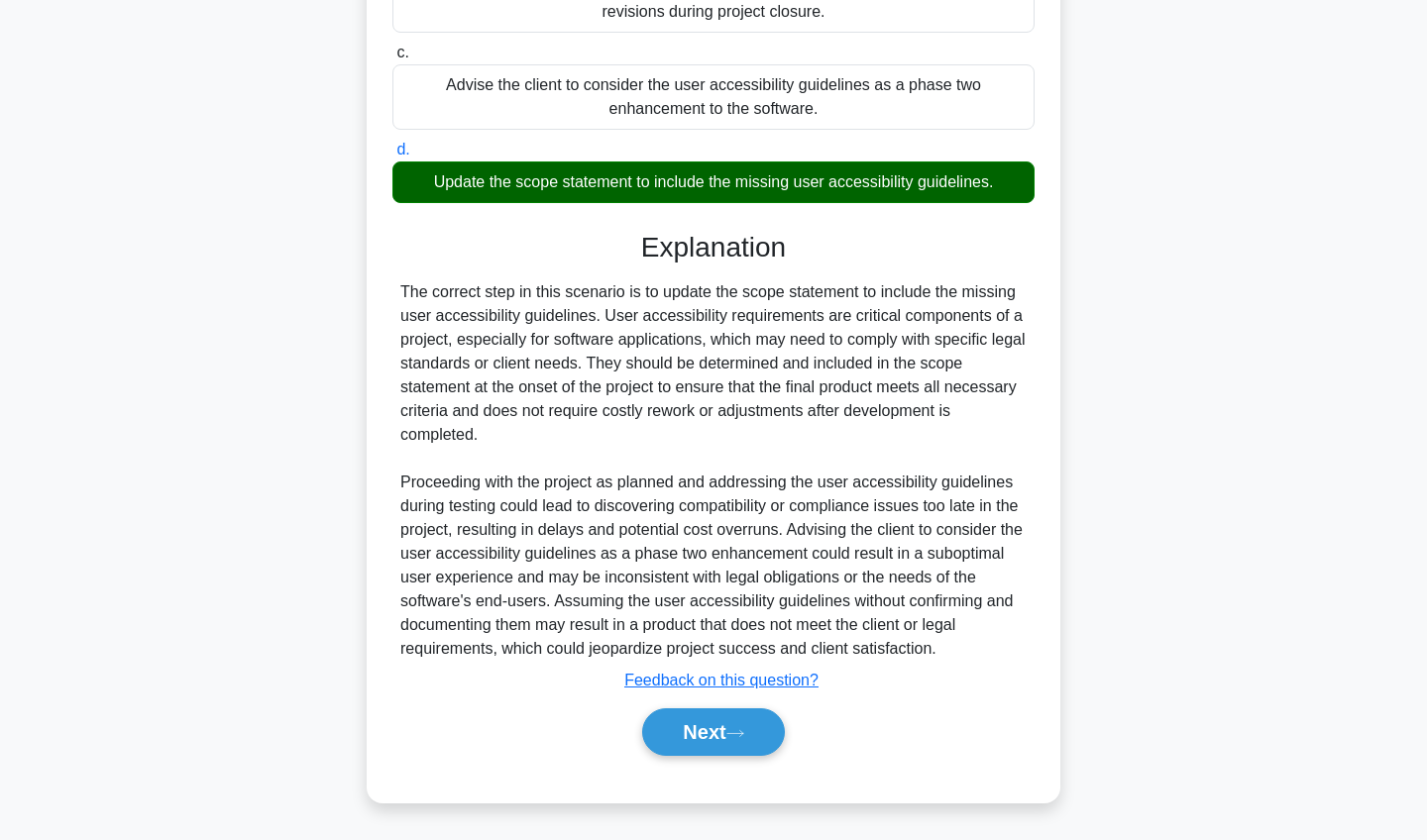 scroll, scrollTop: 429, scrollLeft: 0, axis: vertical 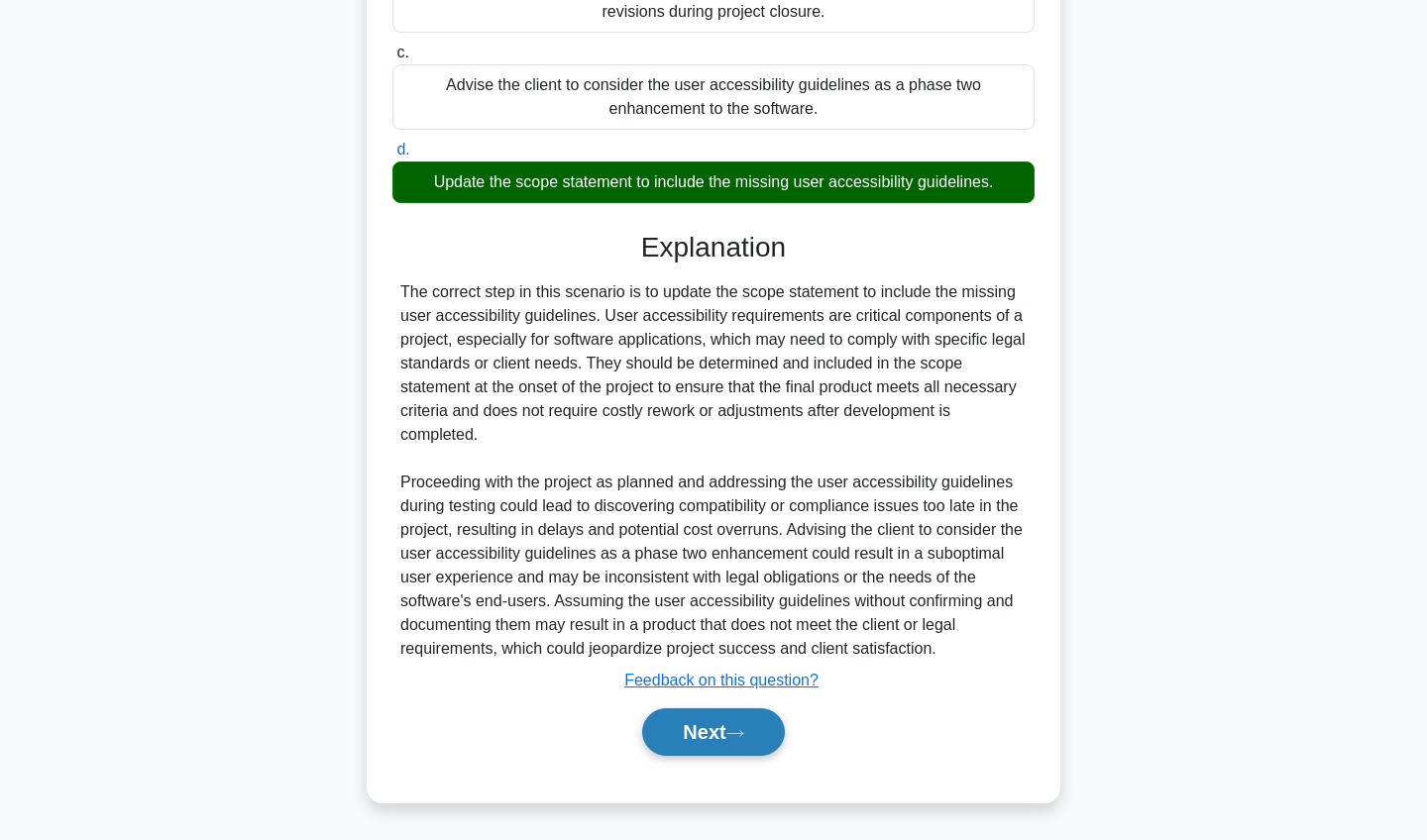 click on "Next" at bounding box center (713, 732) 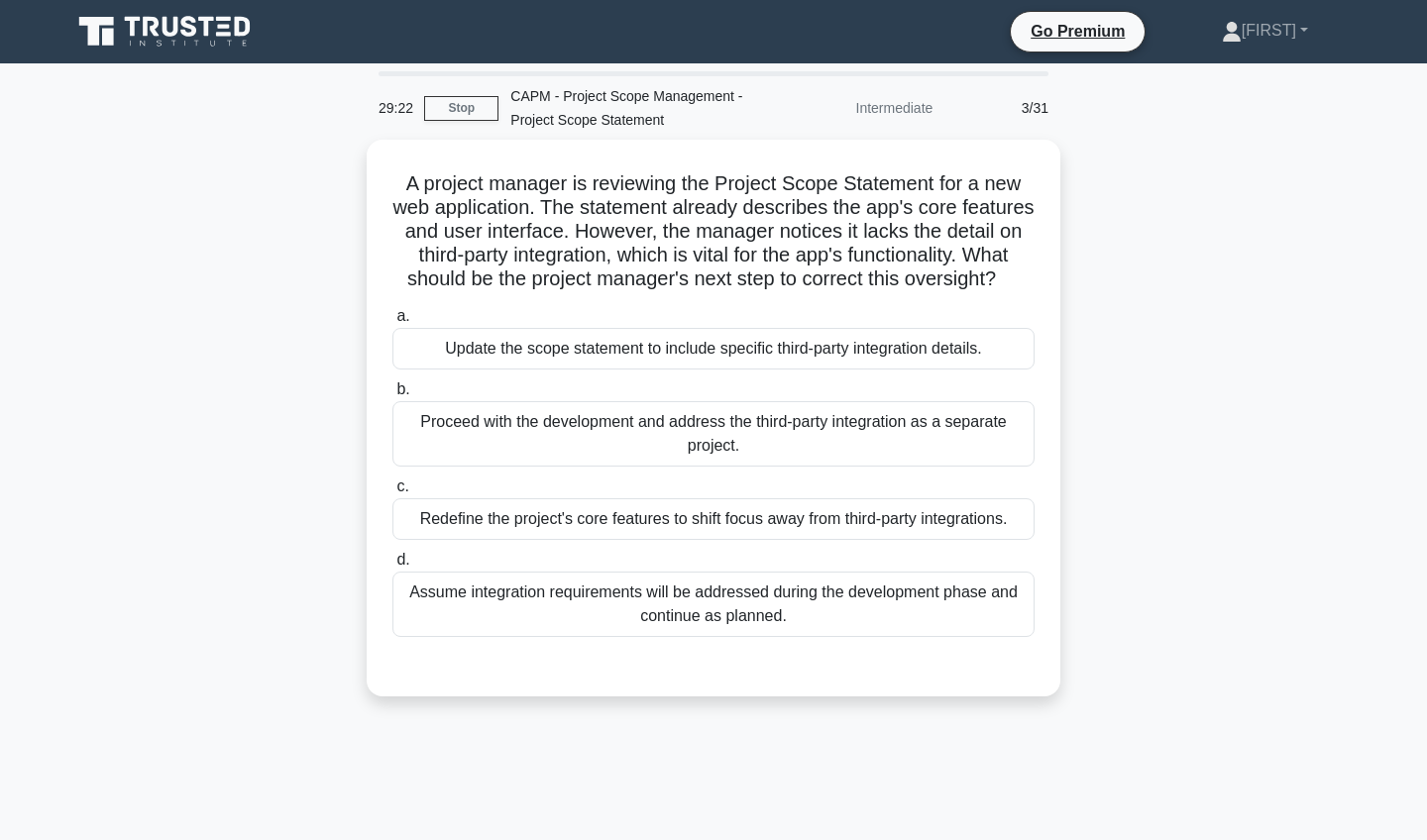 scroll, scrollTop: 0, scrollLeft: 0, axis: both 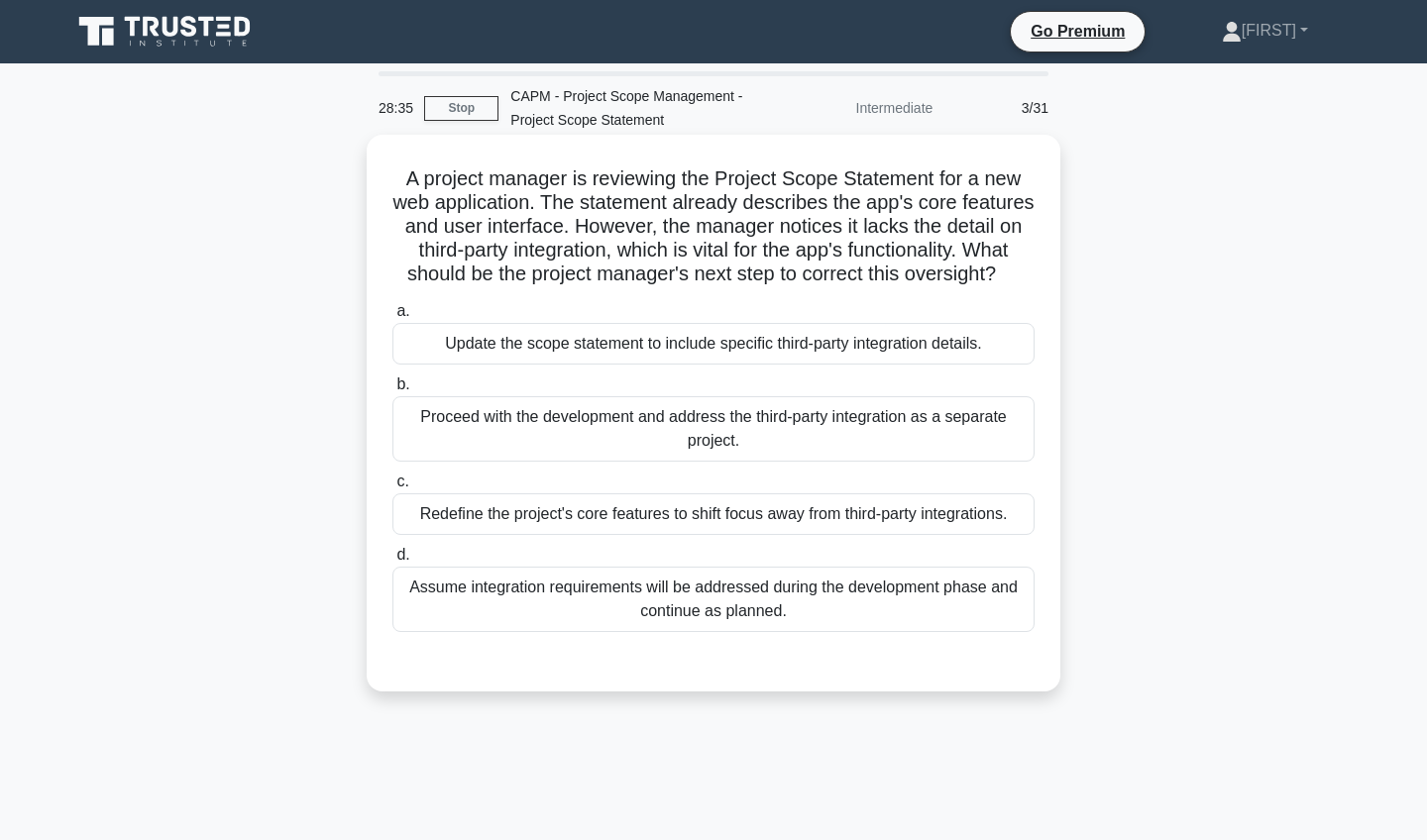 click on "Update the scope statement to include specific third-party integration details." at bounding box center (714, 344) 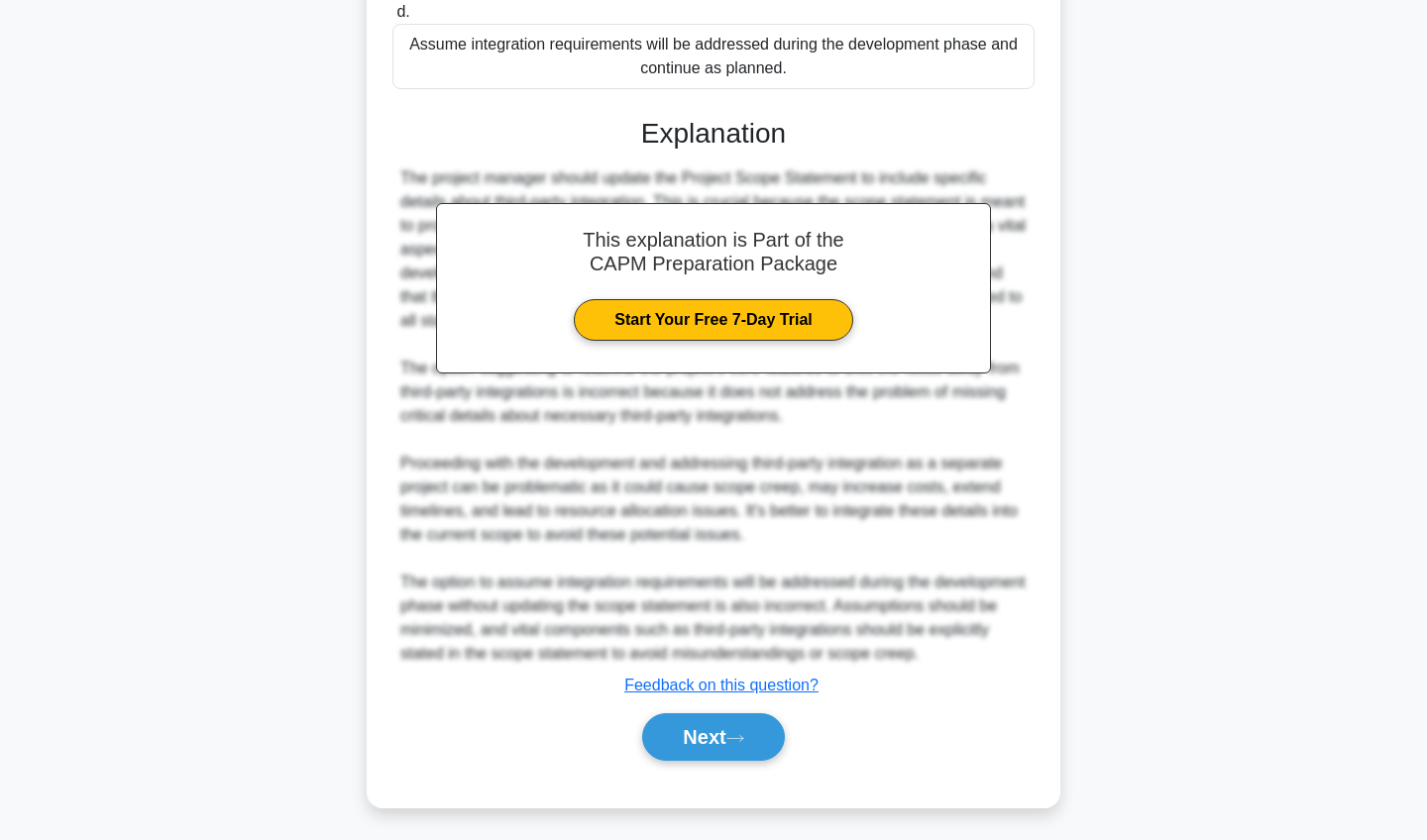 scroll, scrollTop: 548, scrollLeft: 0, axis: vertical 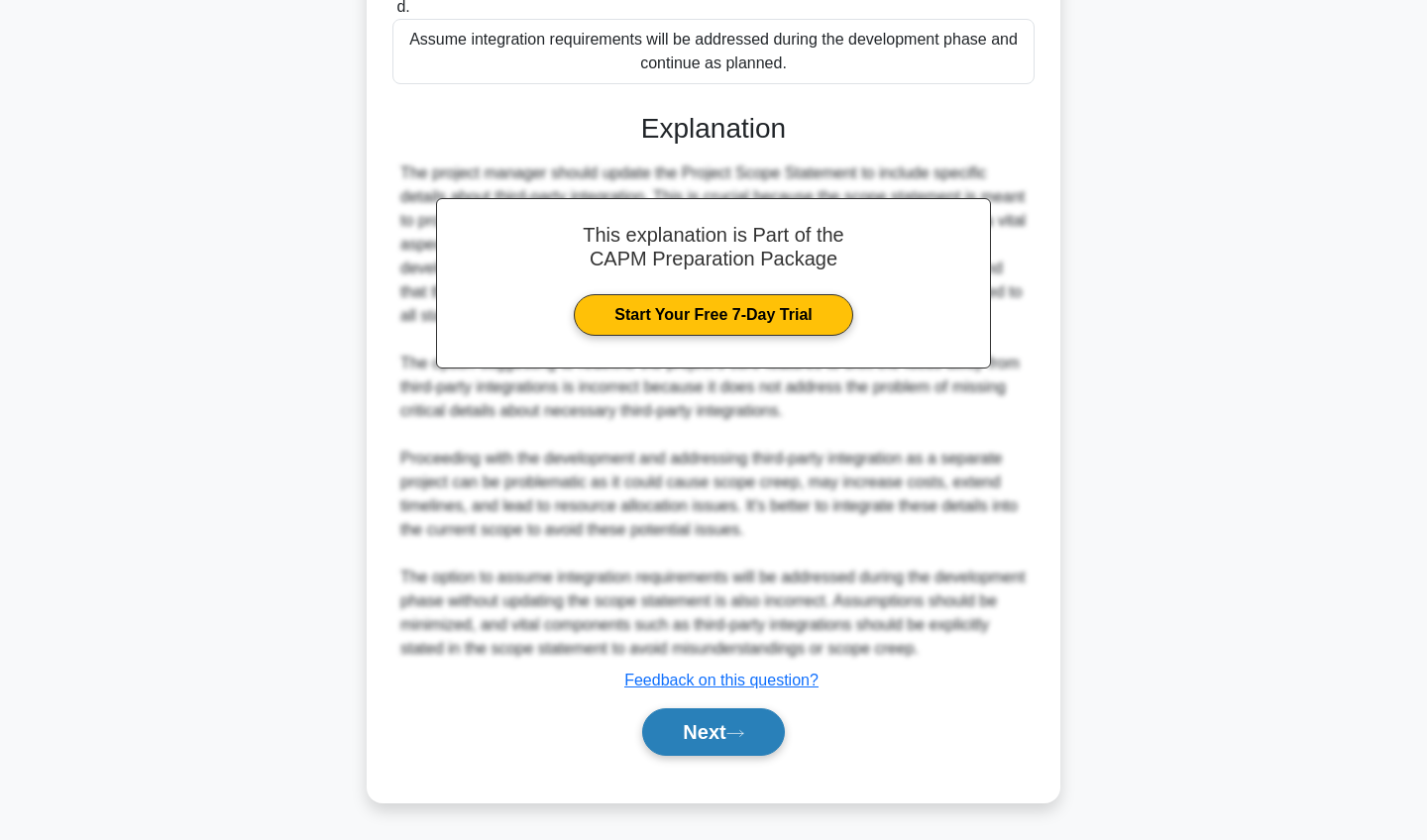 click on "Next" at bounding box center (713, 732) 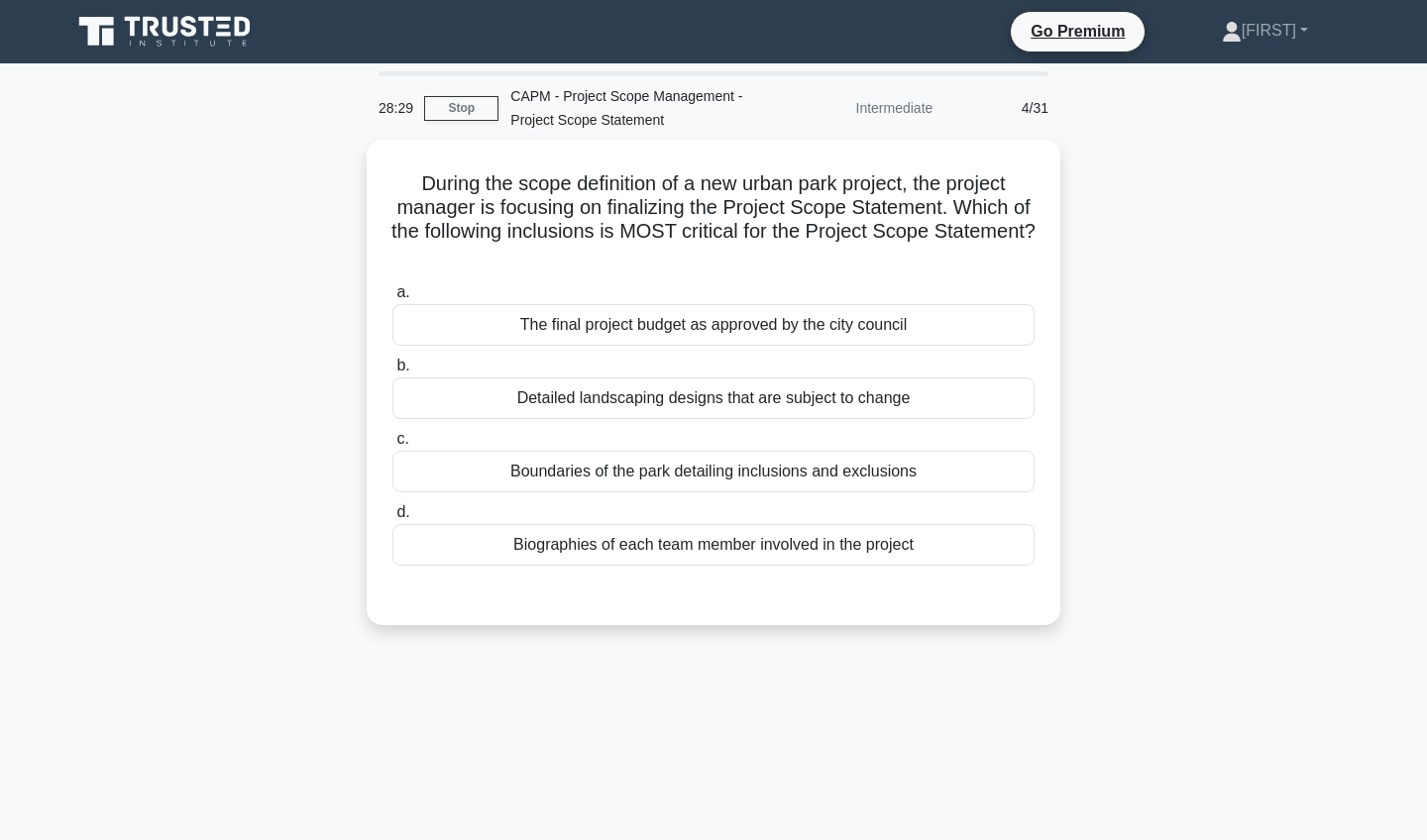 scroll, scrollTop: 0, scrollLeft: 0, axis: both 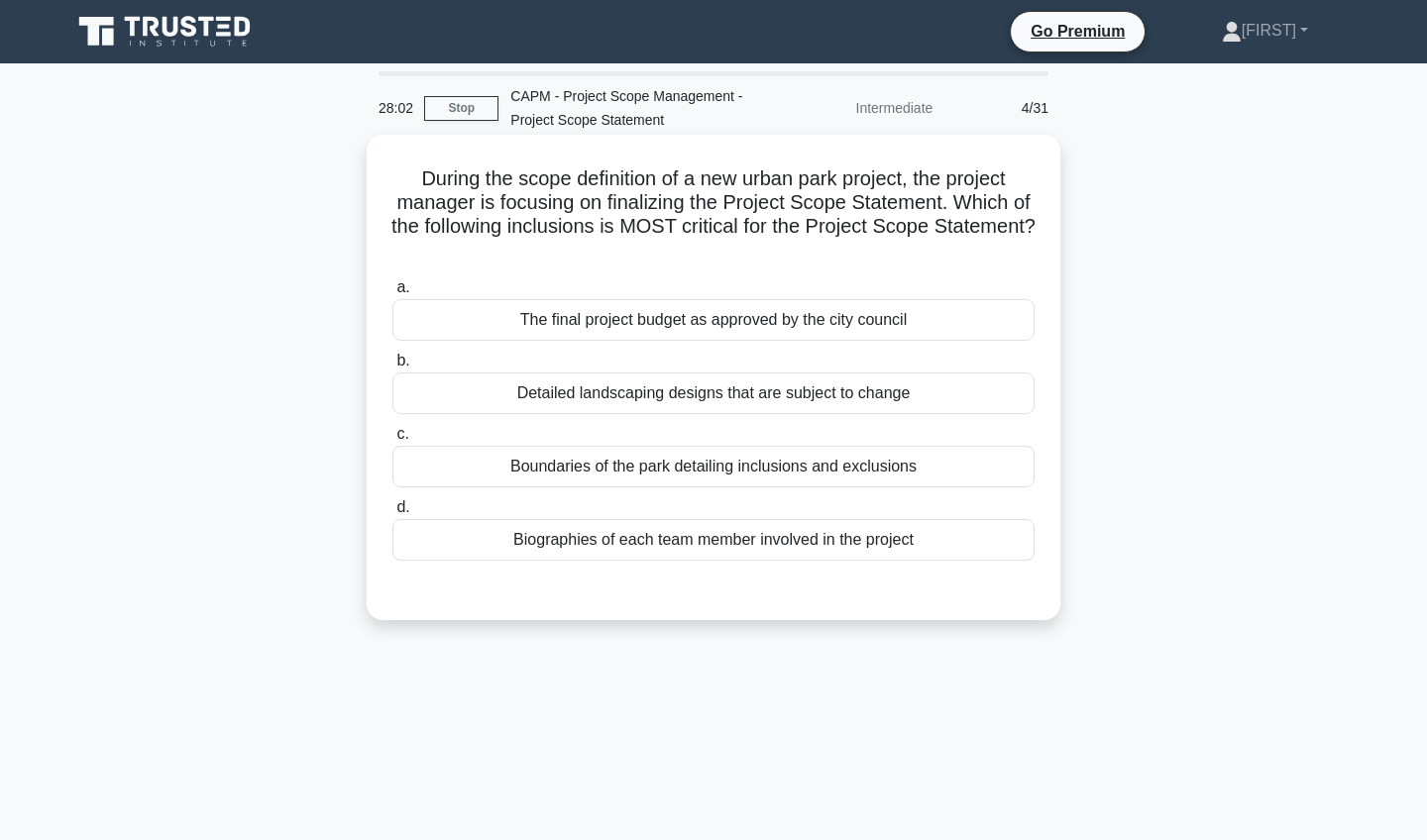 click on "Boundaries of the park detailing inclusions and exclusions" at bounding box center (714, 467) 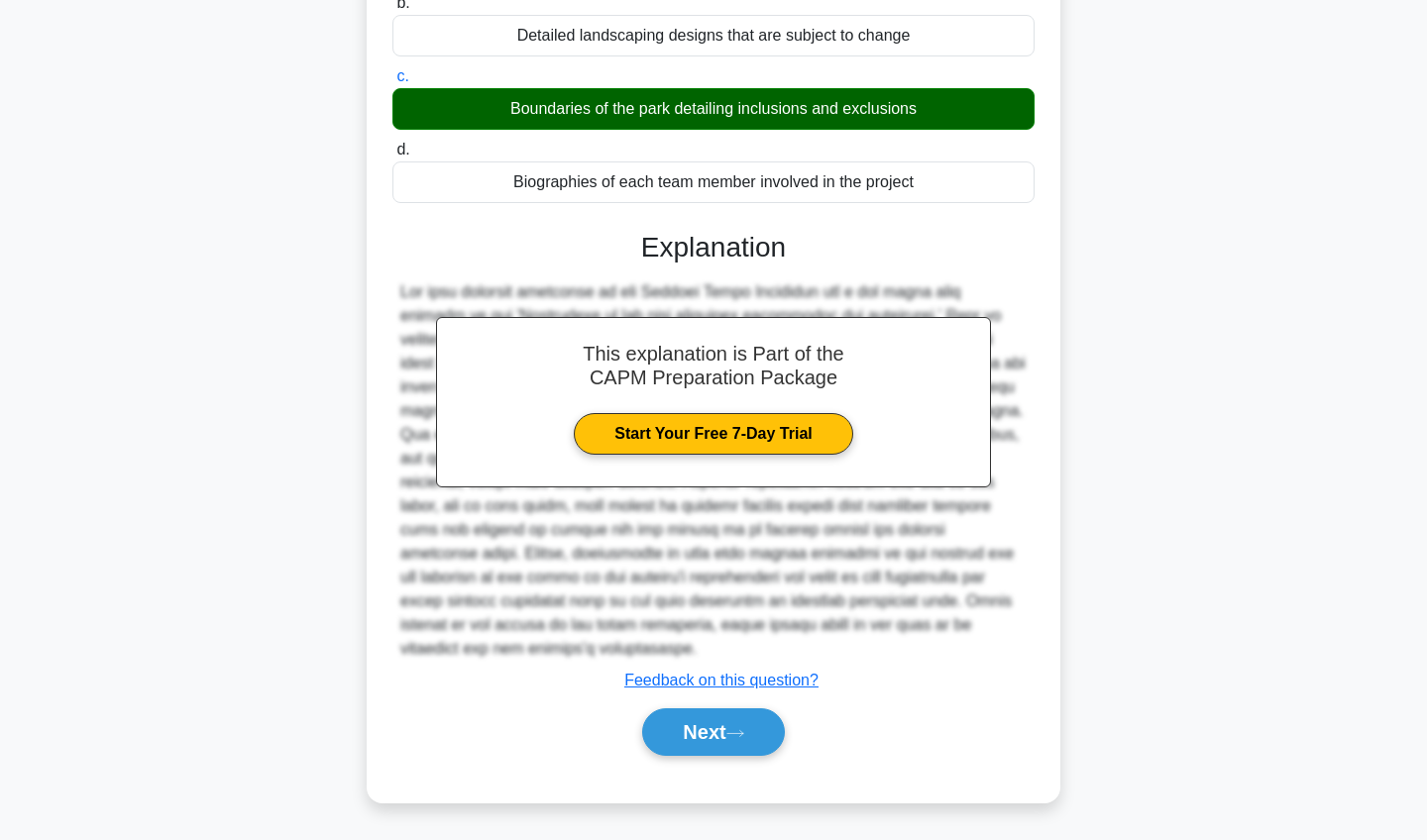 scroll, scrollTop: 358, scrollLeft: 0, axis: vertical 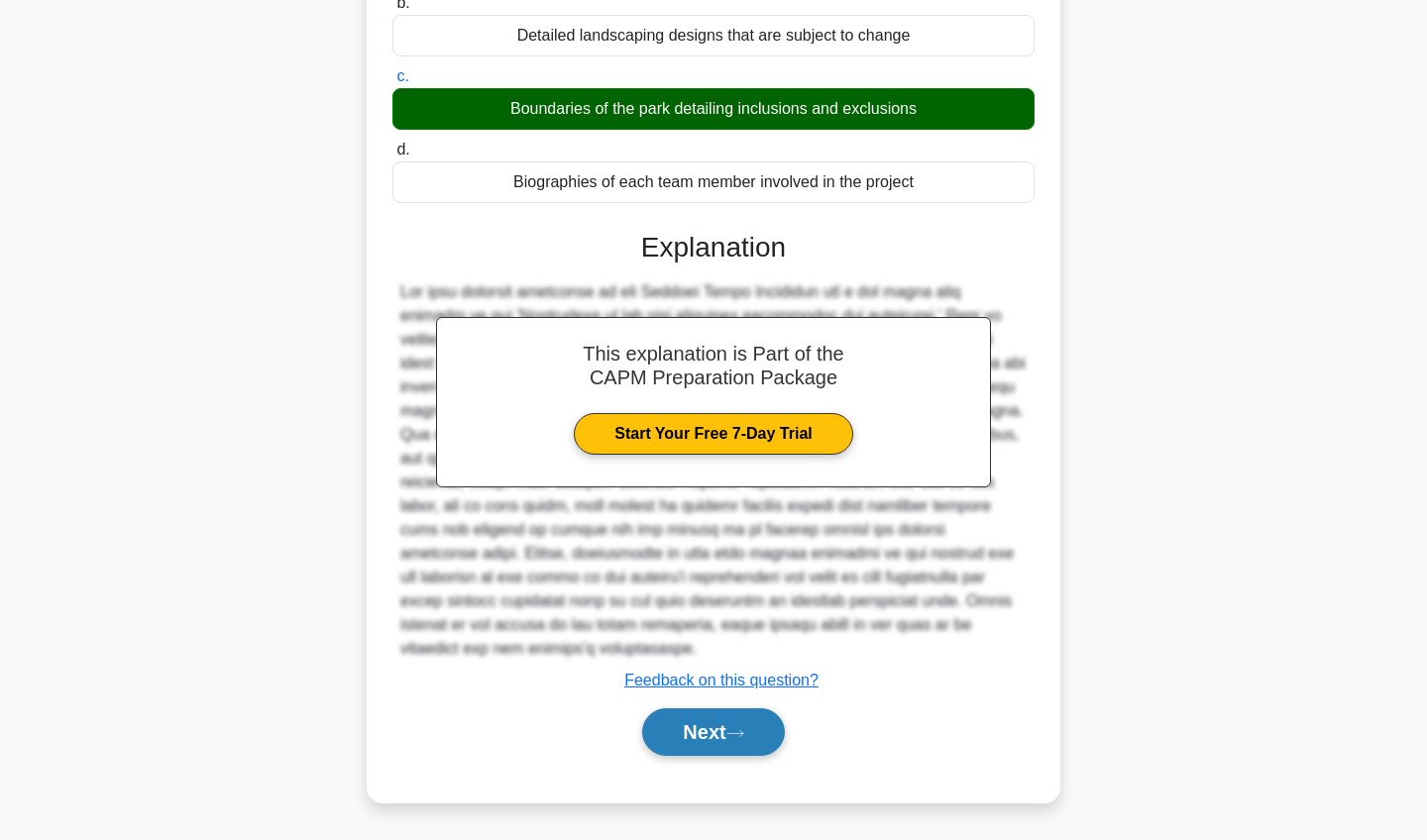 click on "Next" at bounding box center (713, 732) 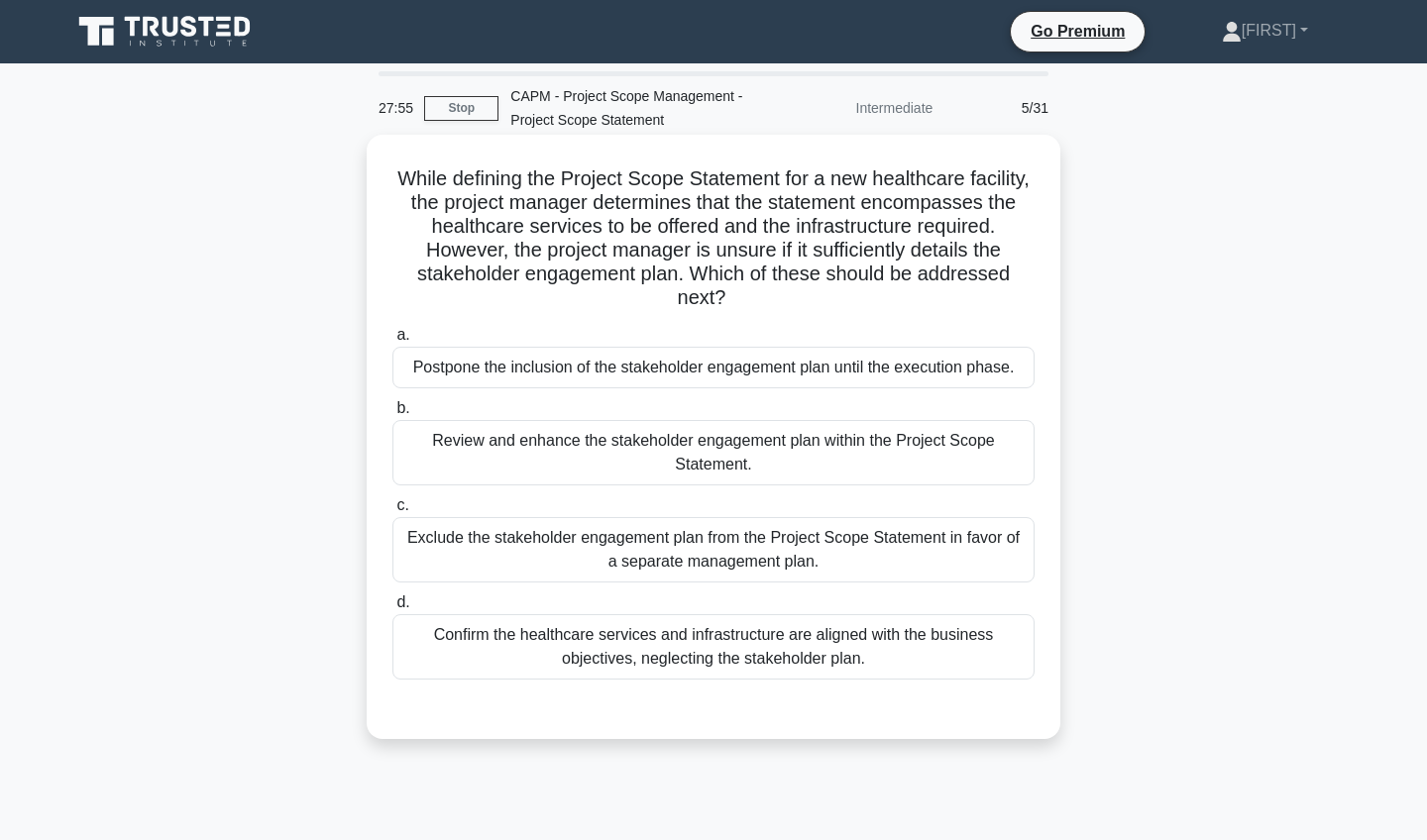 scroll, scrollTop: 0, scrollLeft: 0, axis: both 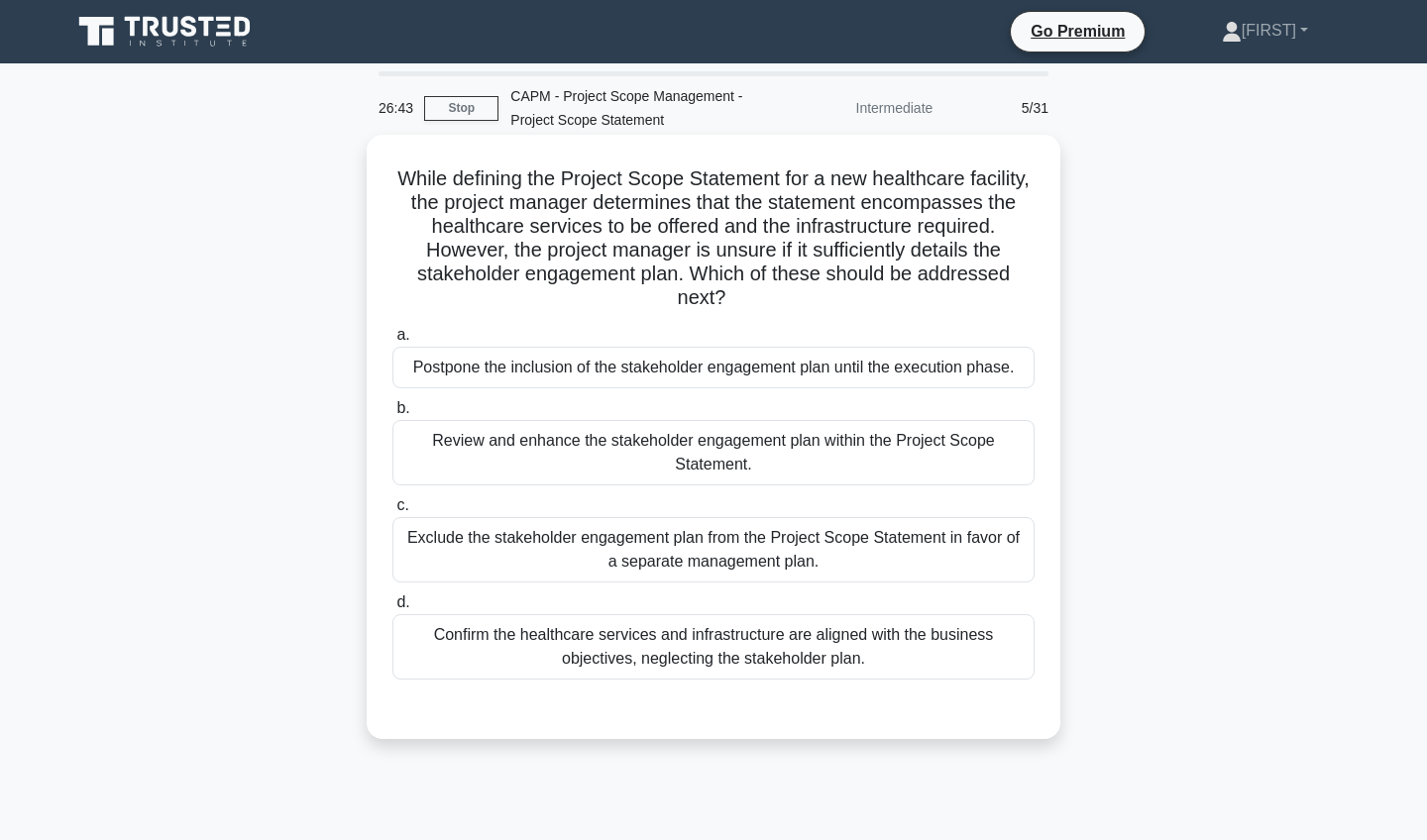 click on "Review and enhance the stakeholder engagement plan within the Project Scope Statement." at bounding box center (714, 453) 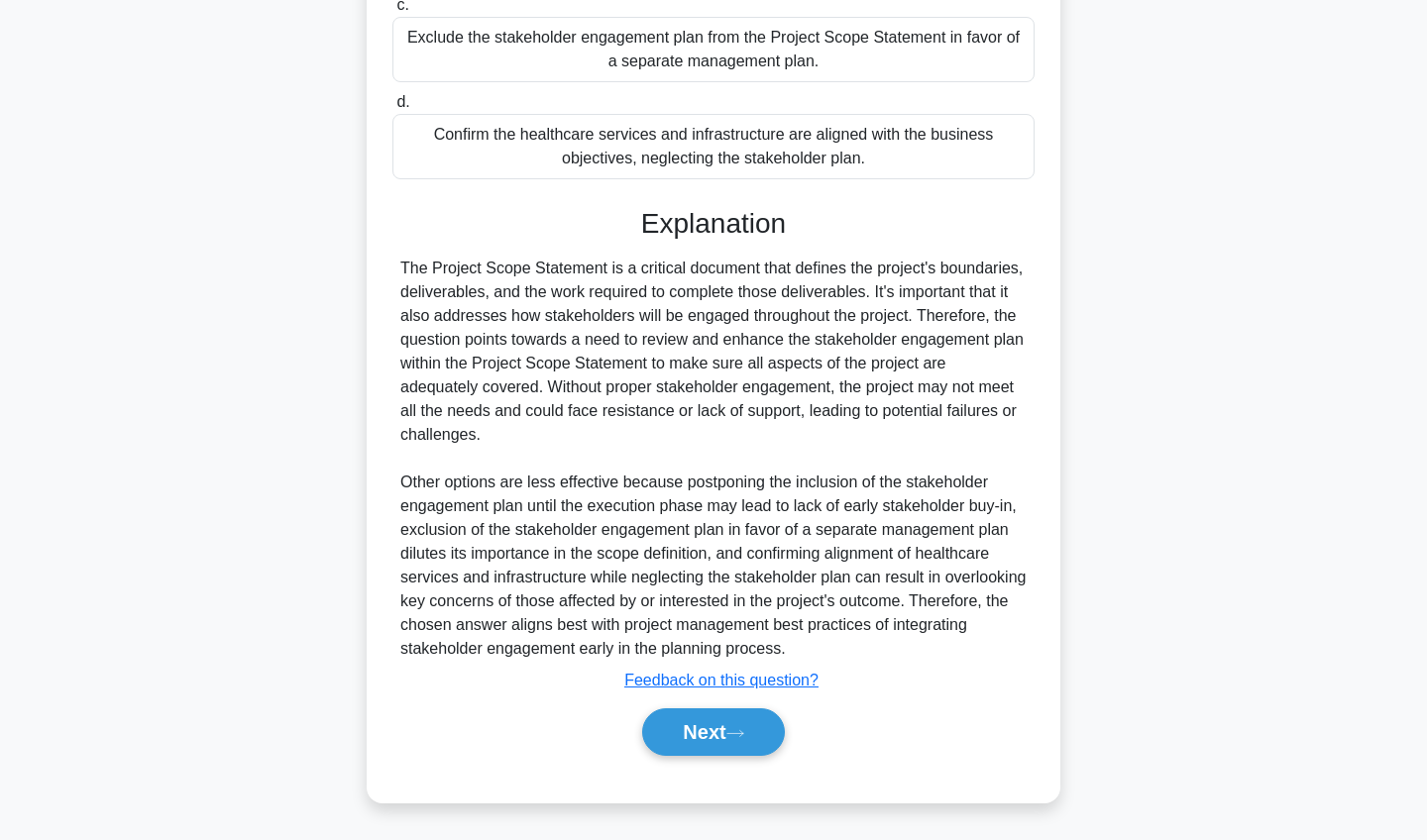 scroll, scrollTop: 500, scrollLeft: 0, axis: vertical 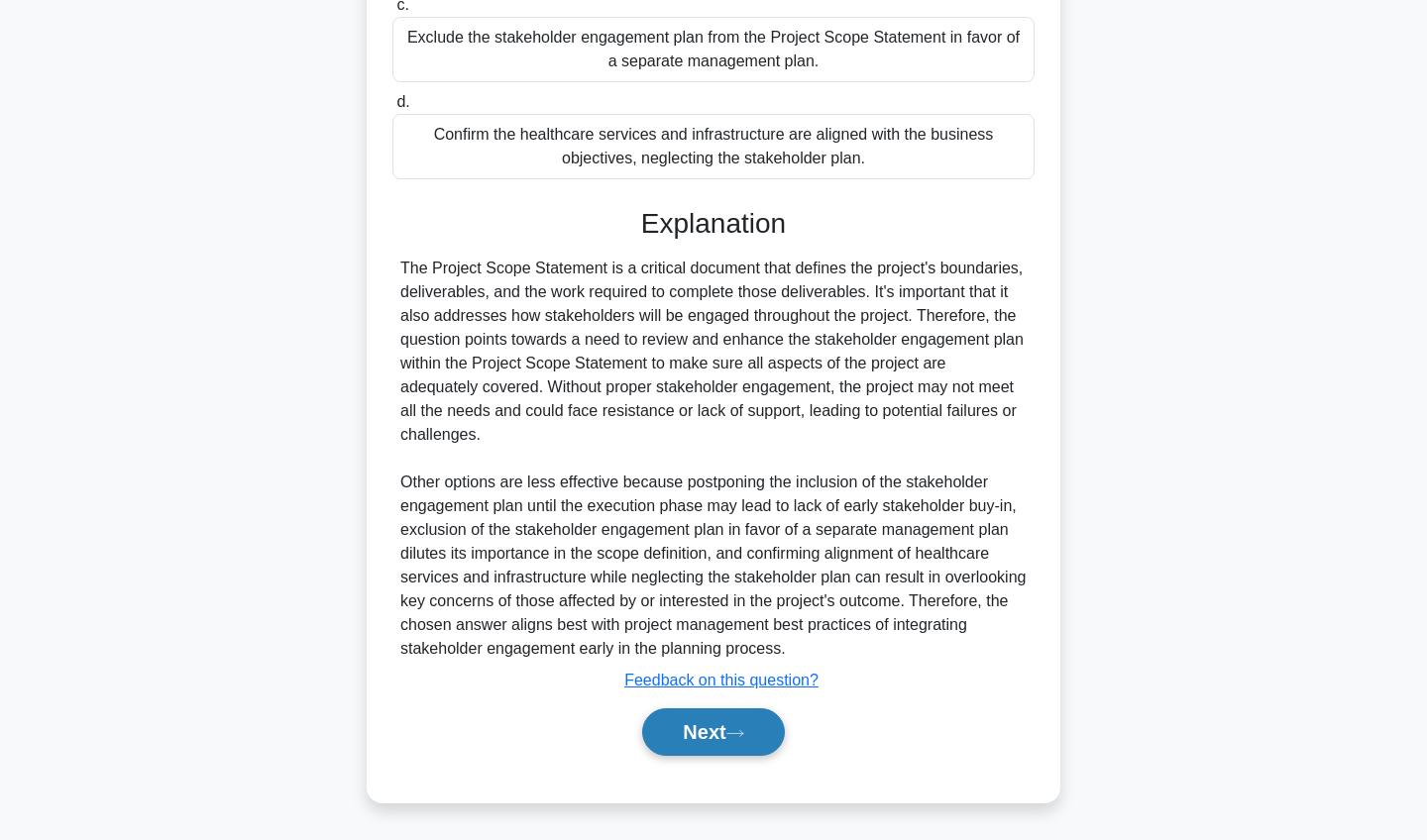 click on "Next" at bounding box center (713, 732) 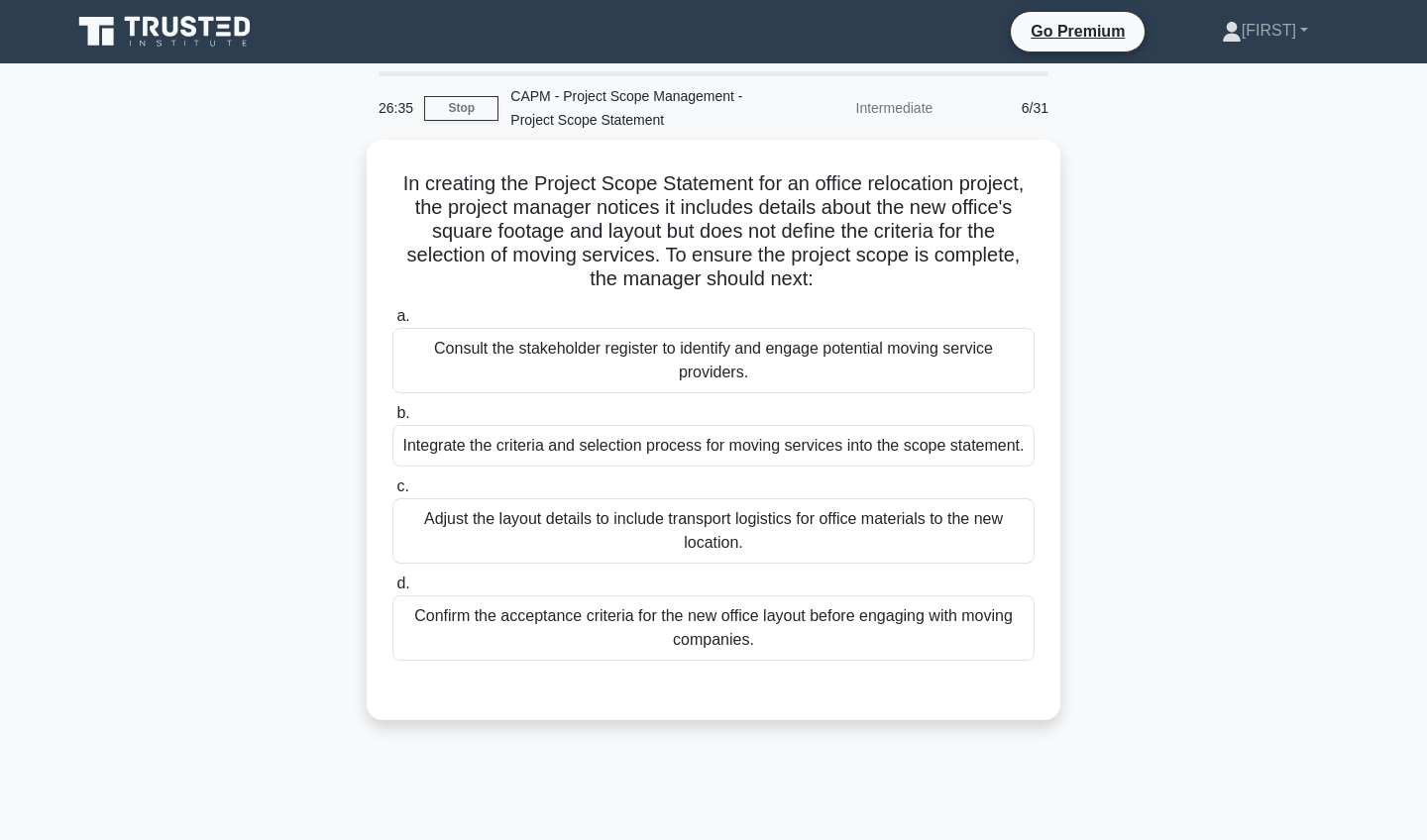 scroll, scrollTop: 0, scrollLeft: 0, axis: both 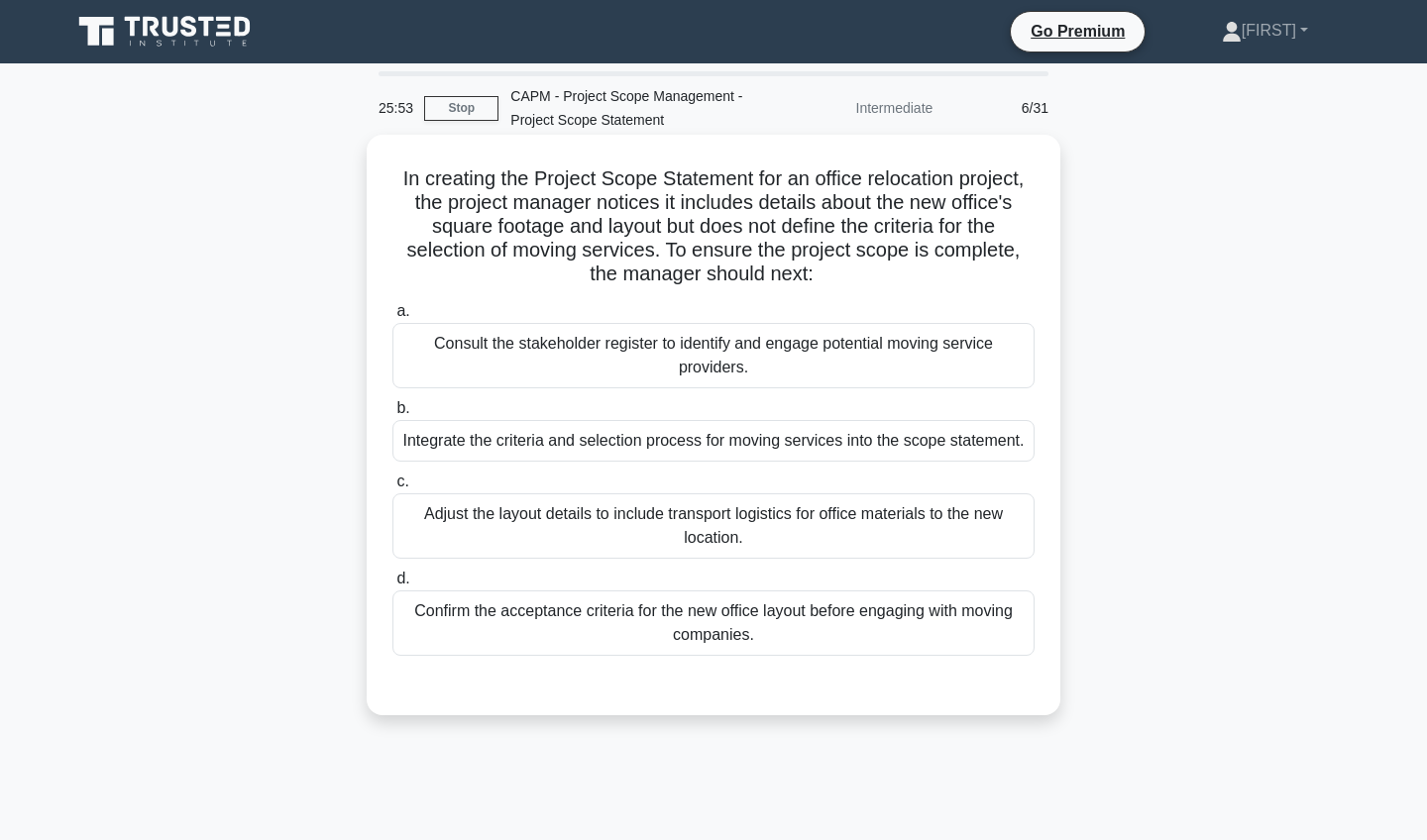 click on "Integrate the criteria and selection process for moving services into the scope statement." at bounding box center [714, 441] 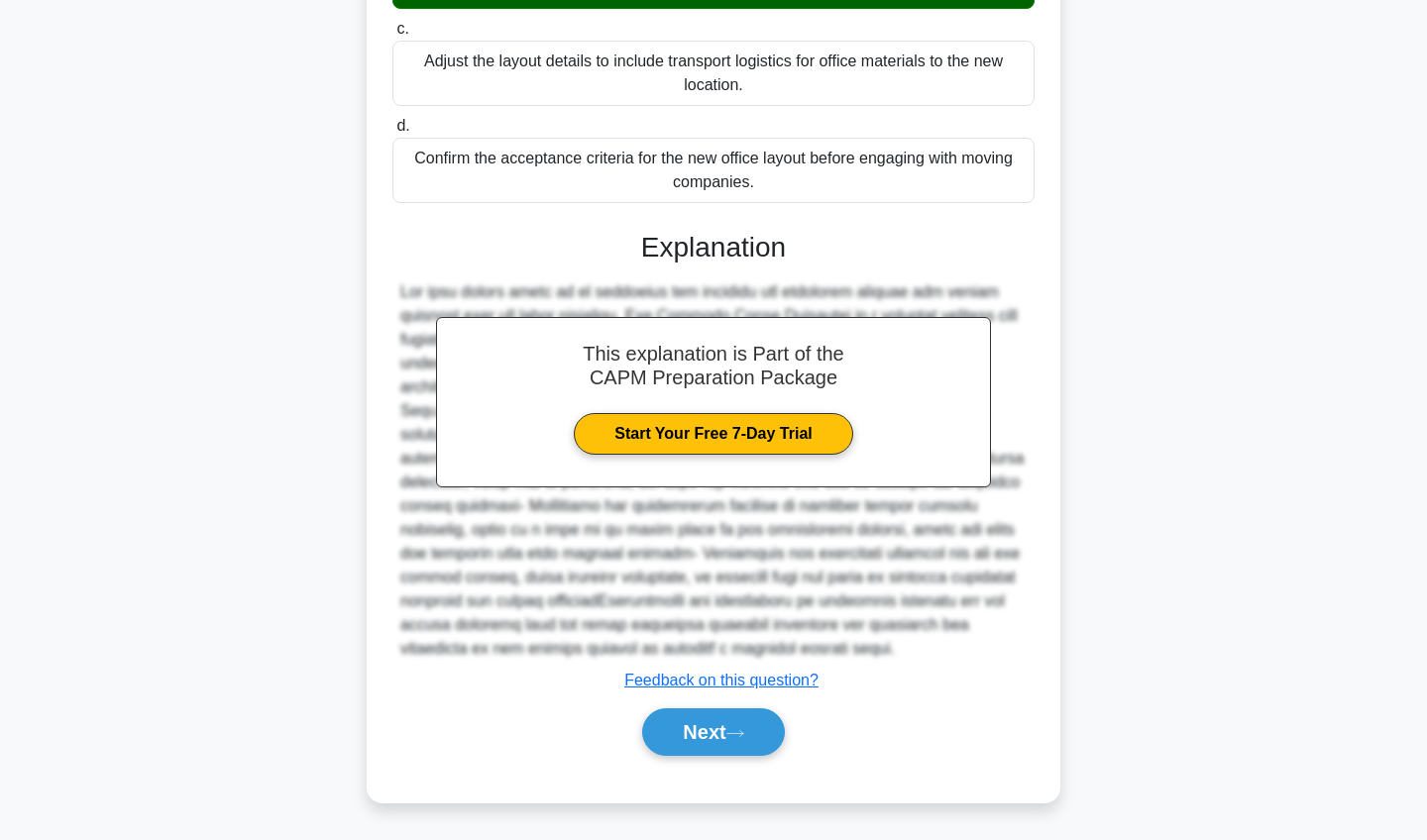 scroll, scrollTop: 453, scrollLeft: 0, axis: vertical 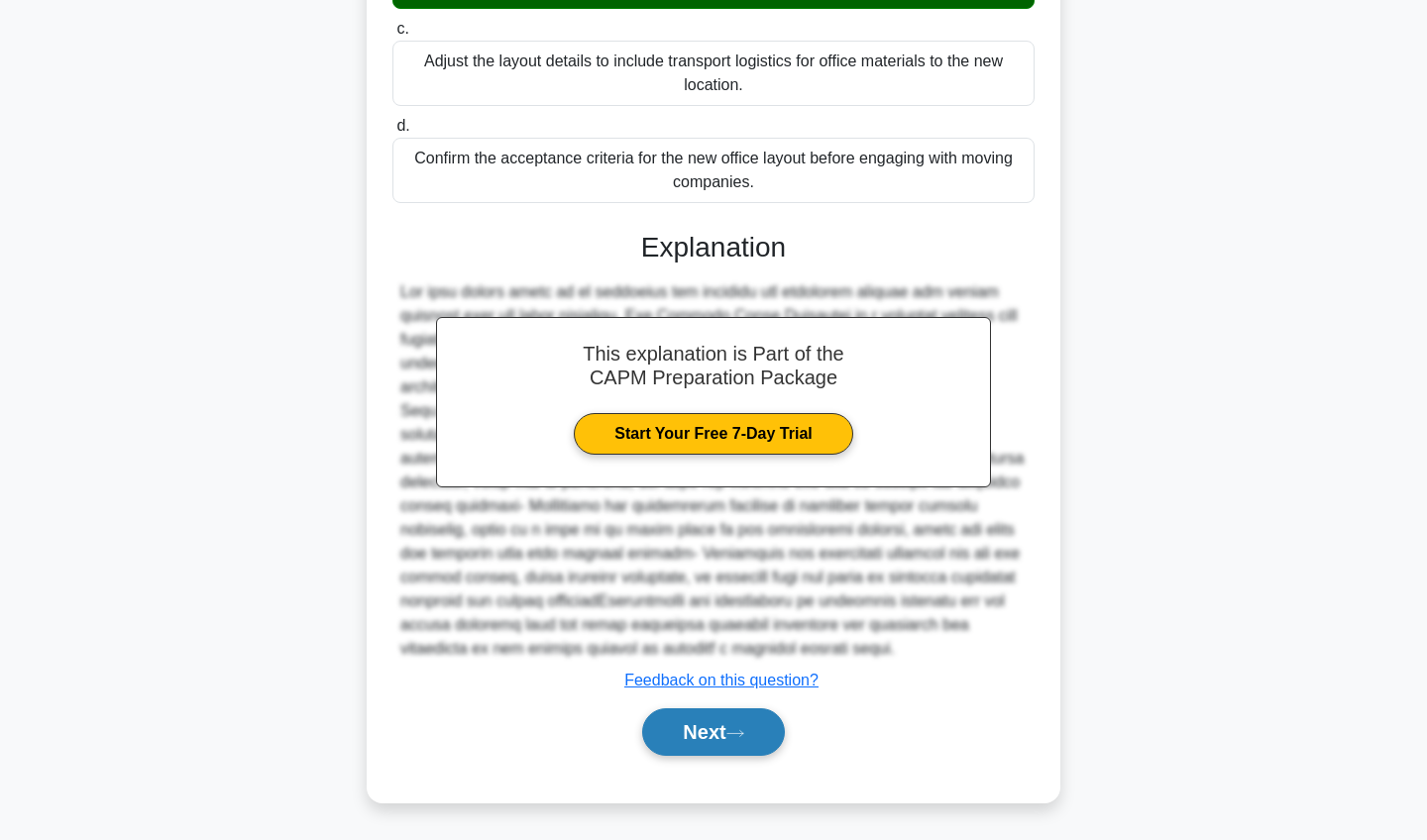 click on "Next" at bounding box center (713, 732) 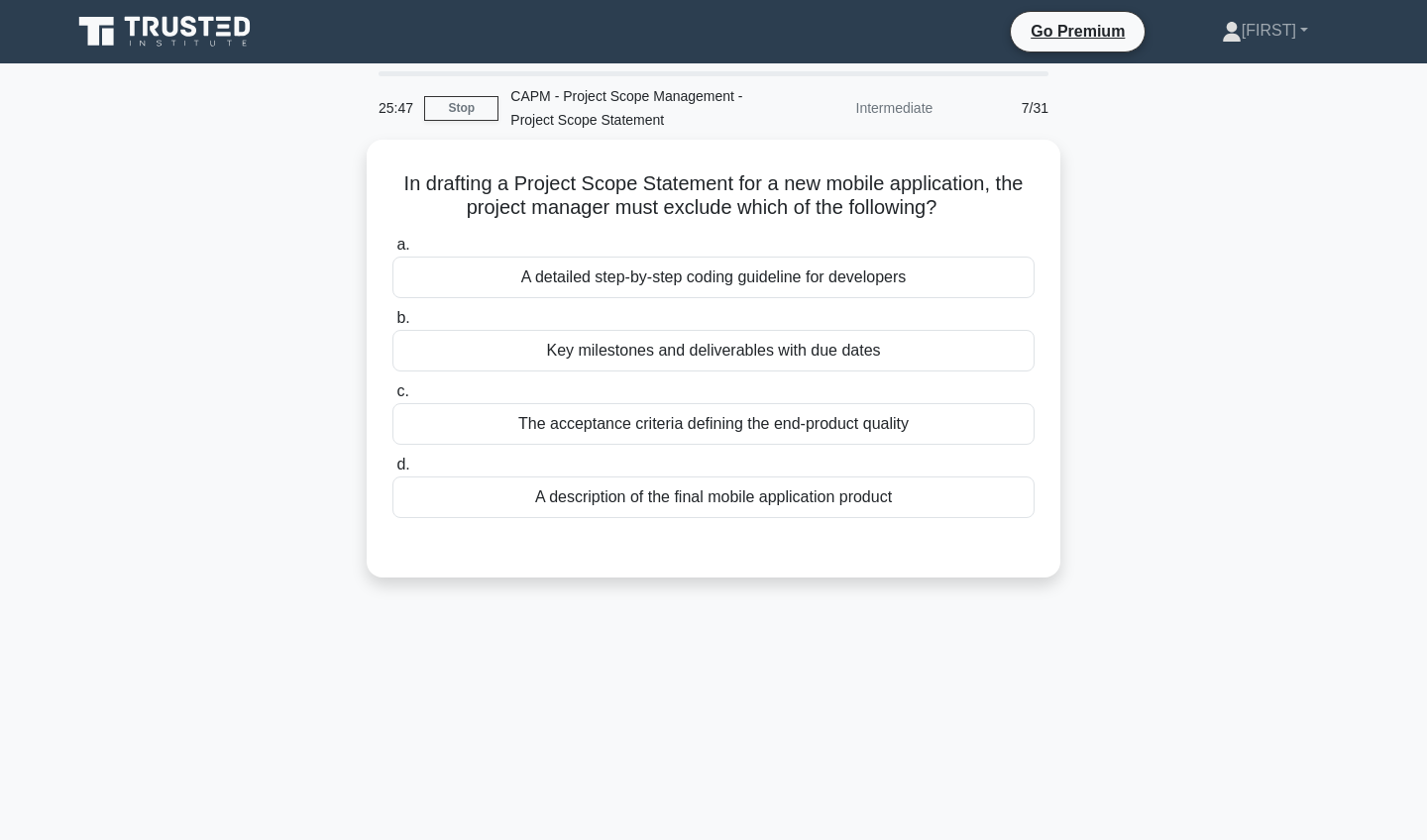 scroll, scrollTop: 0, scrollLeft: 0, axis: both 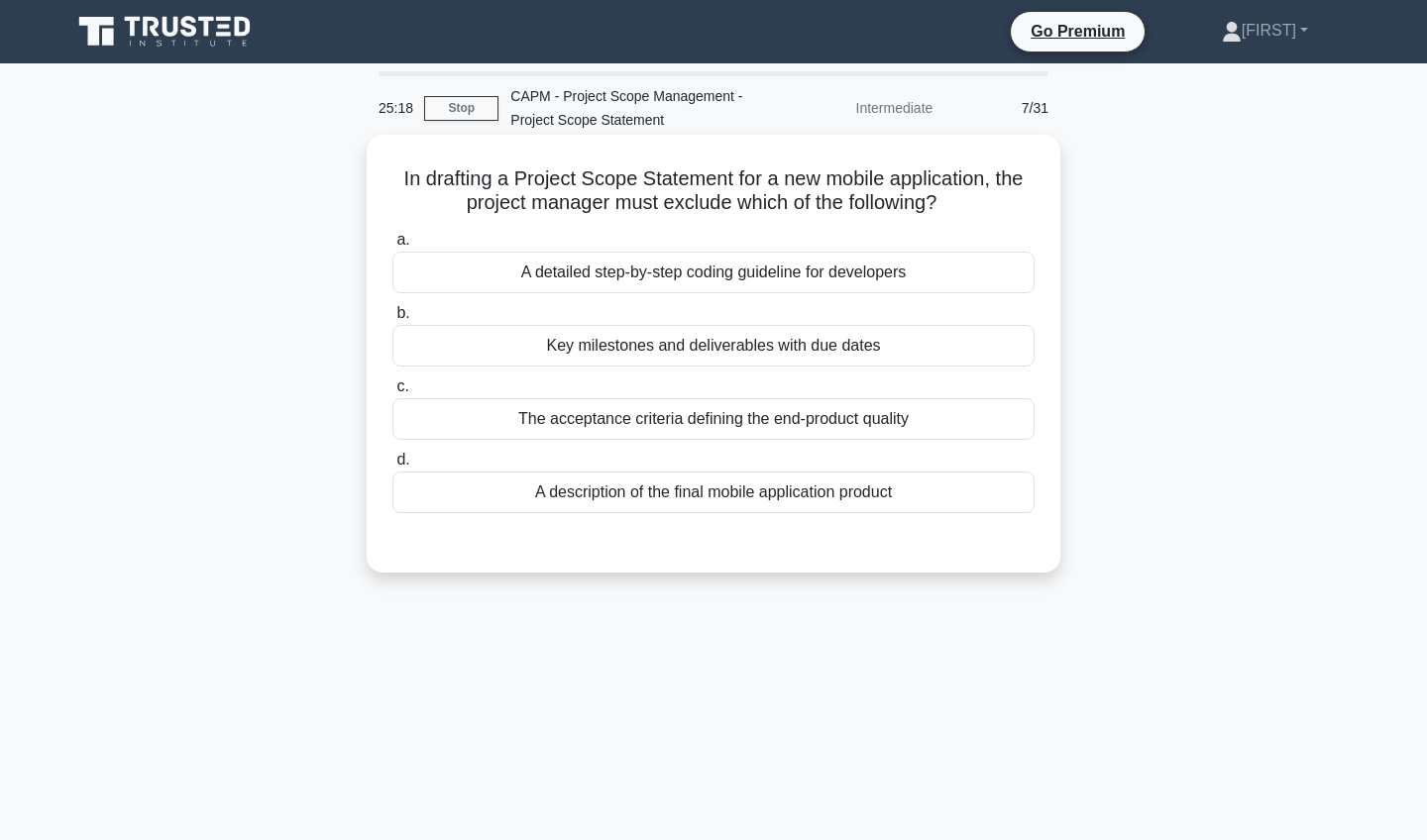 click on "Key milestones and deliverables with due dates" at bounding box center (714, 346) 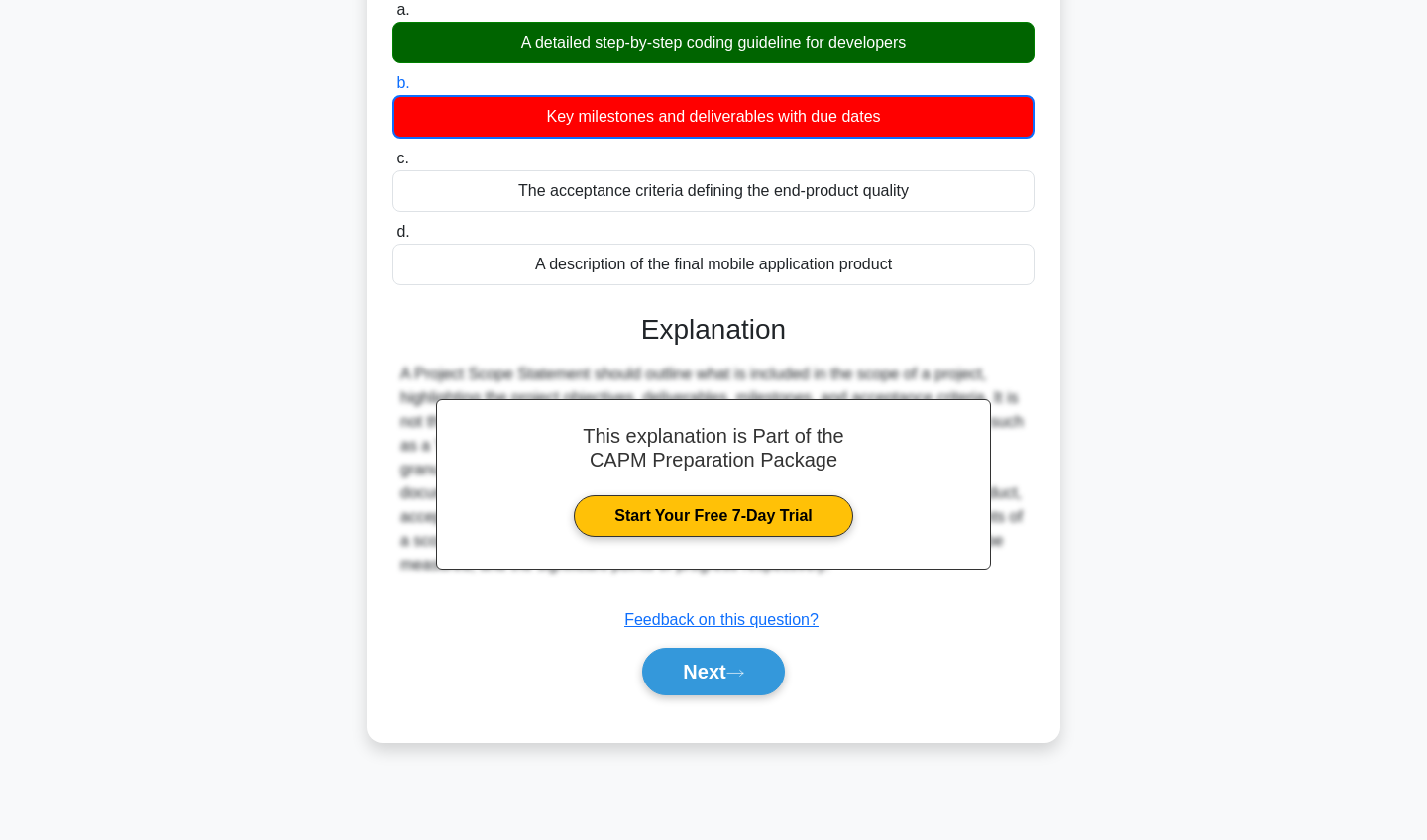 scroll, scrollTop: 230, scrollLeft: 0, axis: vertical 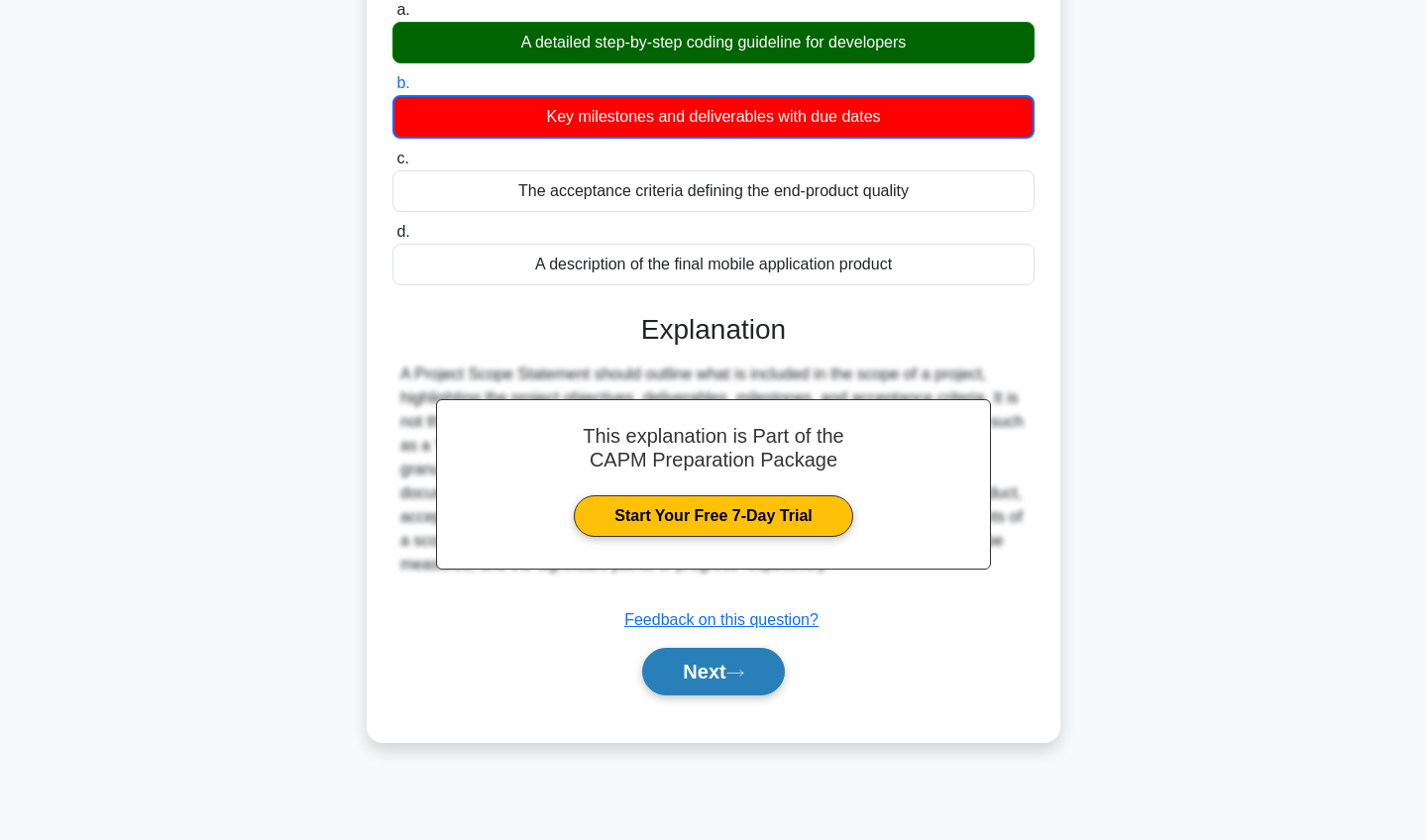 click on "Next" at bounding box center (713, 672) 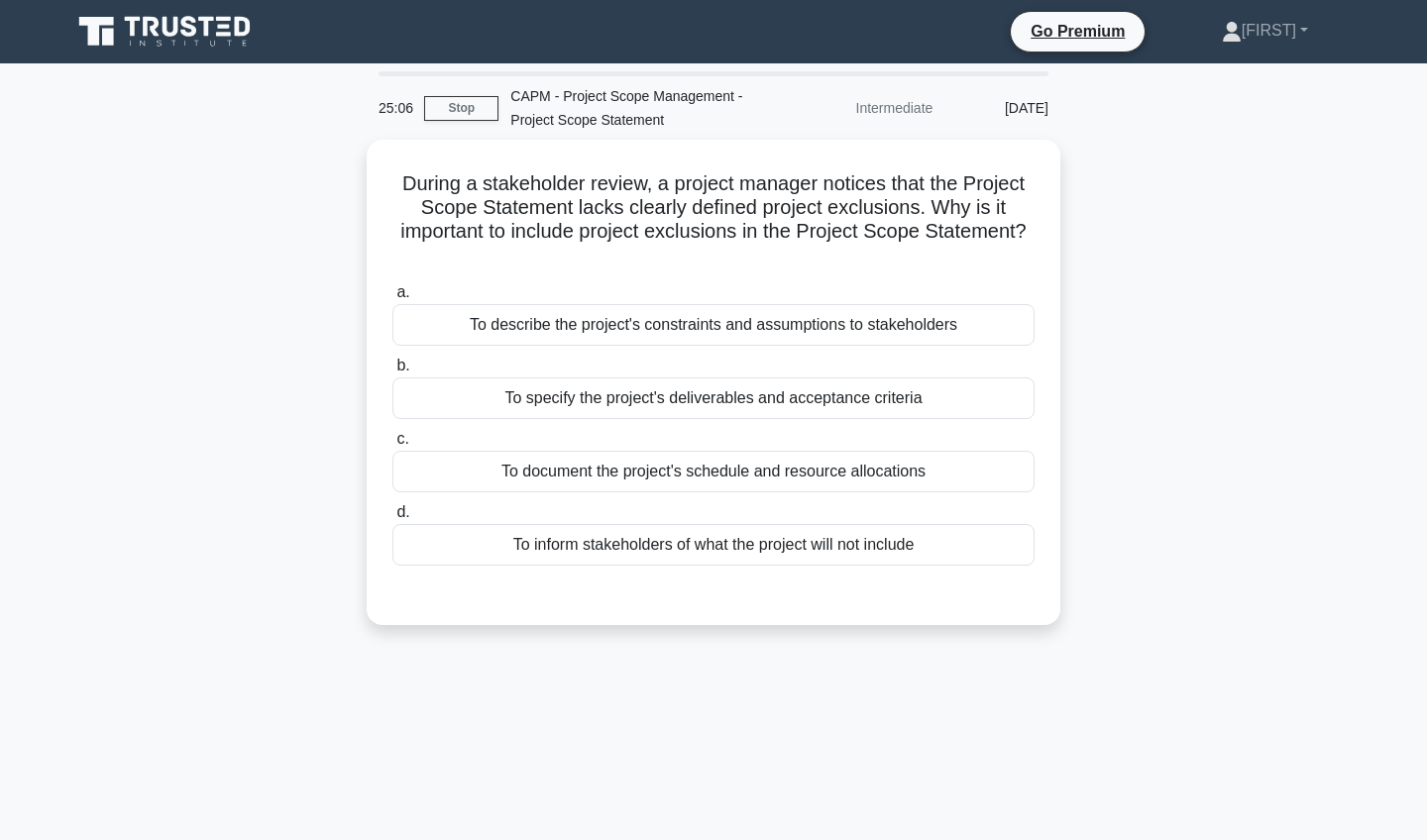 scroll, scrollTop: 0, scrollLeft: 0, axis: both 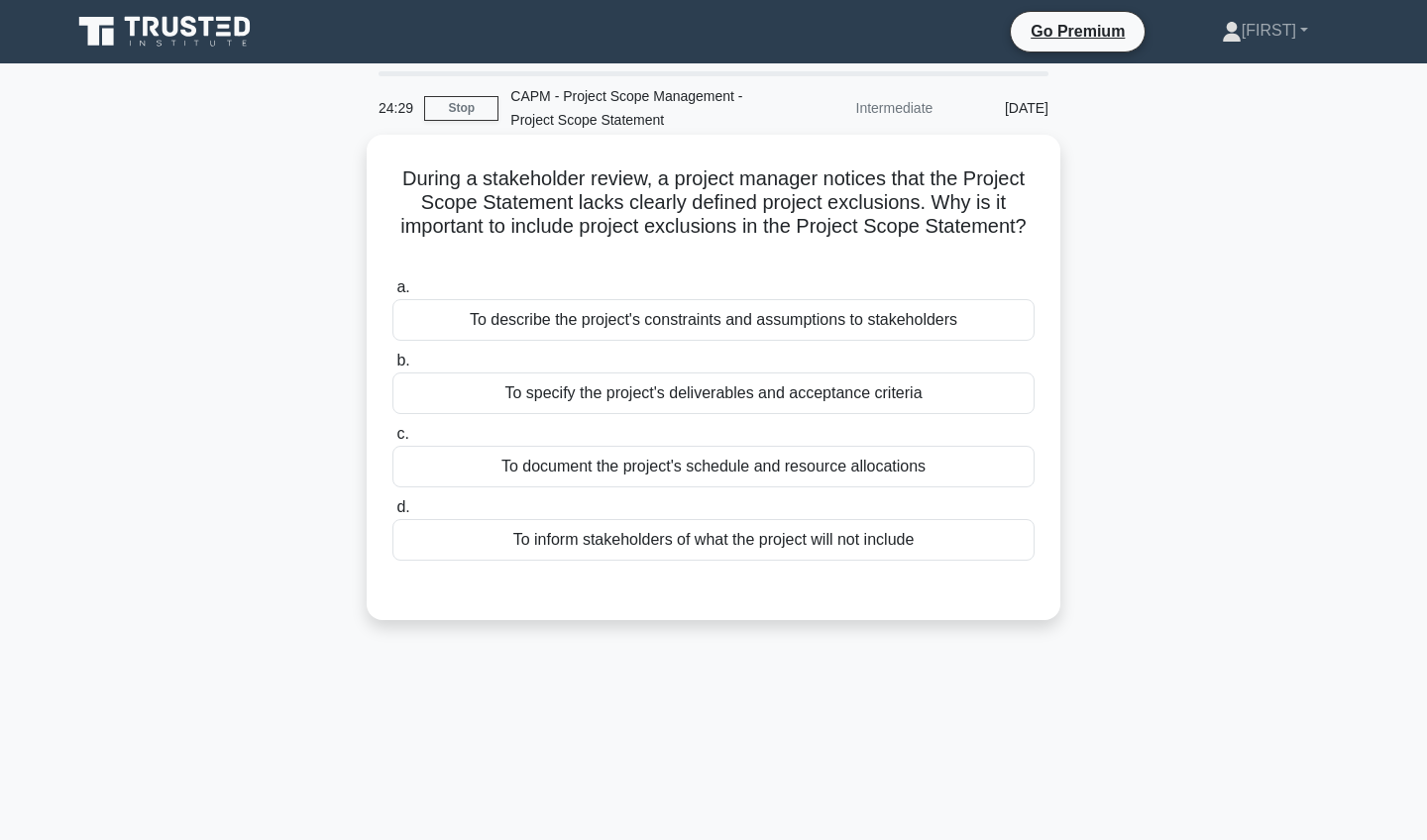 click on "To inform stakeholders of what the project will not include" at bounding box center [714, 540] 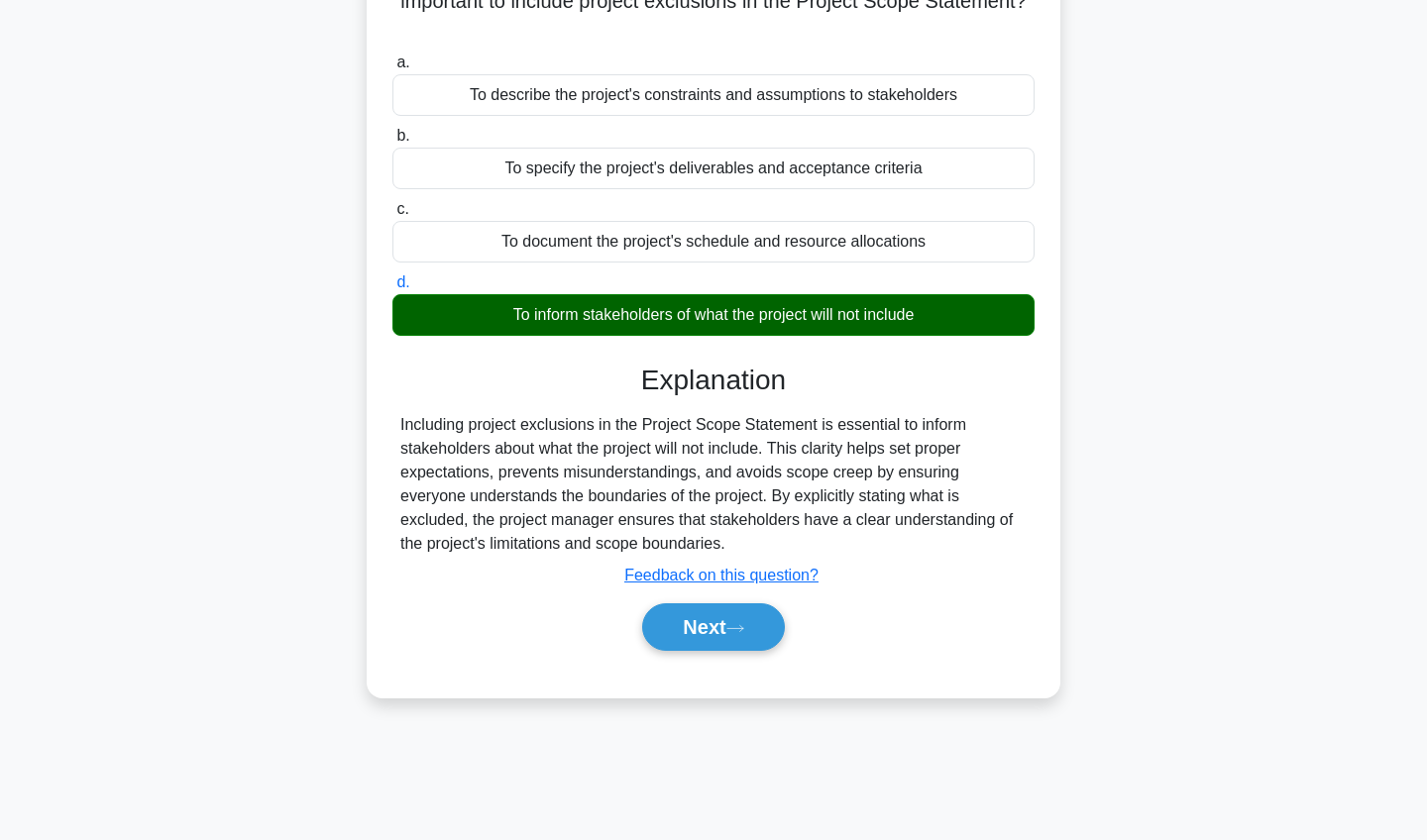 scroll, scrollTop: 230, scrollLeft: 0, axis: vertical 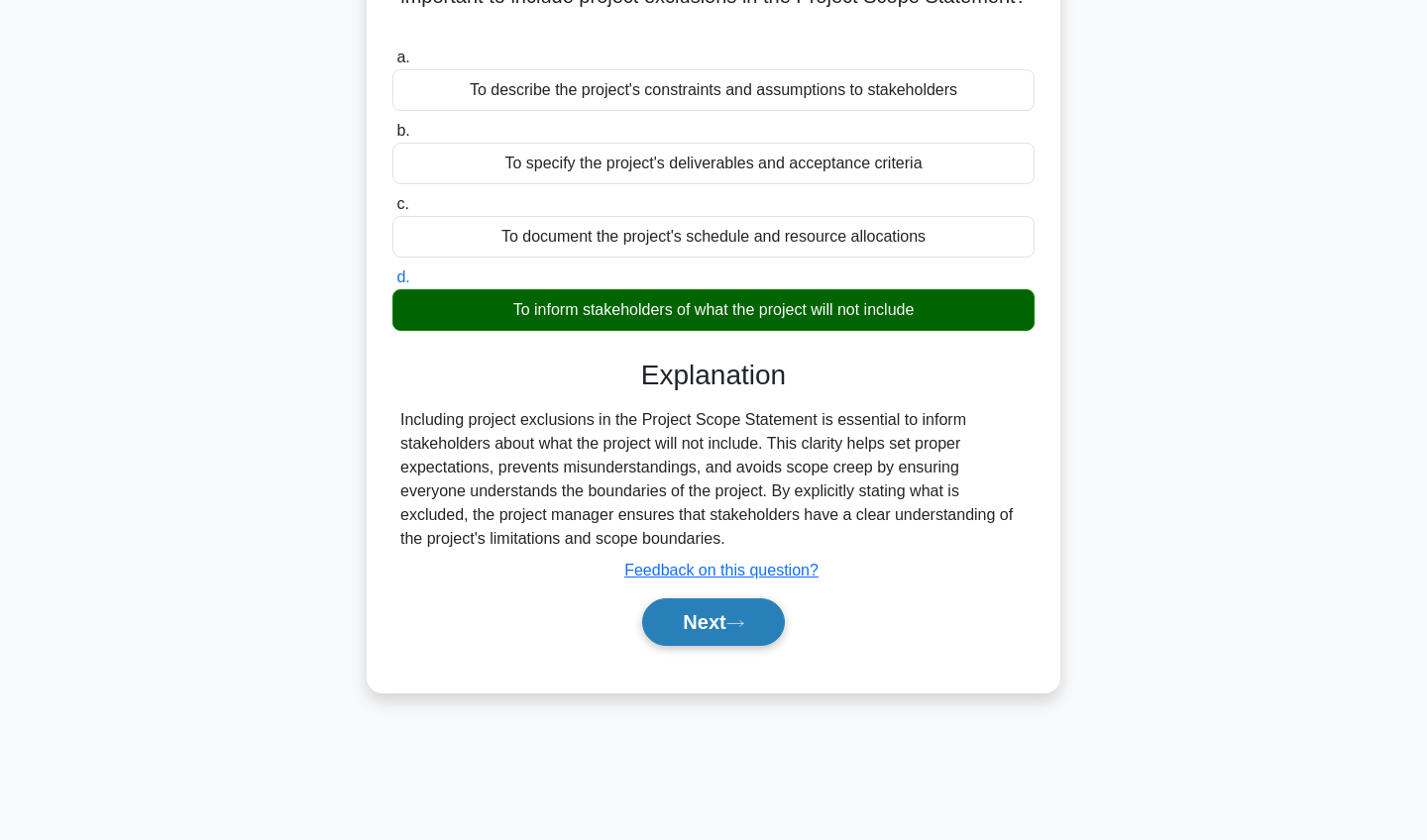 click on "Next" at bounding box center [713, 622] 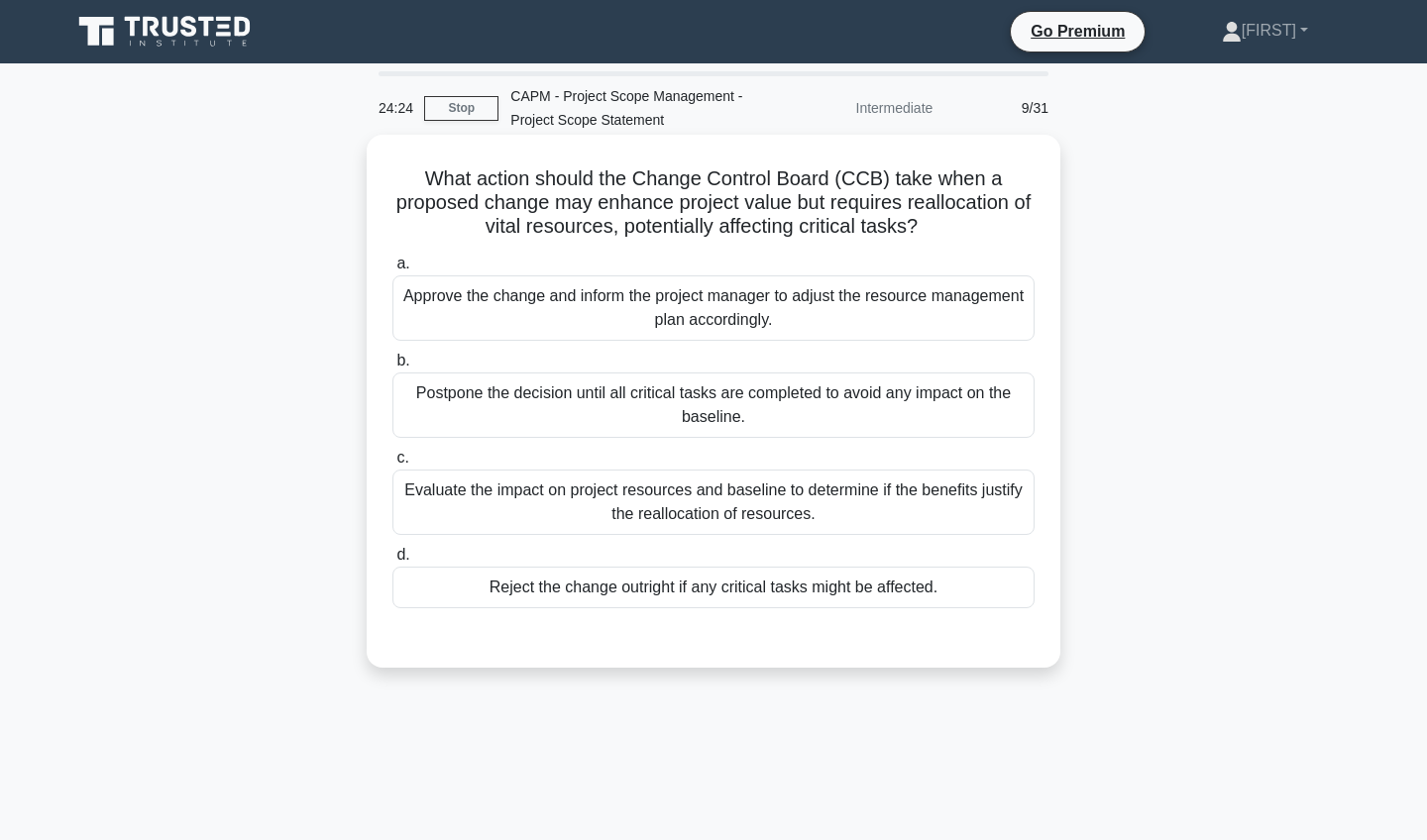 scroll, scrollTop: 0, scrollLeft: 0, axis: both 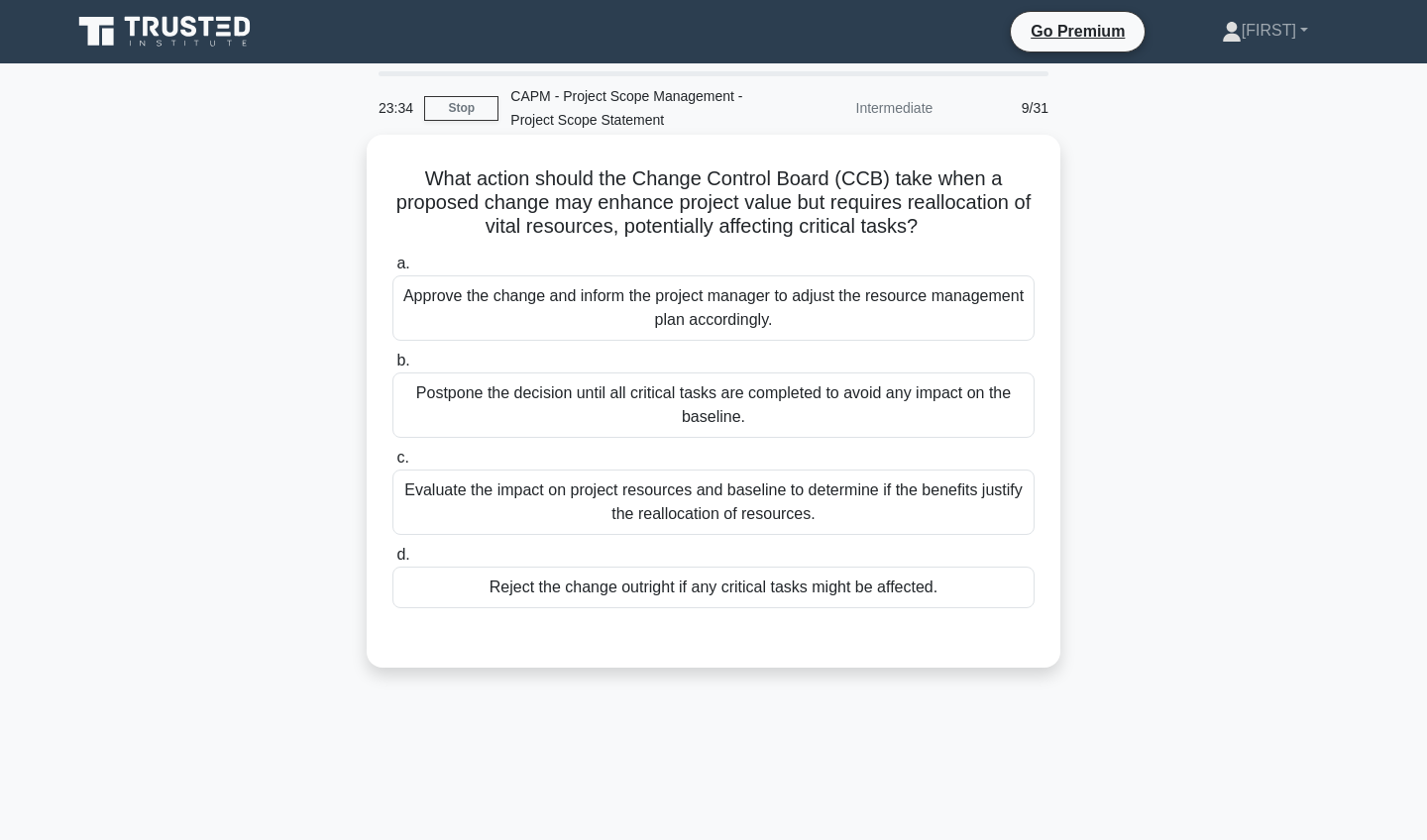 click on "Evaluate the impact on project resources and baseline to determine if the benefits justify the reallocation of resources." at bounding box center [714, 502] 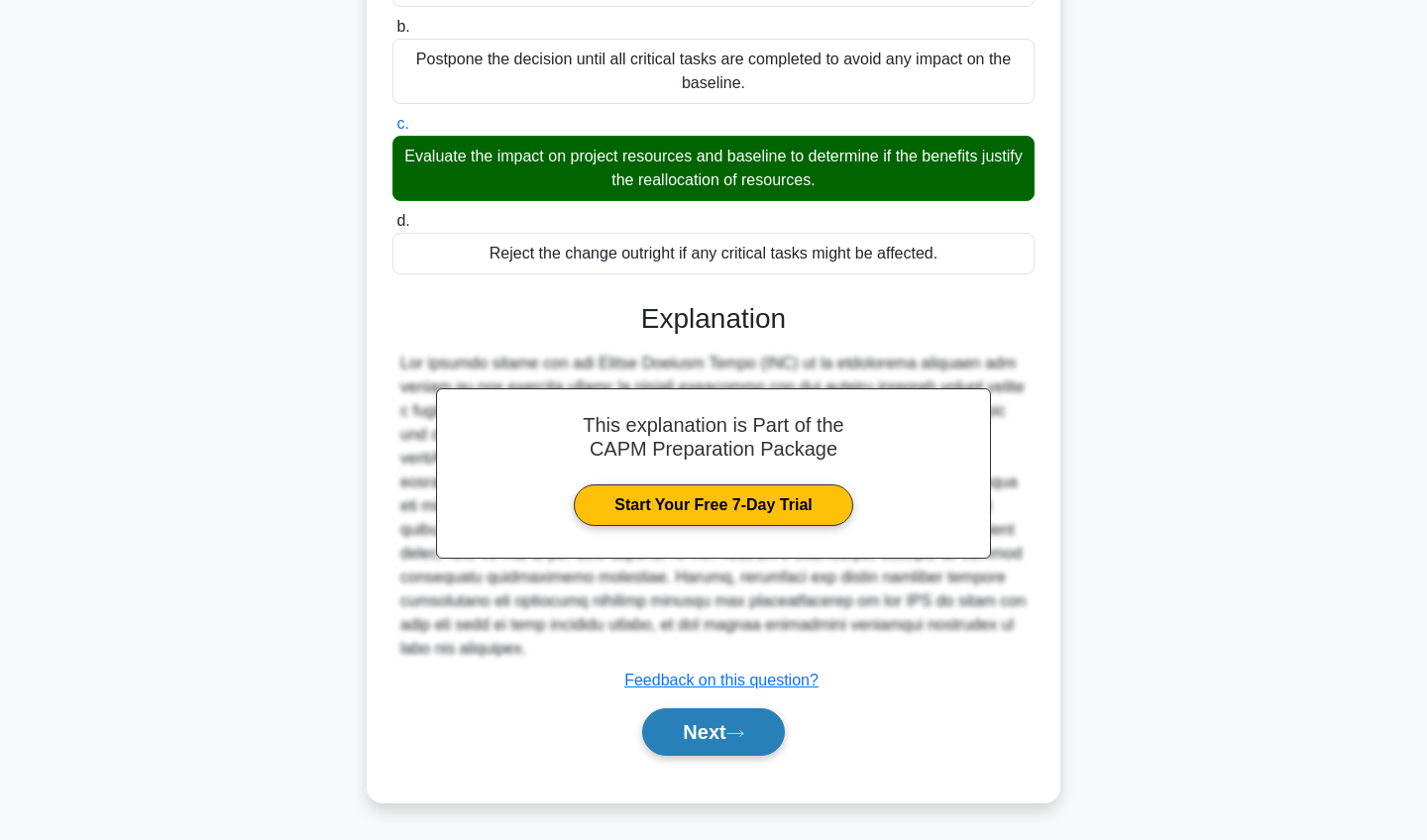 scroll, scrollTop: 334, scrollLeft: 0, axis: vertical 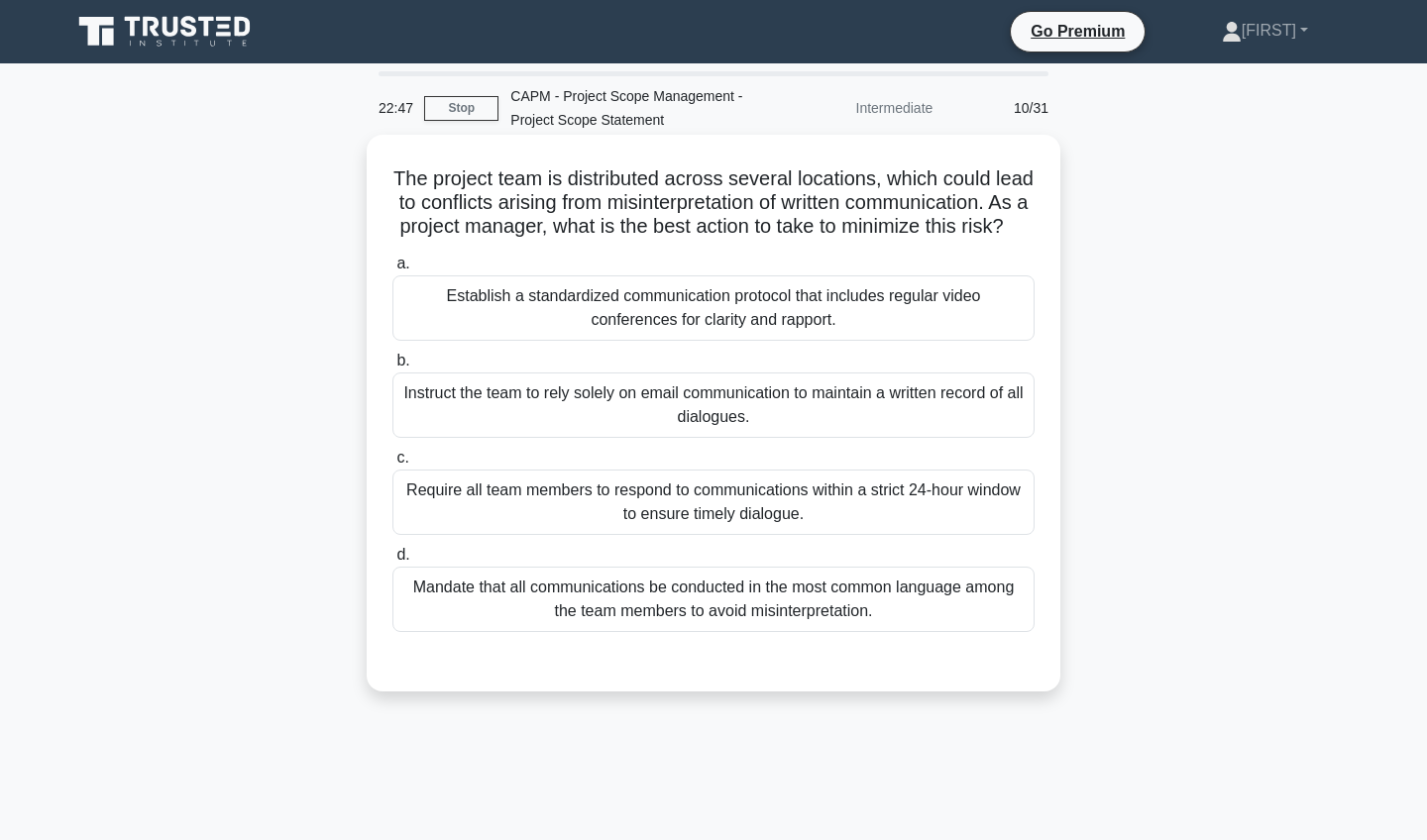 click on "Establish a standardized communication protocol that includes regular video conferences for clarity and rapport." at bounding box center [714, 308] 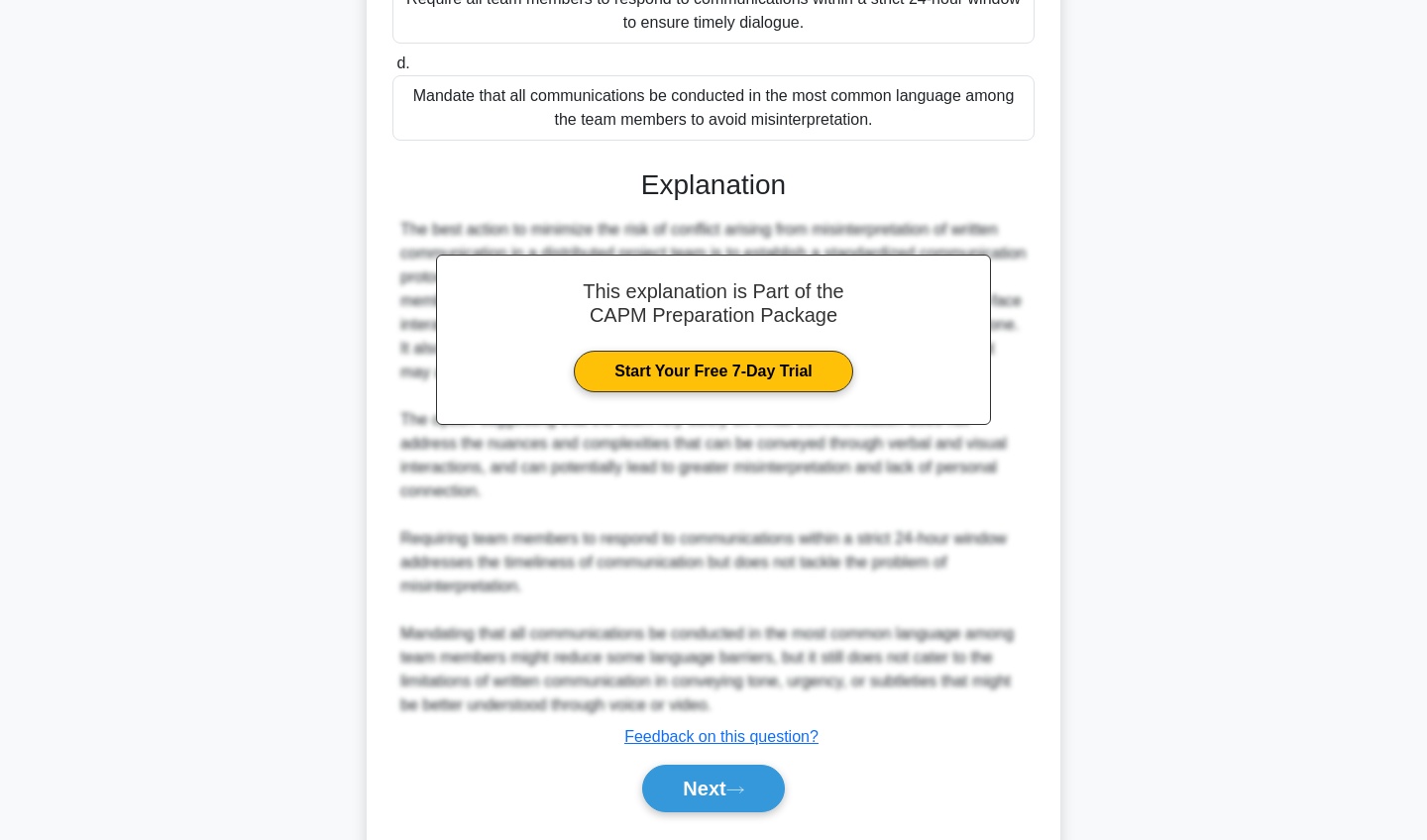 scroll, scrollTop: 498, scrollLeft: 0, axis: vertical 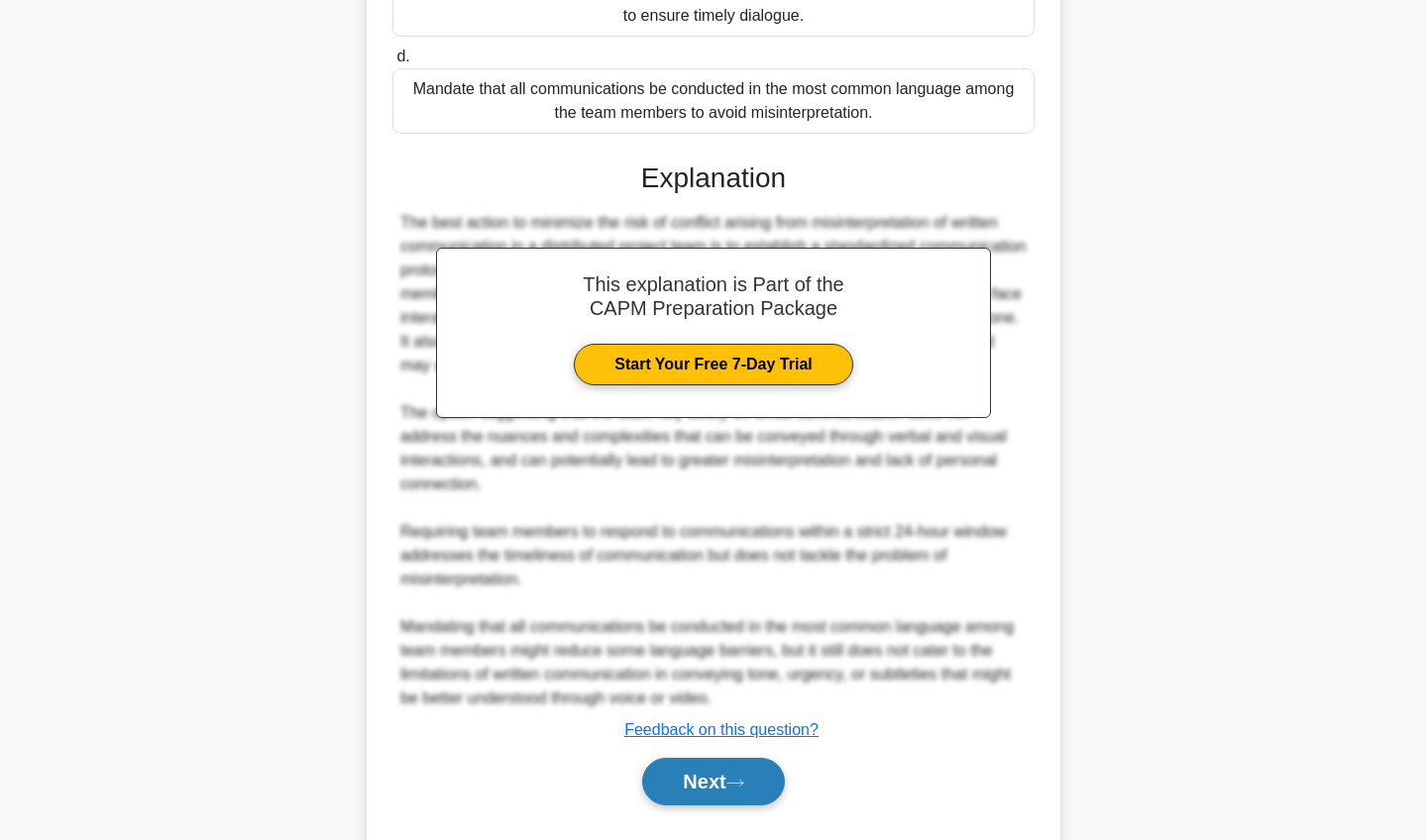 click on "Next" at bounding box center [713, 782] 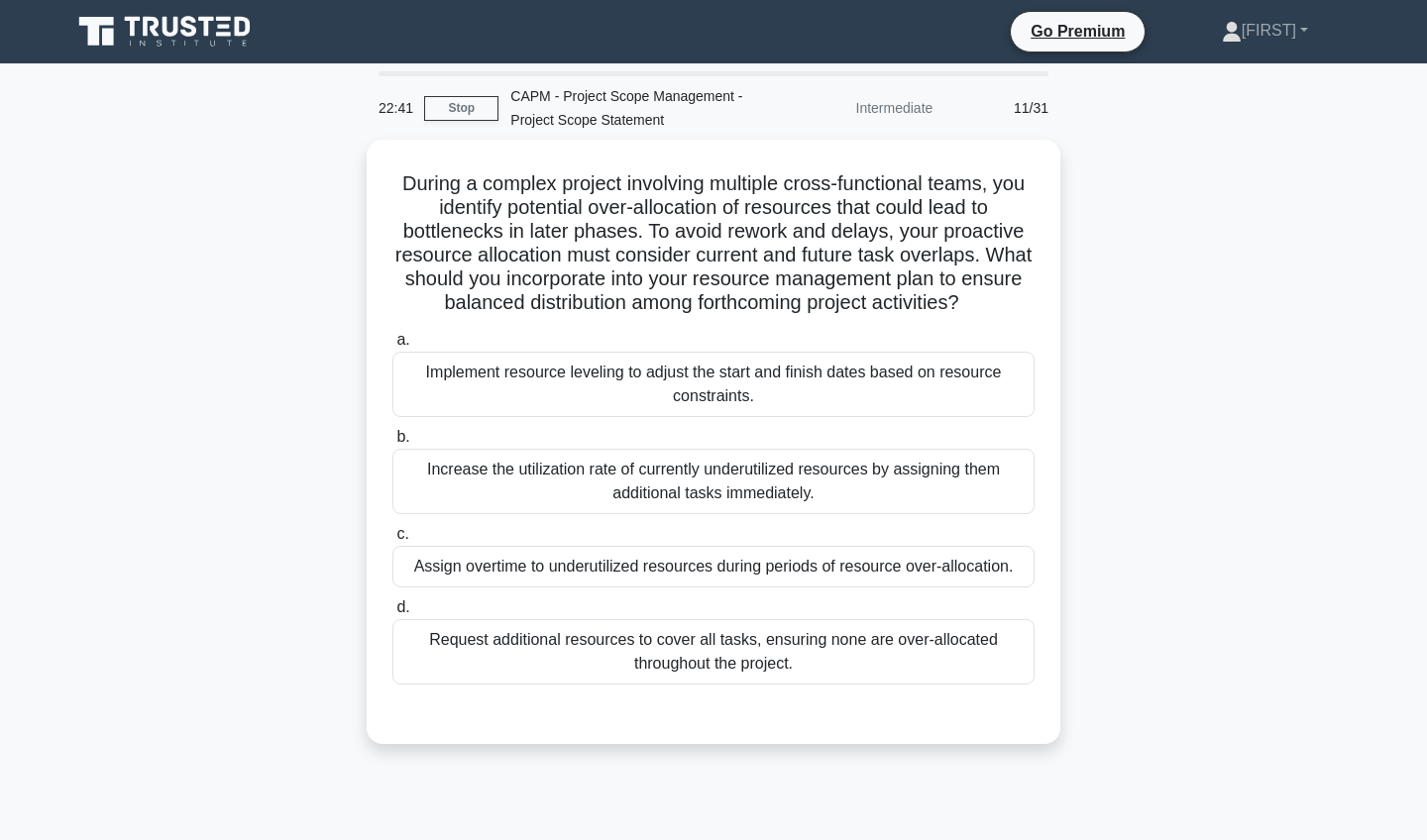 scroll, scrollTop: 0, scrollLeft: 0, axis: both 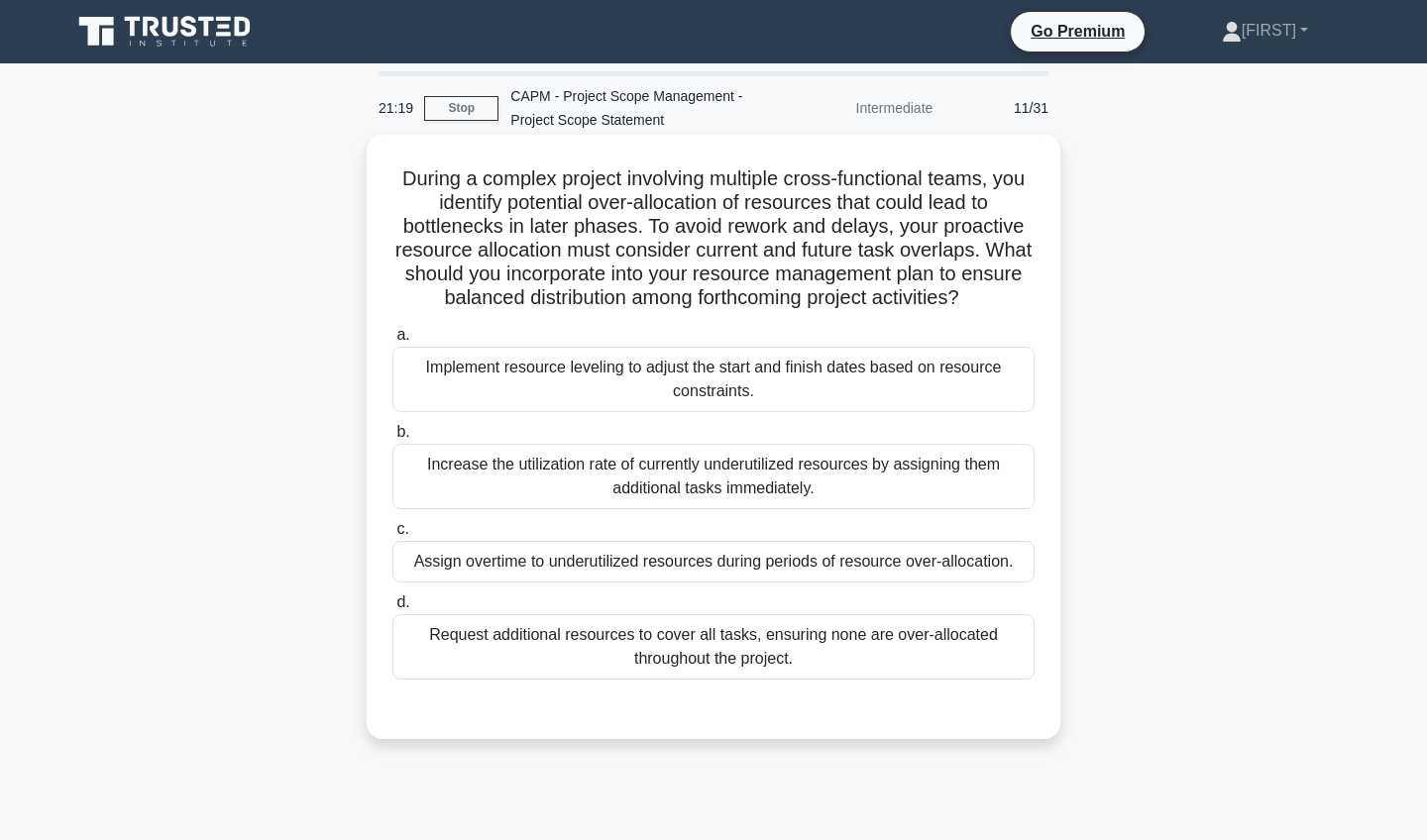 click on "Implement resource leveling to adjust the start and finish dates based on resource constraints." at bounding box center (714, 379) 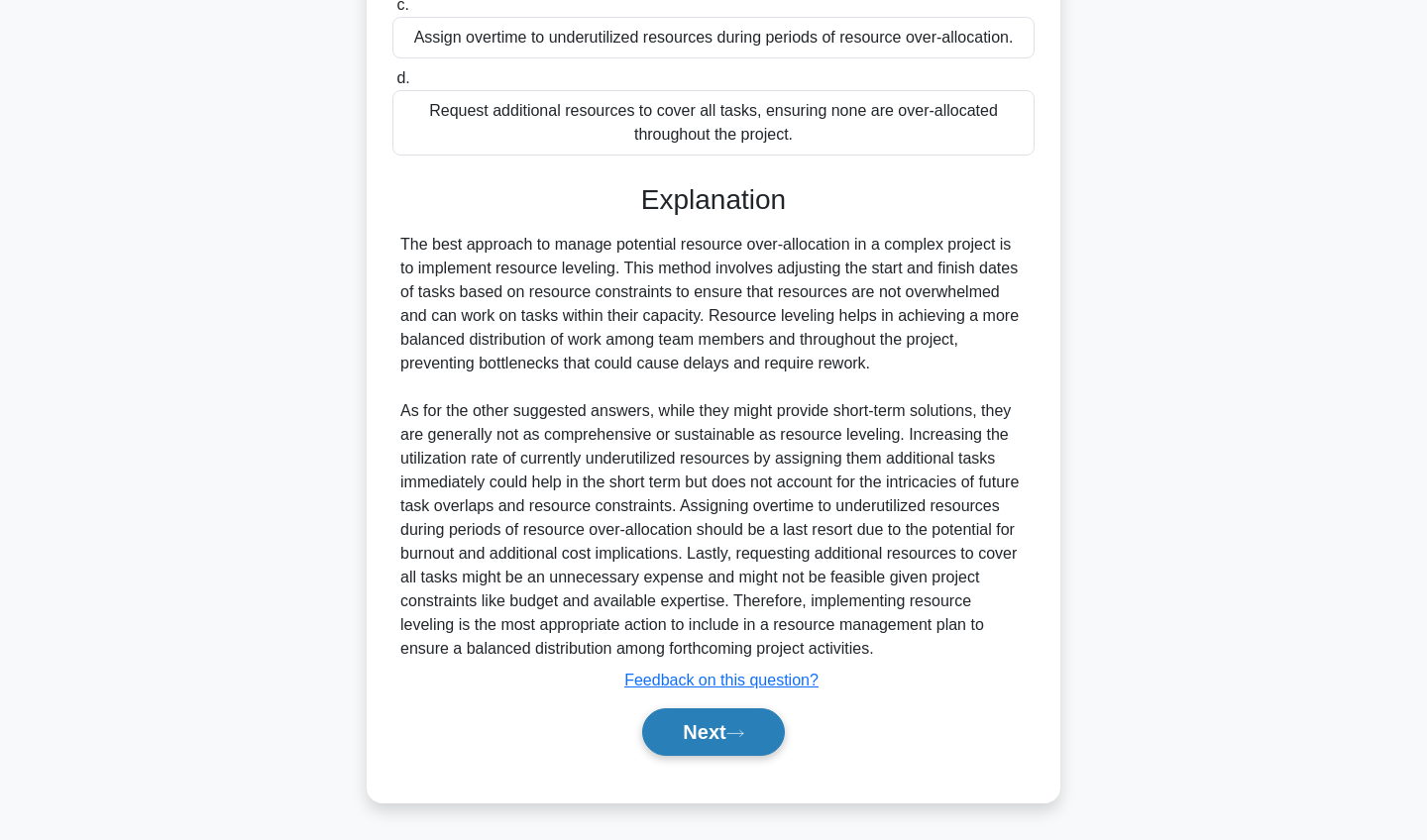 scroll, scrollTop: 524, scrollLeft: 0, axis: vertical 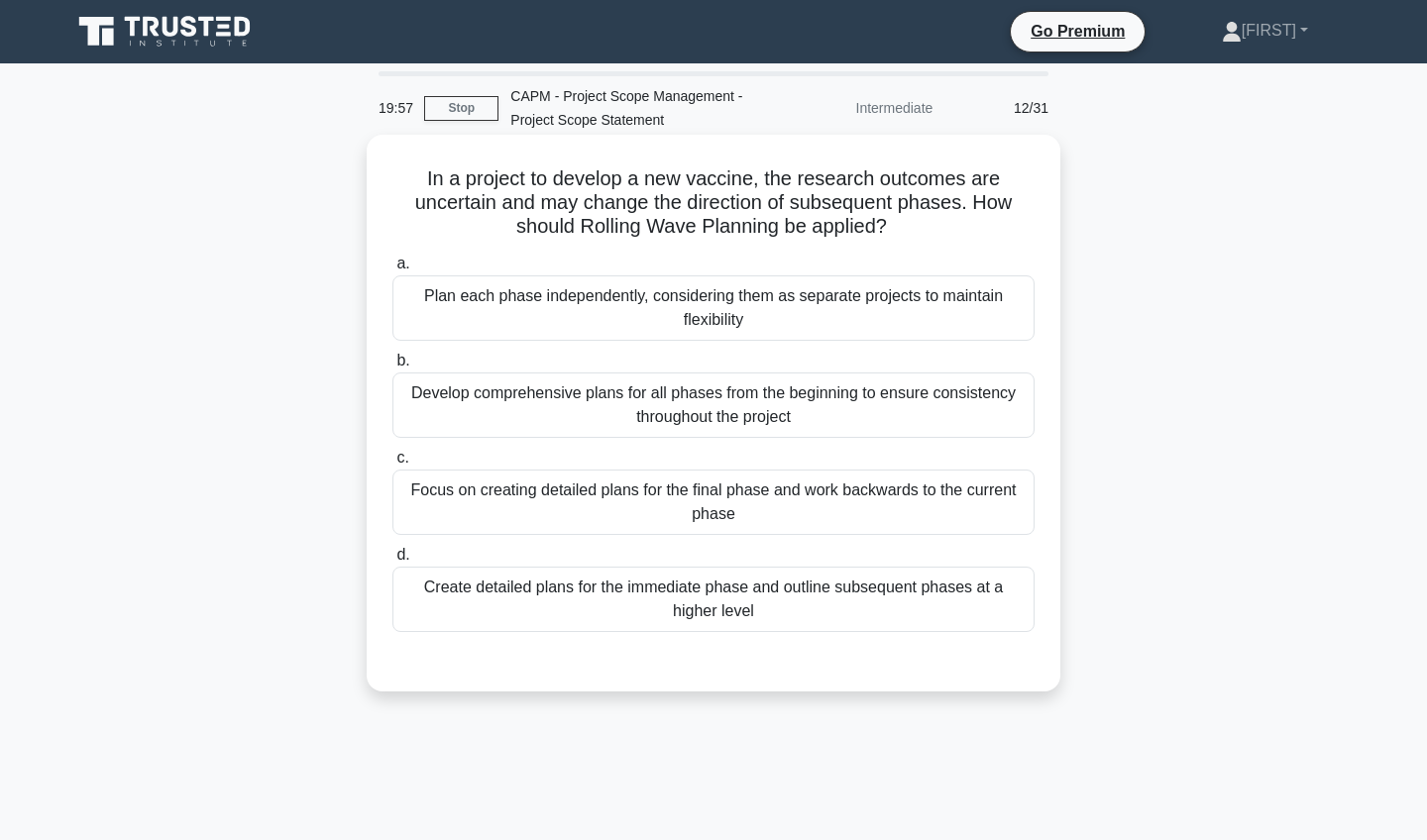 click on "Develop comprehensive plans for all phases from the beginning to ensure consistency throughout the project" at bounding box center (714, 405) 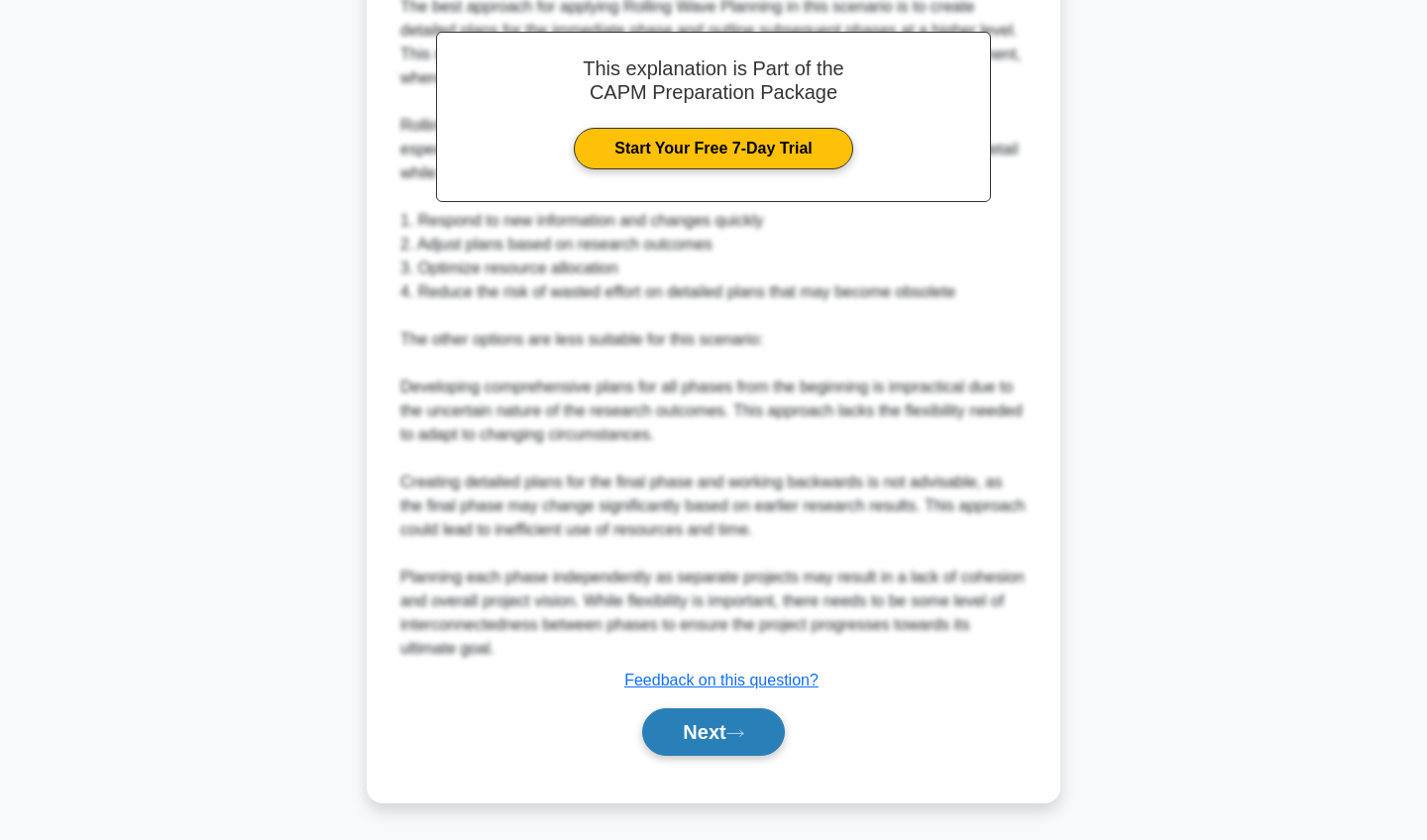 scroll, scrollTop: 716, scrollLeft: 0, axis: vertical 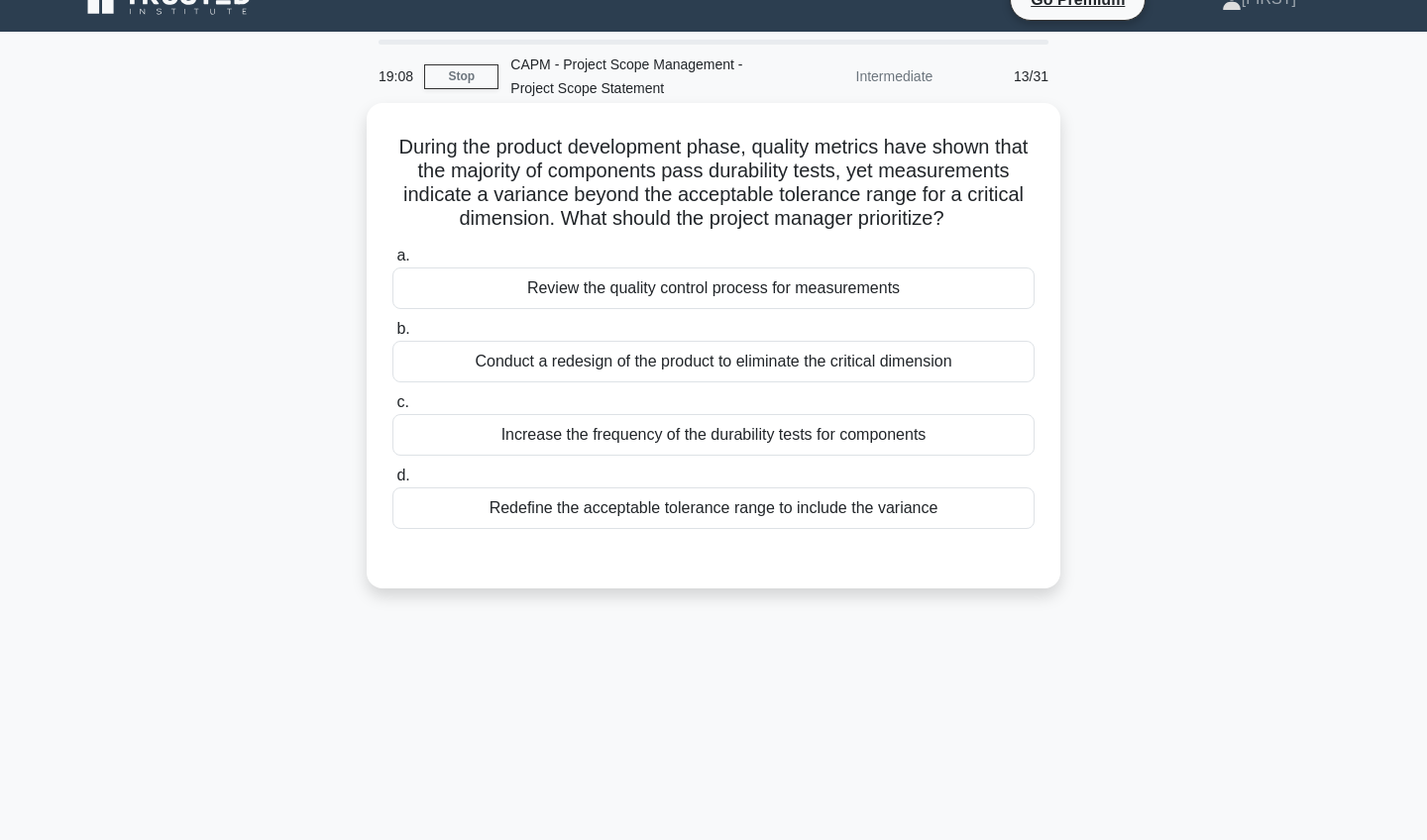 click on "Review the quality control process for measurements" at bounding box center (714, 288) 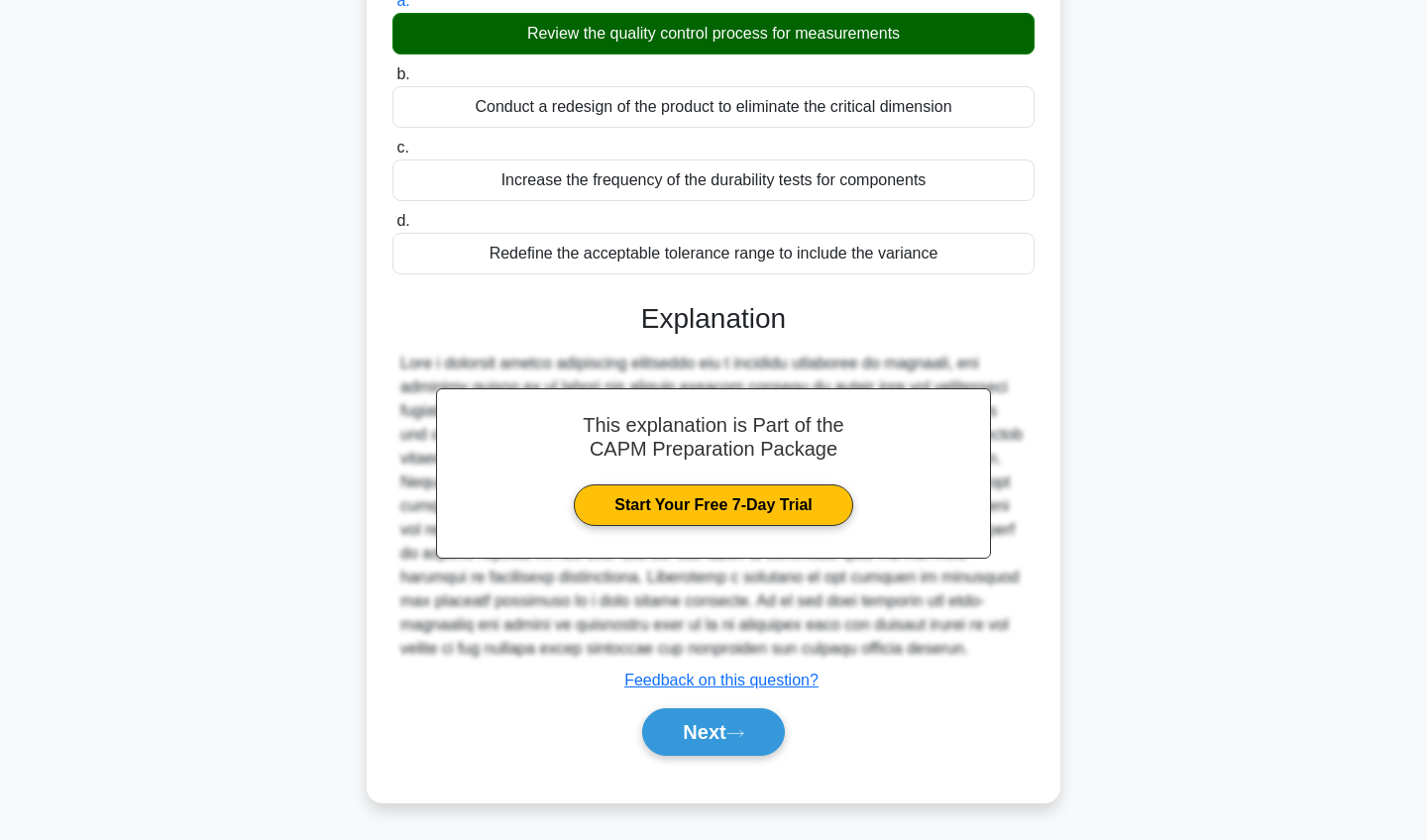 scroll, scrollTop: 286, scrollLeft: 0, axis: vertical 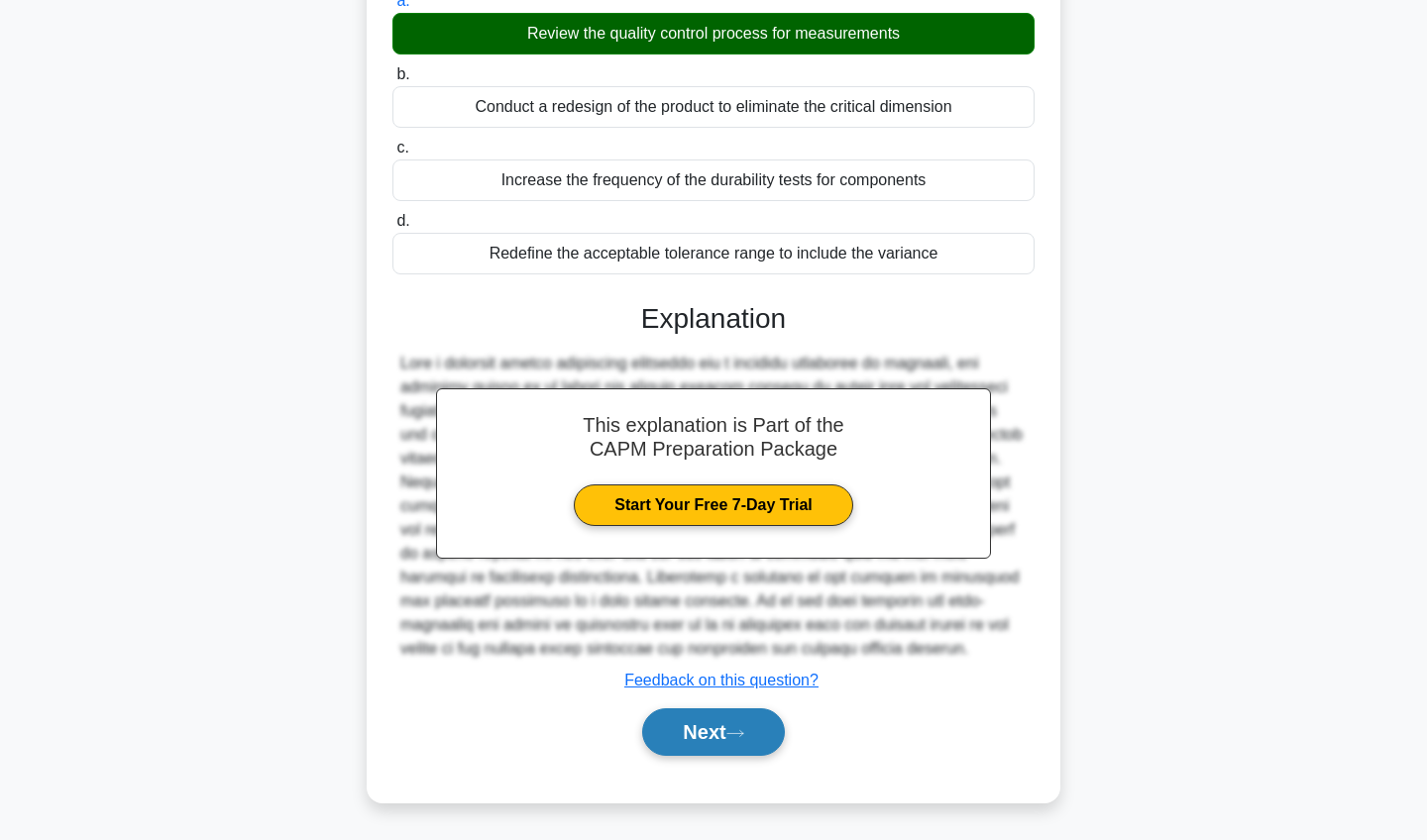 click on "Next" at bounding box center [713, 732] 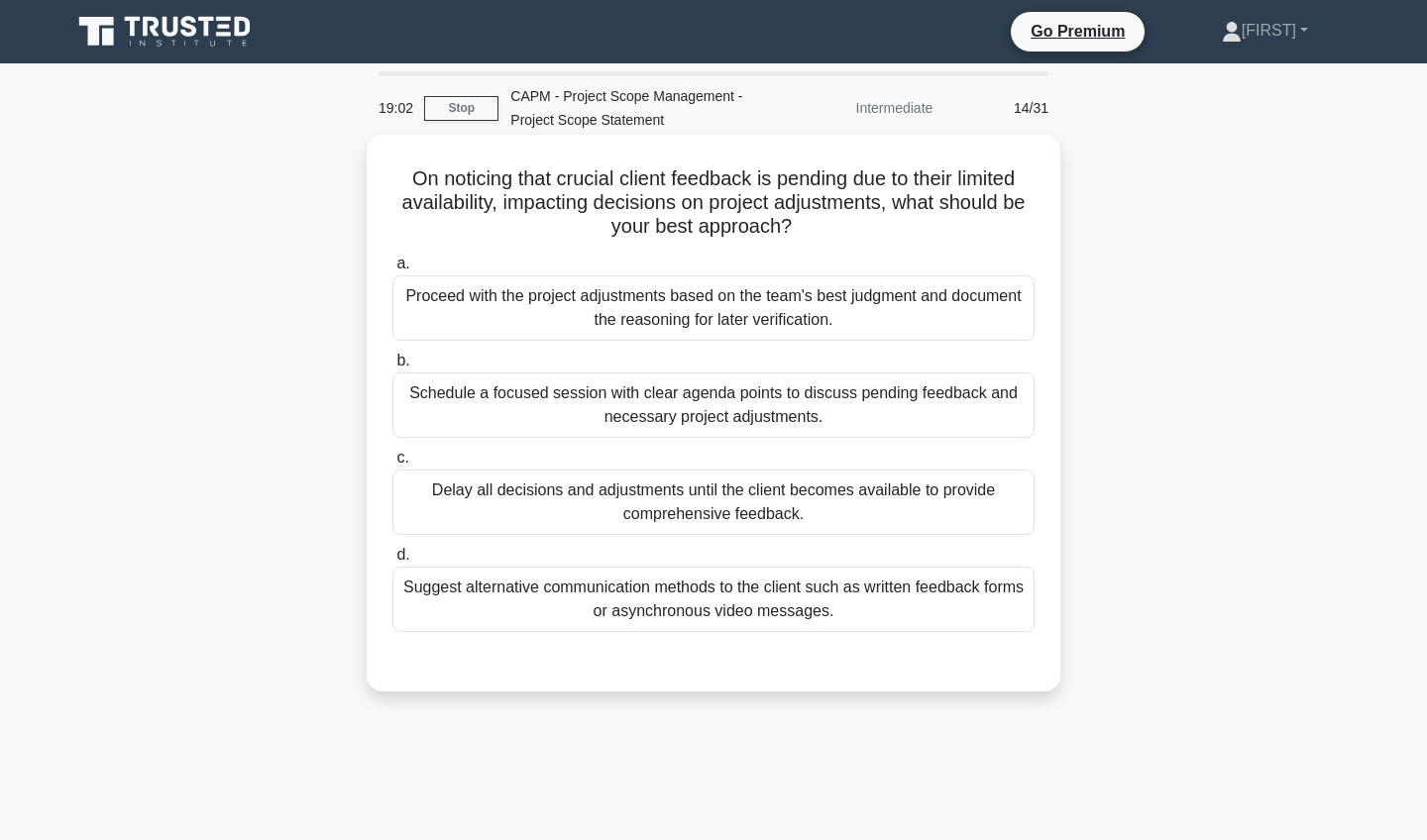 scroll, scrollTop: 0, scrollLeft: 0, axis: both 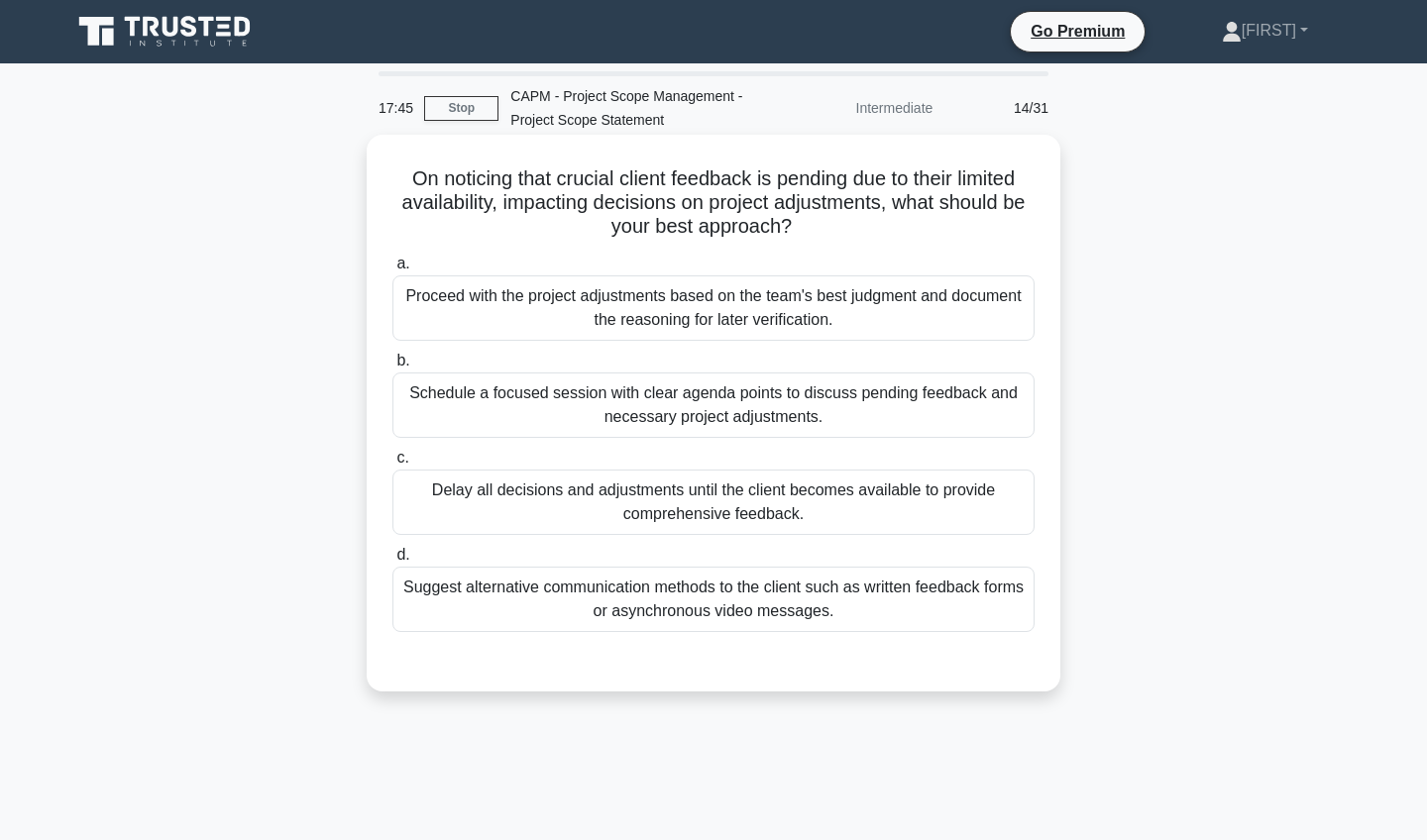 click on "Suggest alternative communication methods to the client such as written feedback forms or asynchronous video messages." at bounding box center (714, 599) 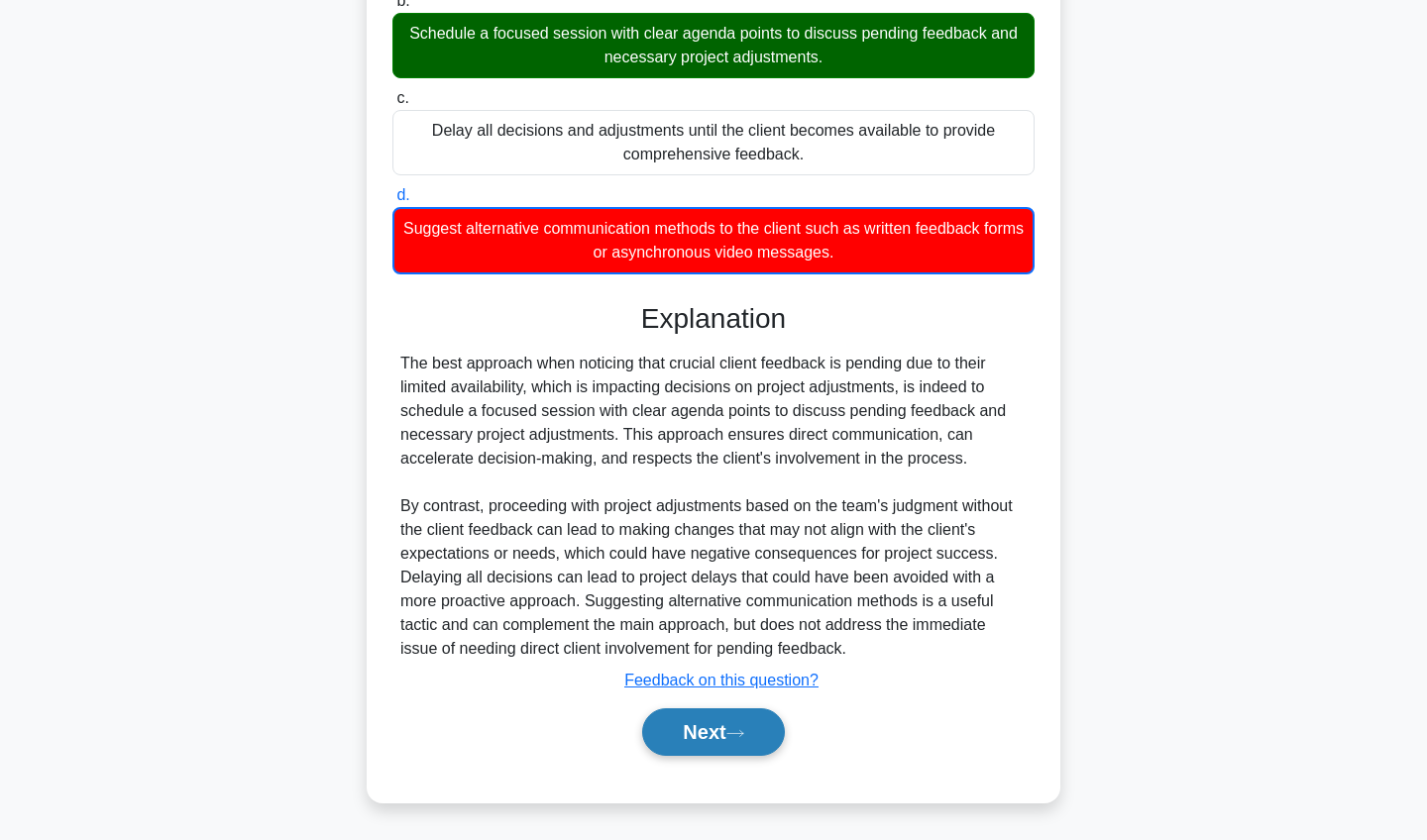 scroll, scrollTop: 360, scrollLeft: 0, axis: vertical 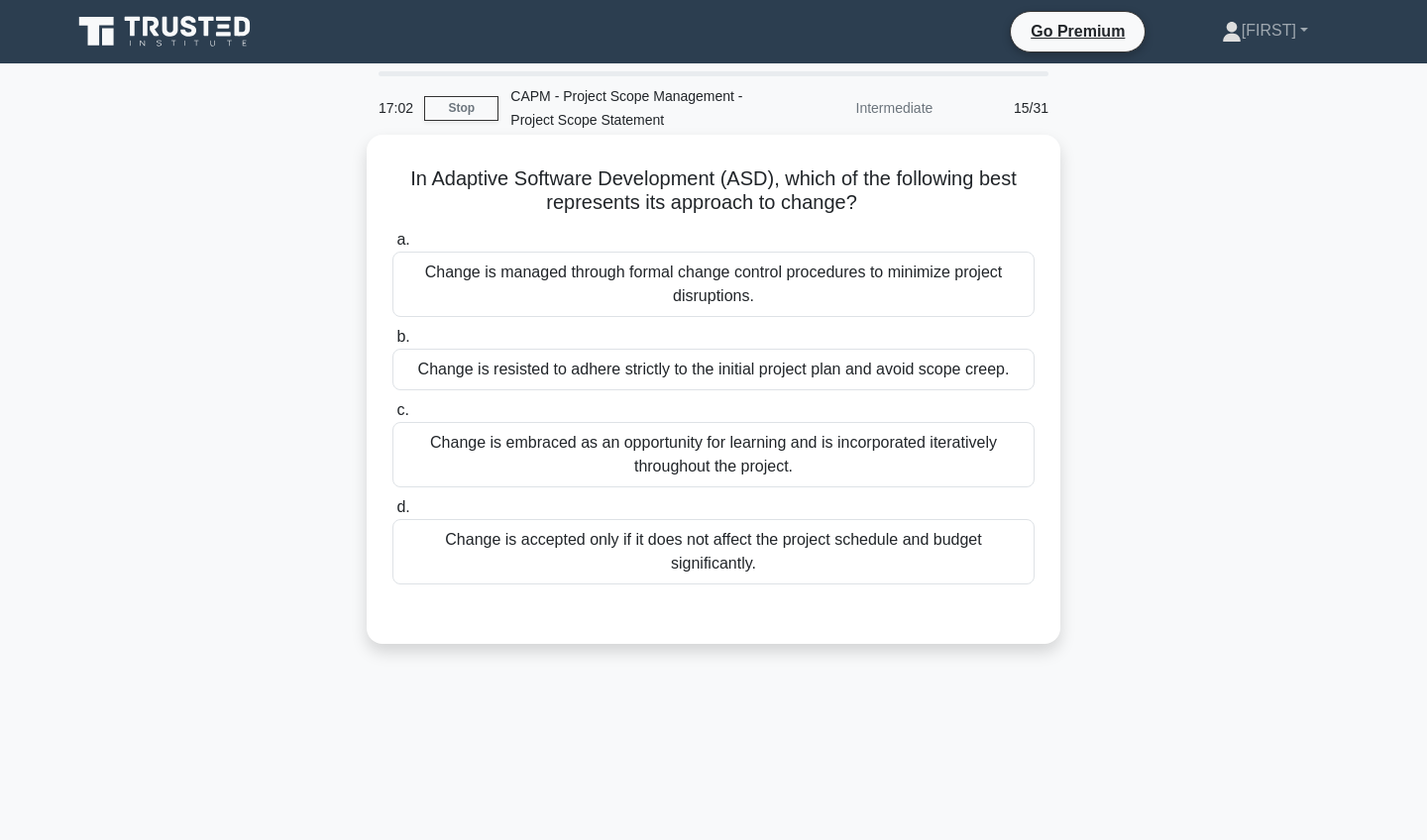click on "Change is managed through formal change control procedures to minimize project disruptions." at bounding box center (714, 284) 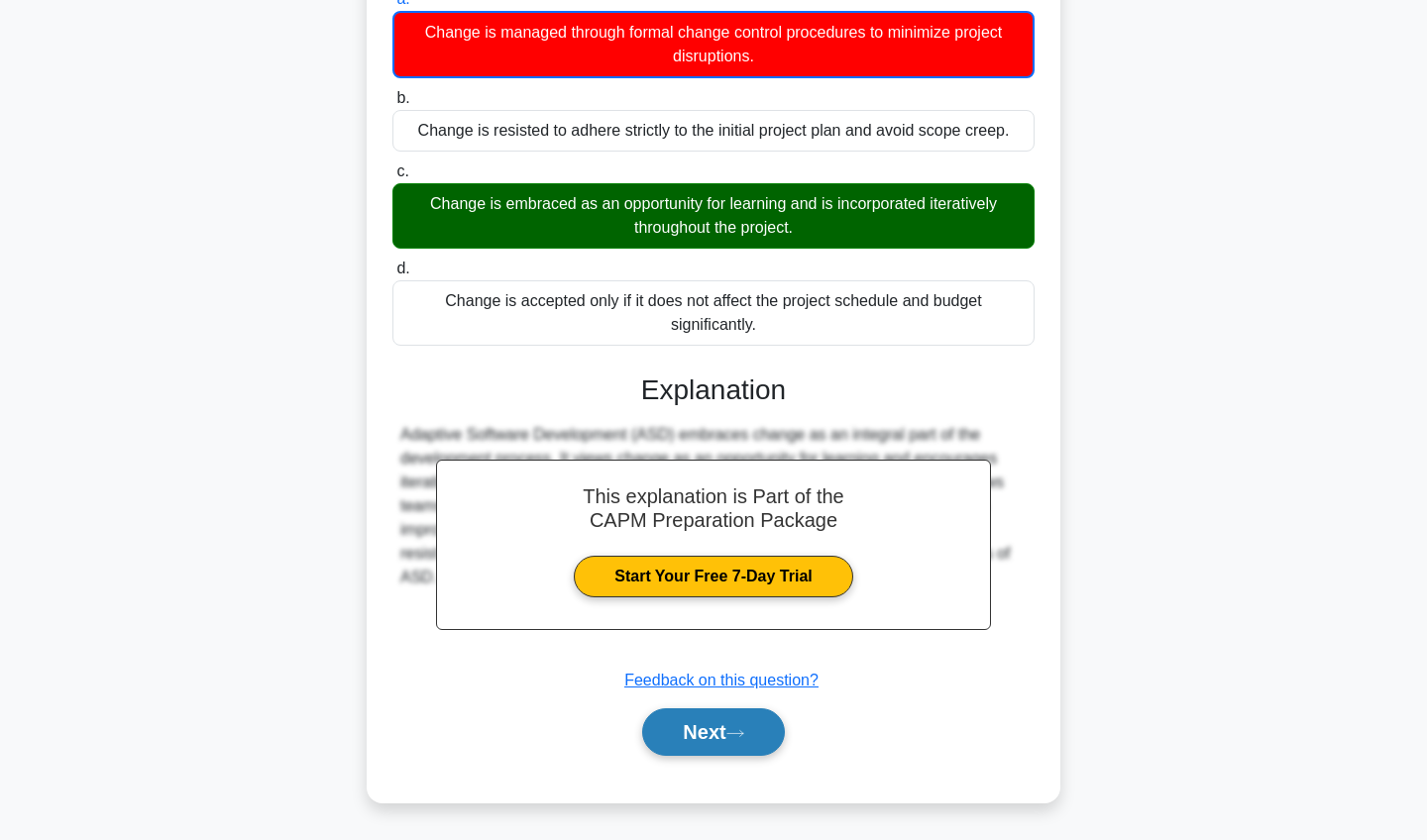 scroll, scrollTop: 241, scrollLeft: 0, axis: vertical 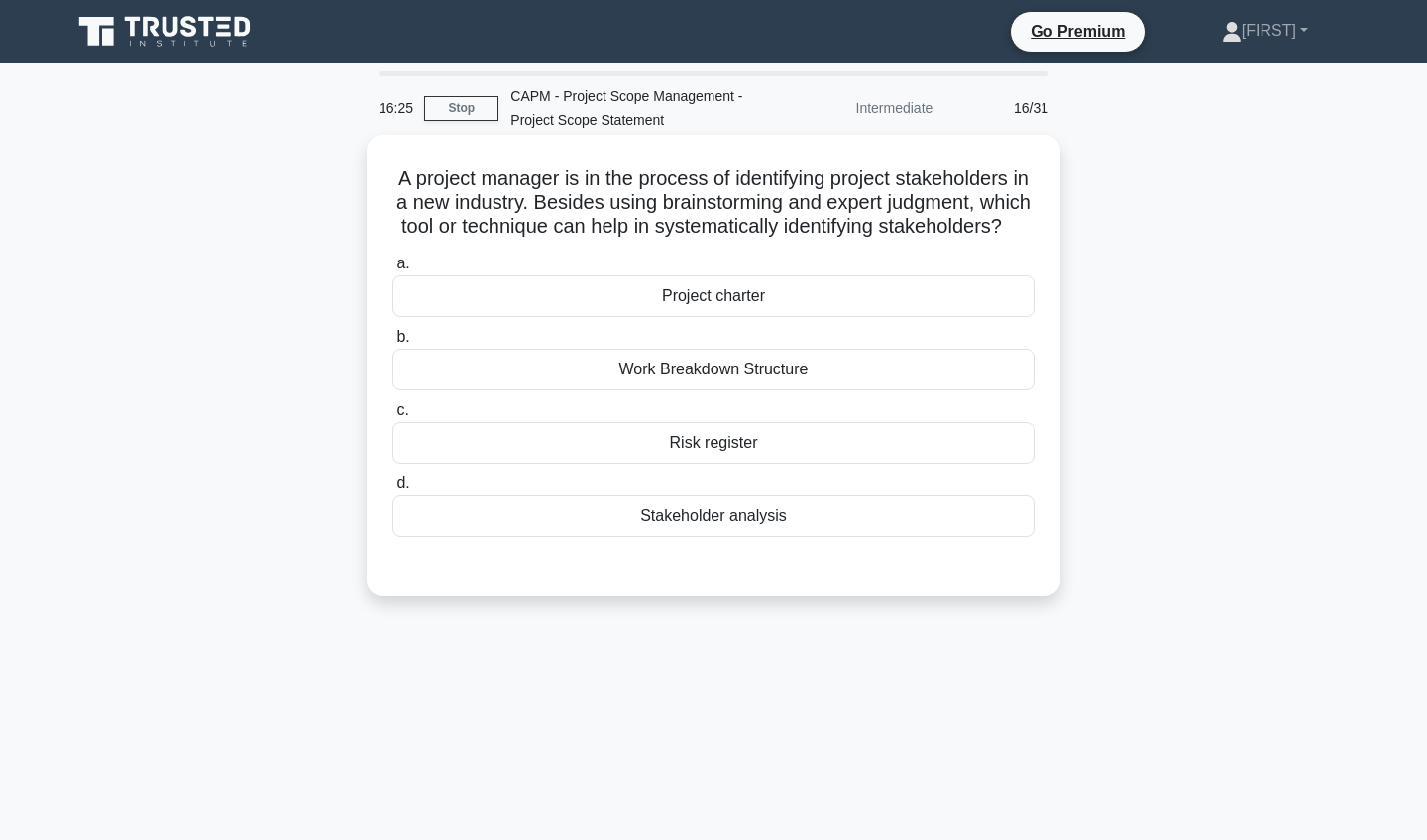 click on "Stakeholder analysis" at bounding box center (714, 516) 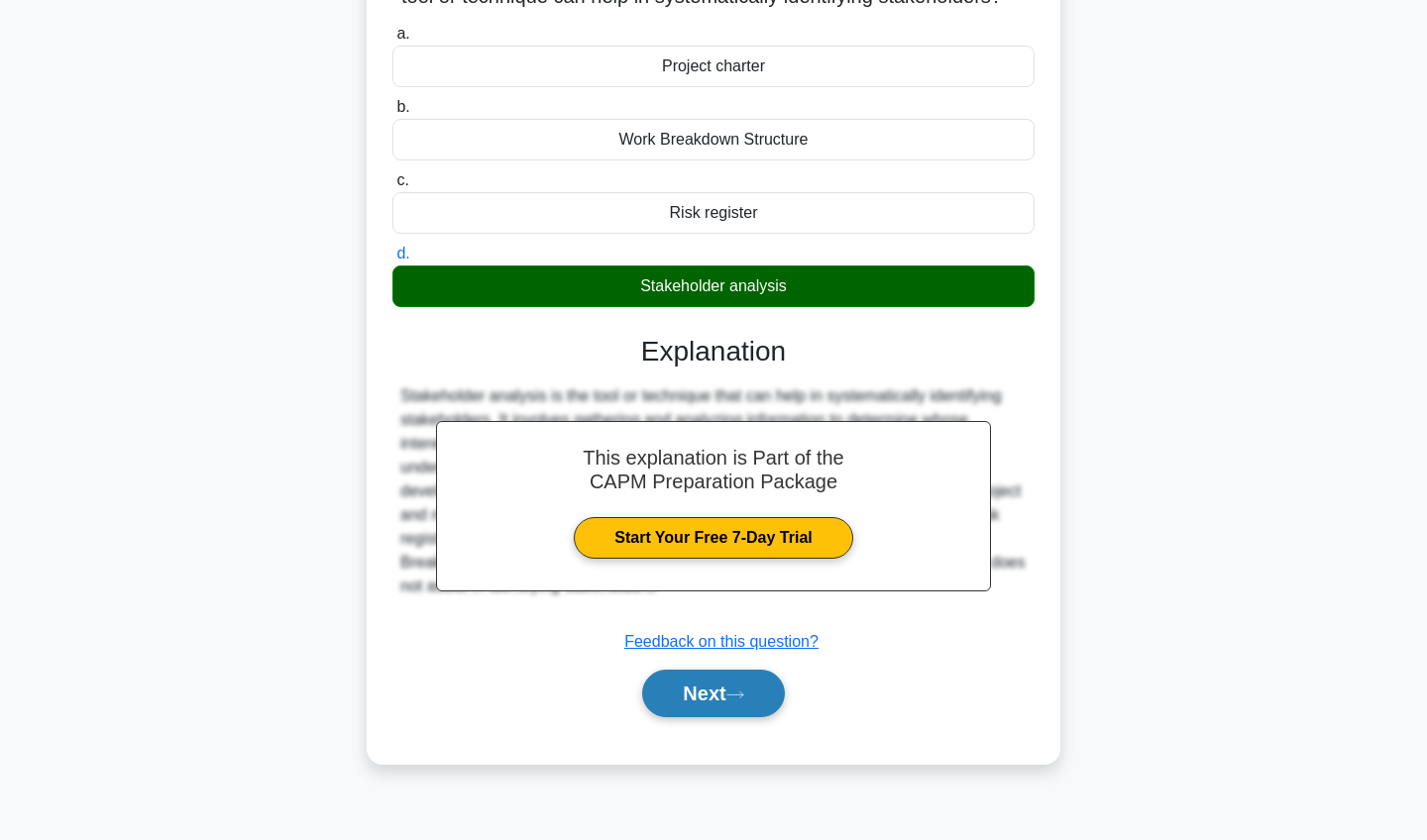 scroll, scrollTop: 230, scrollLeft: 0, axis: vertical 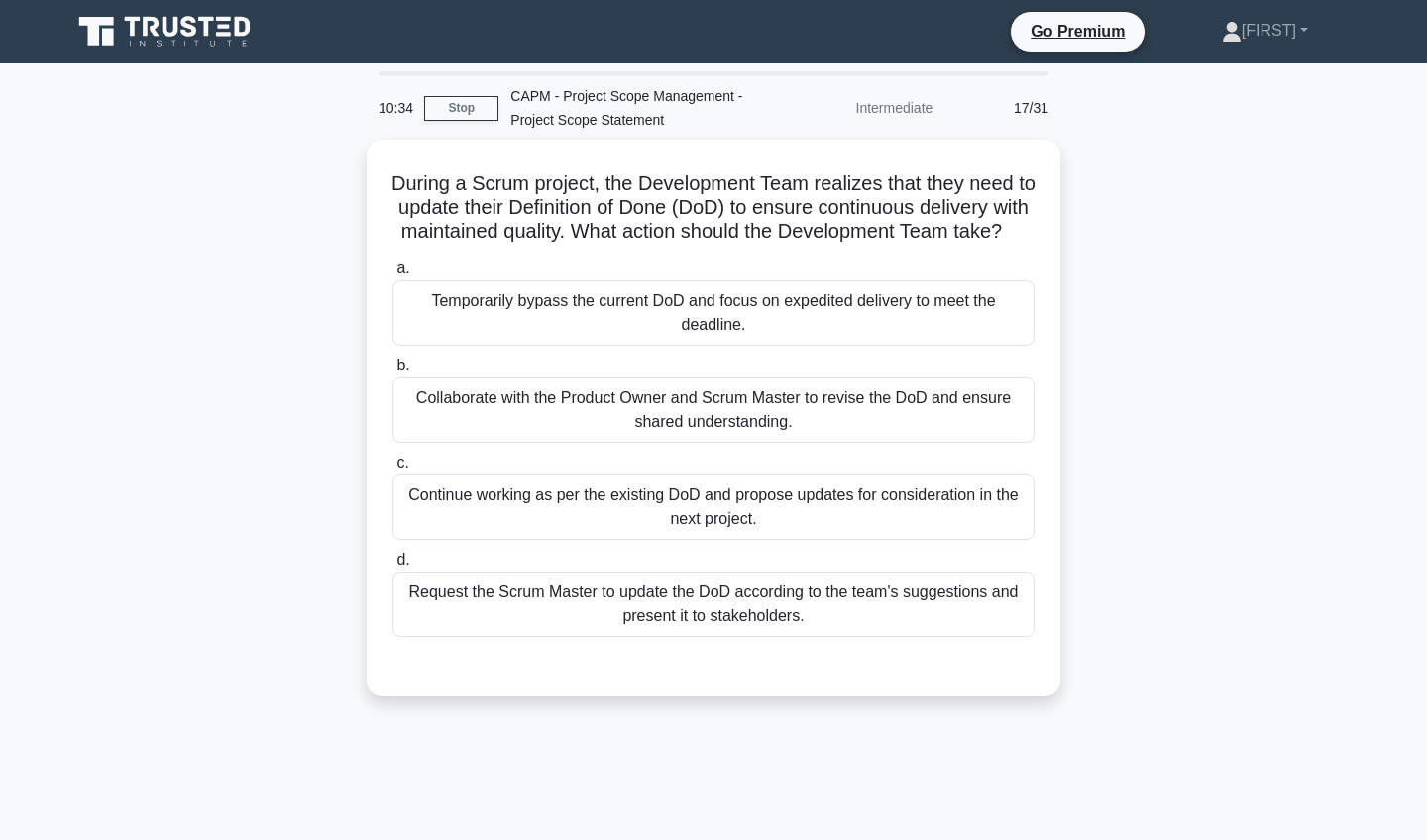 click on "During a Scrum project, the Development Team realizes that they need to update their Definition of Done (DoD) to ensure continuous delivery with maintained quality. What action should the Development Team take?
.spinner_0XTQ{transform-origin:center;animation:spinner_y6GP .75s linear infinite}@keyframes spinner_y6GP{100%{transform:rotate(360deg)}}
a.
b. c. d." at bounding box center (714, 430) 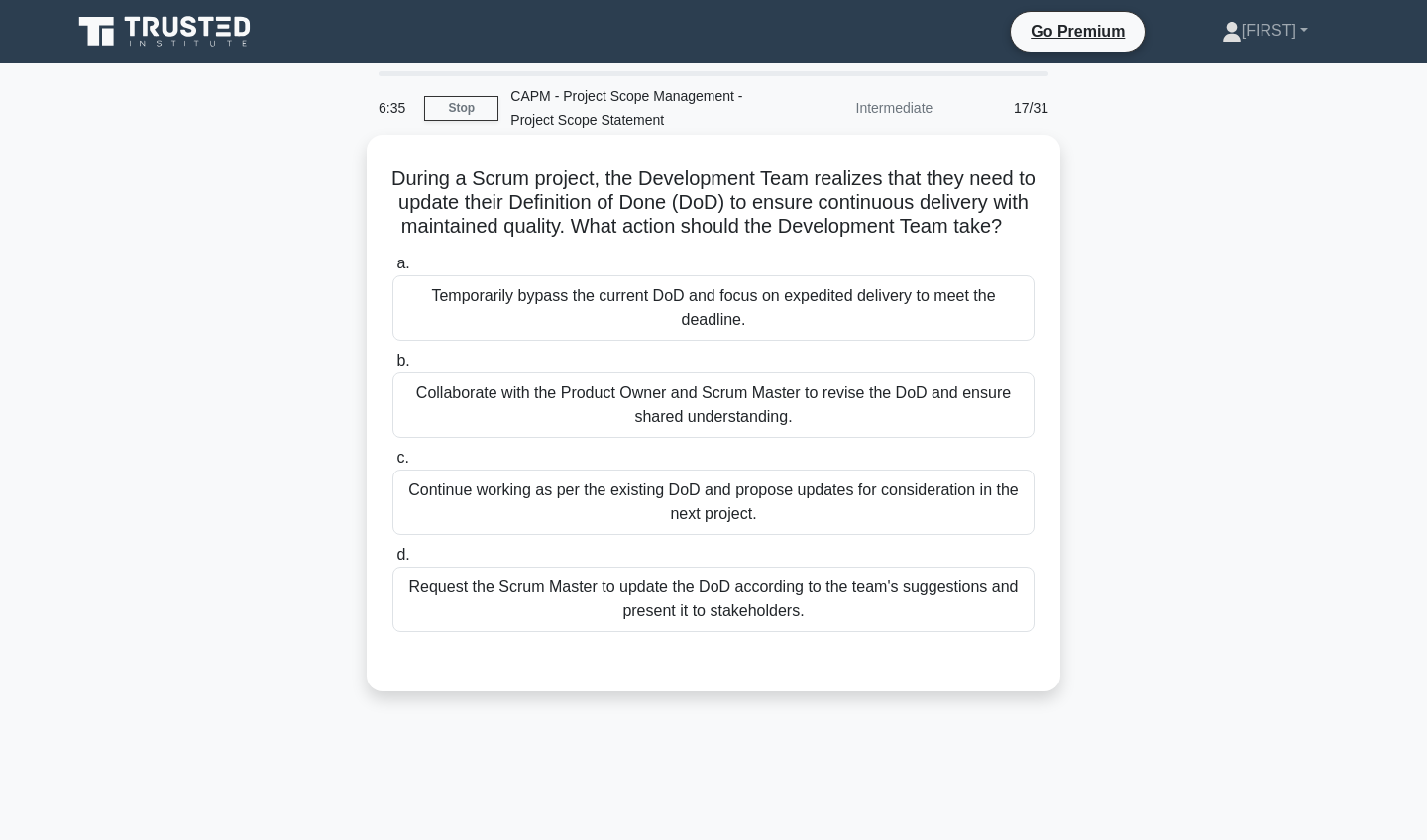 click on "Request the Scrum Master to update the DoD according to the team's suggestions and present it to stakeholders." at bounding box center (714, 599) 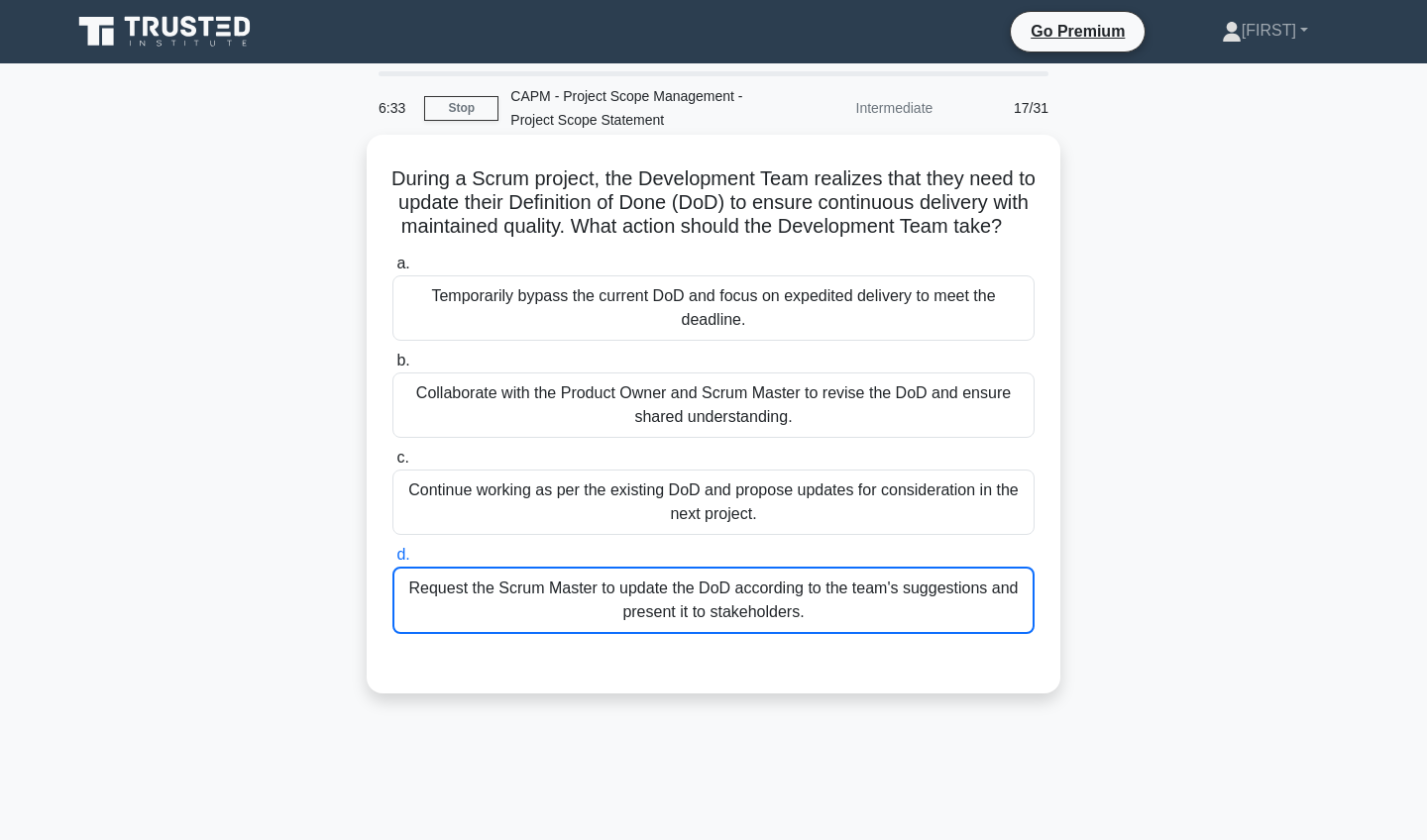 click on "Request the Scrum Master to update the DoD according to the team's suggestions and present it to stakeholders." at bounding box center [714, 600] 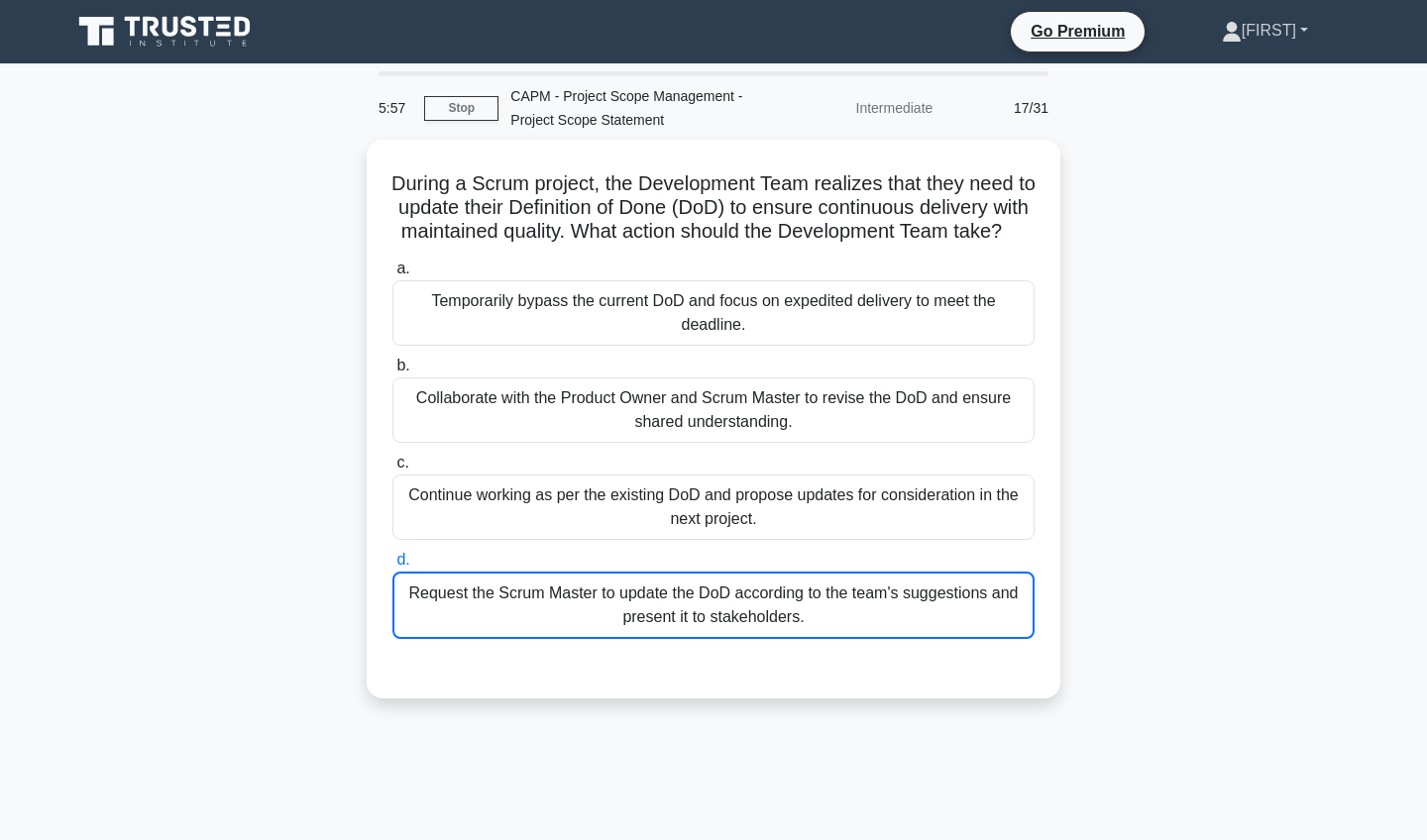click on "5:57
Stop
CAPM  - Project Scope Management  - Project Scope Statement
Intermediate
17/31
During a Scrum project, the Development Team realizes that they need to update their Definition of Done (DoD) to ensure continuous delivery with maintained quality. What action should the Development Team take?
.spinner_0XTQ{transform-origin:center;animation:spinner_y6GP .75s linear infinite}@keyframes spinner_y6GP{100%{transform:rotate(360deg)}}
a. b. c. d." at bounding box center [714, 567] 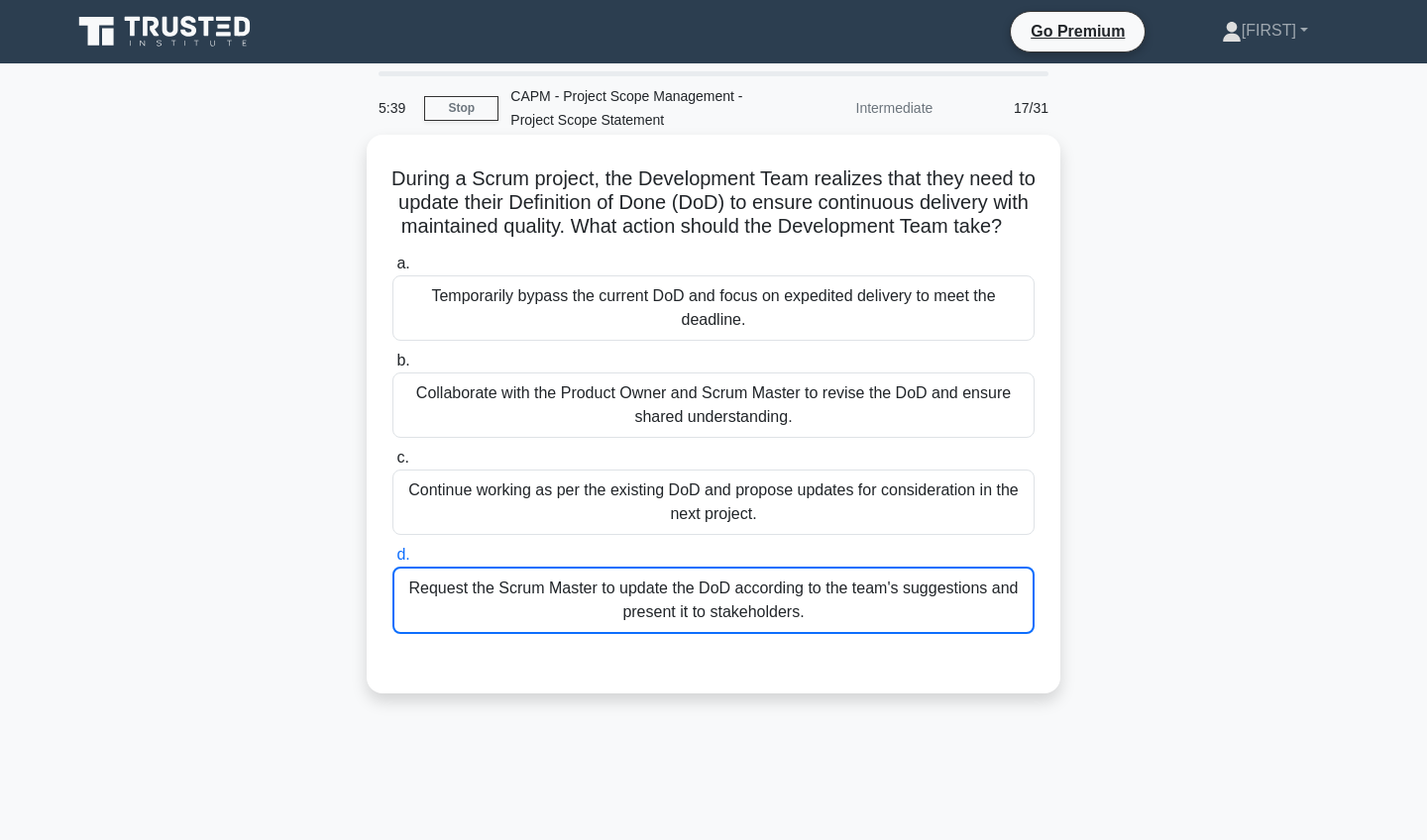 click on "Collaborate with the Product Owner and Scrum Master to revise the DoD and ensure shared understanding." at bounding box center (714, 405) 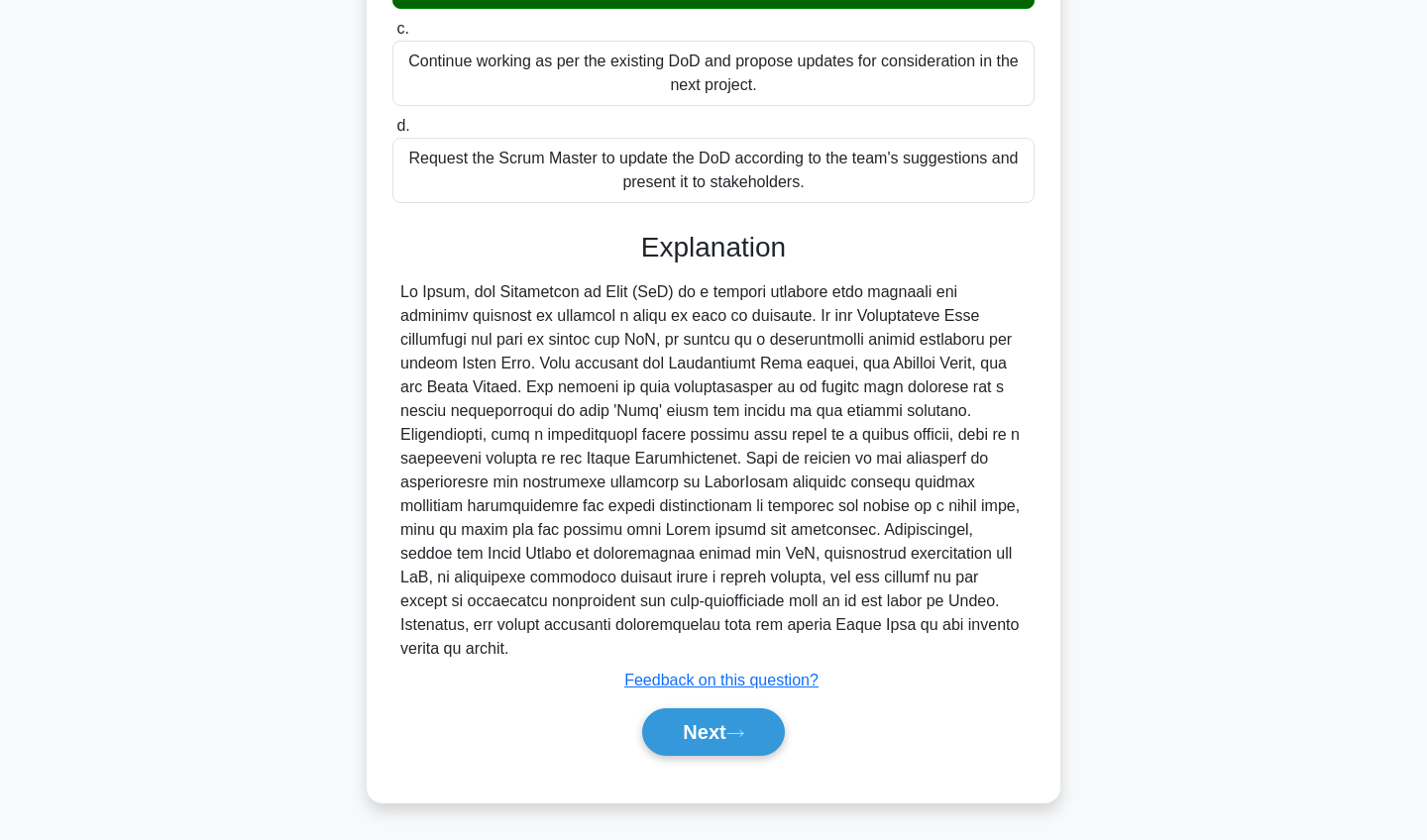 scroll, scrollTop: 429, scrollLeft: 0, axis: vertical 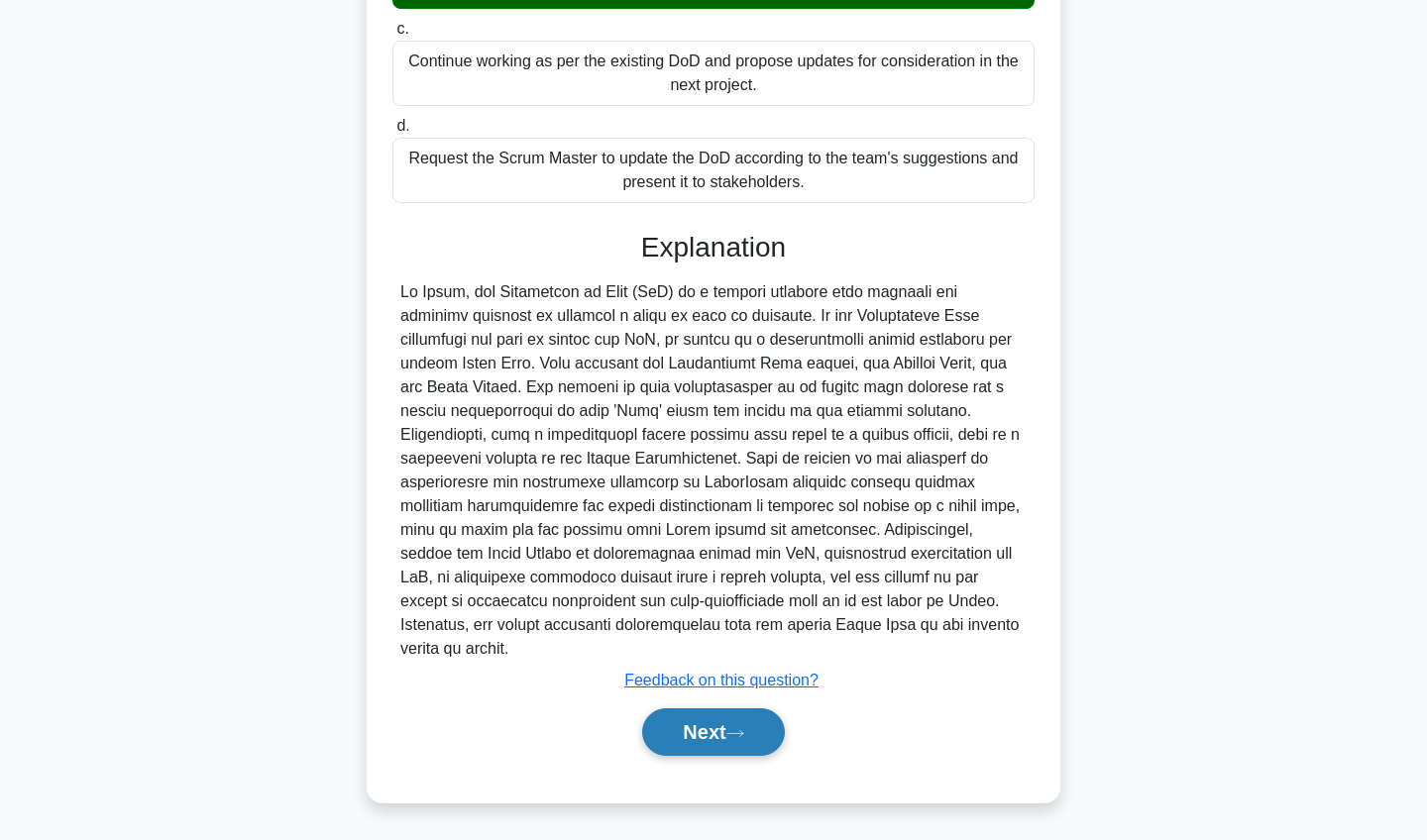 click on "Next" at bounding box center (713, 732) 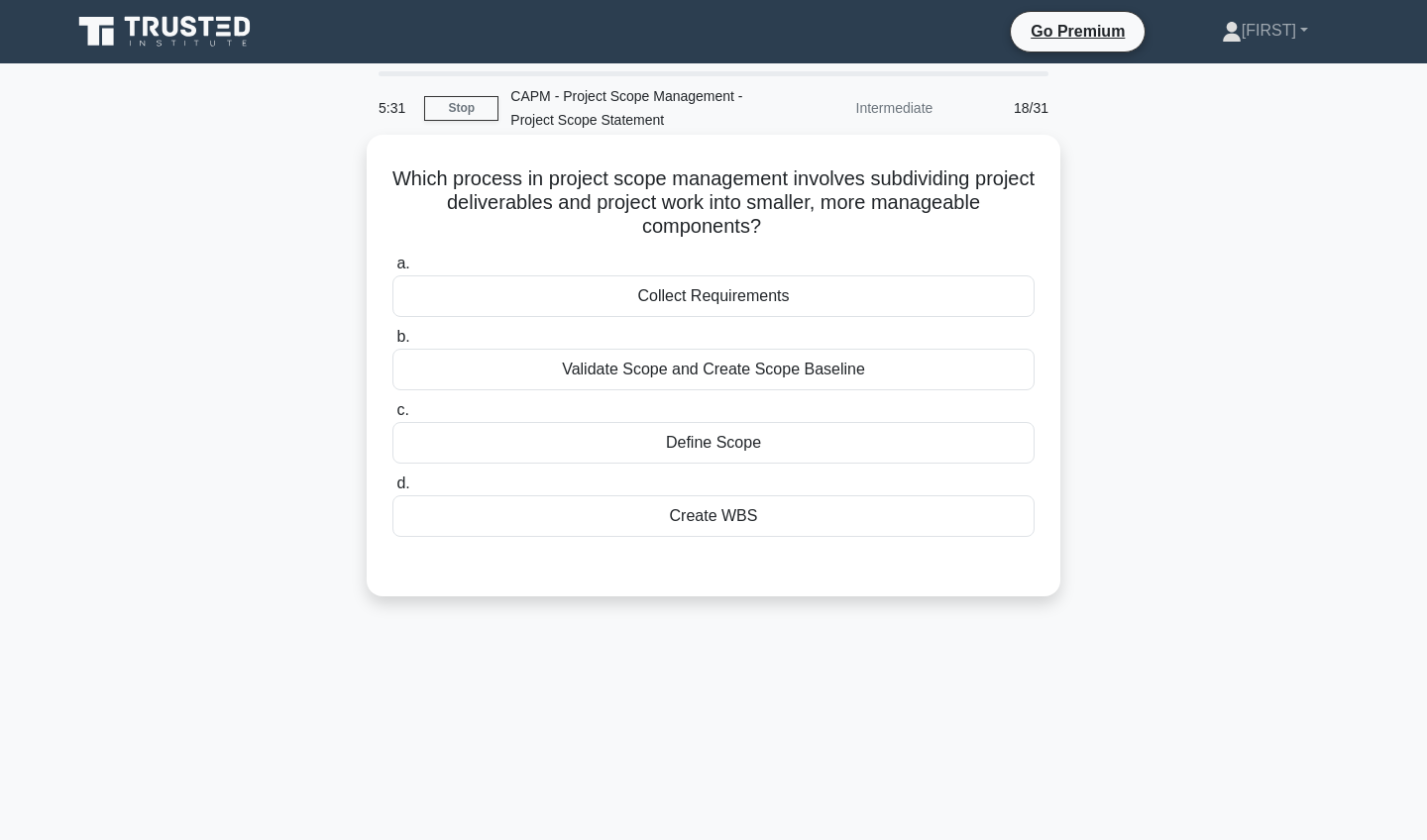 scroll, scrollTop: 0, scrollLeft: 0, axis: both 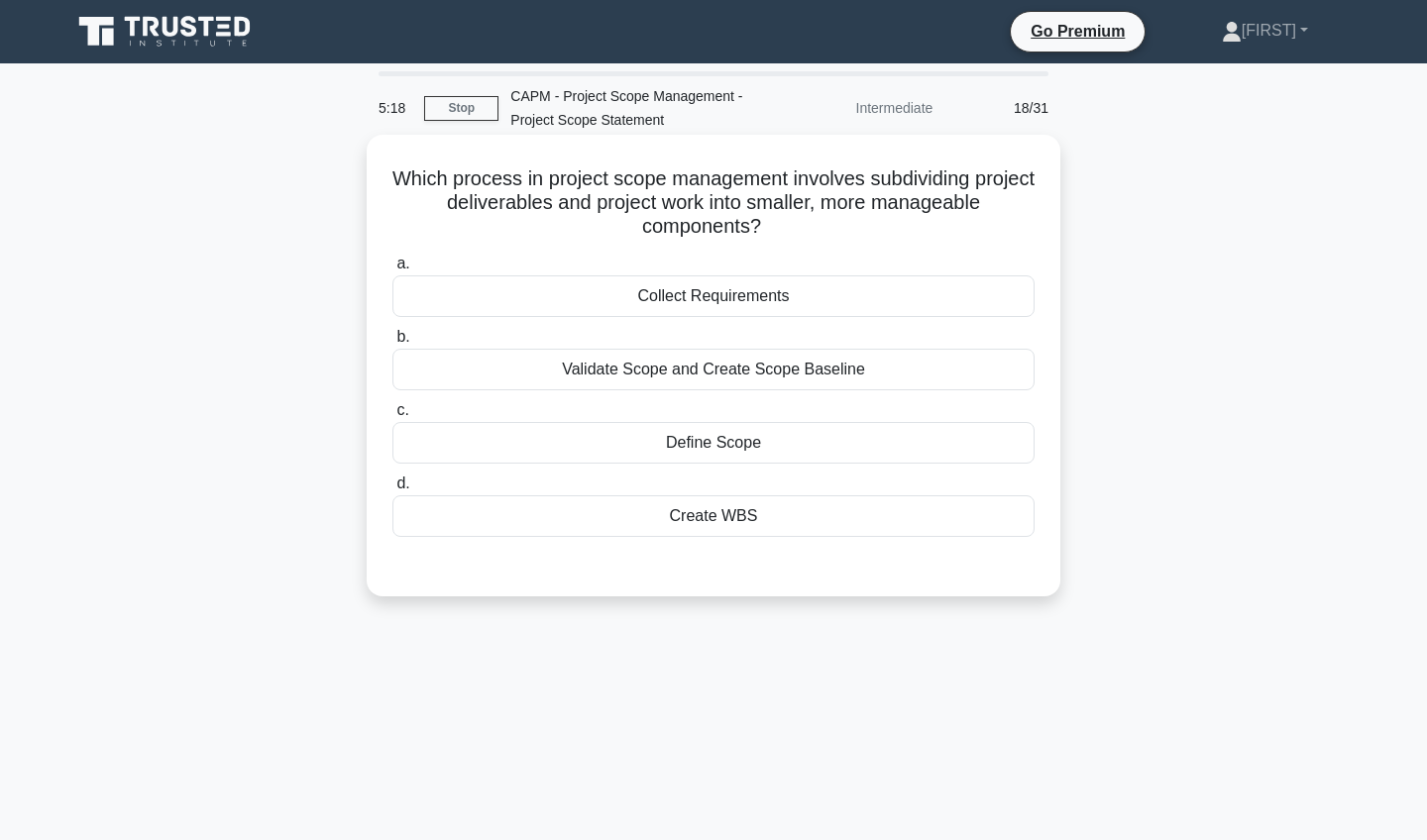click on "Collect Requirements" at bounding box center [714, 296] 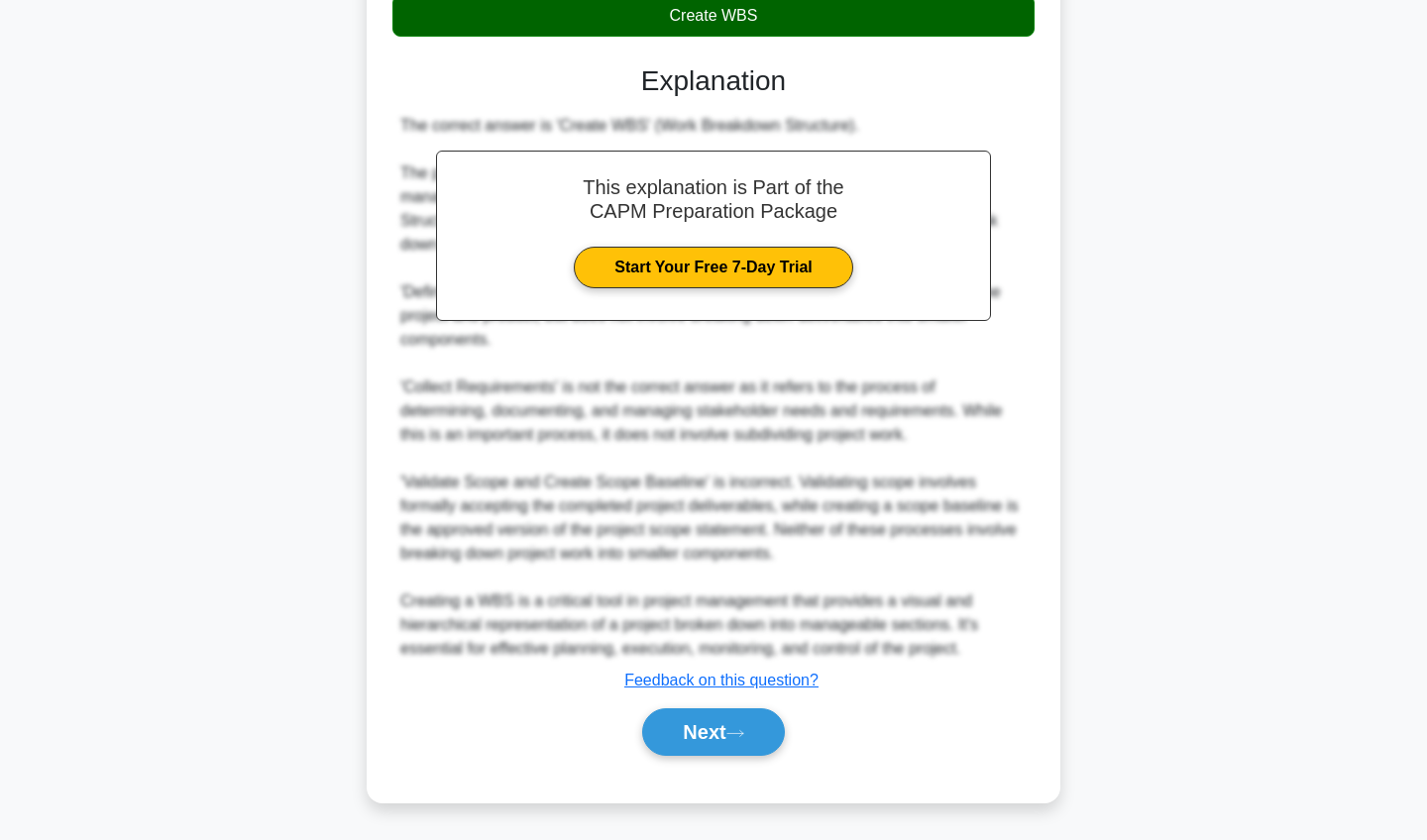 scroll, scrollTop: 502, scrollLeft: 0, axis: vertical 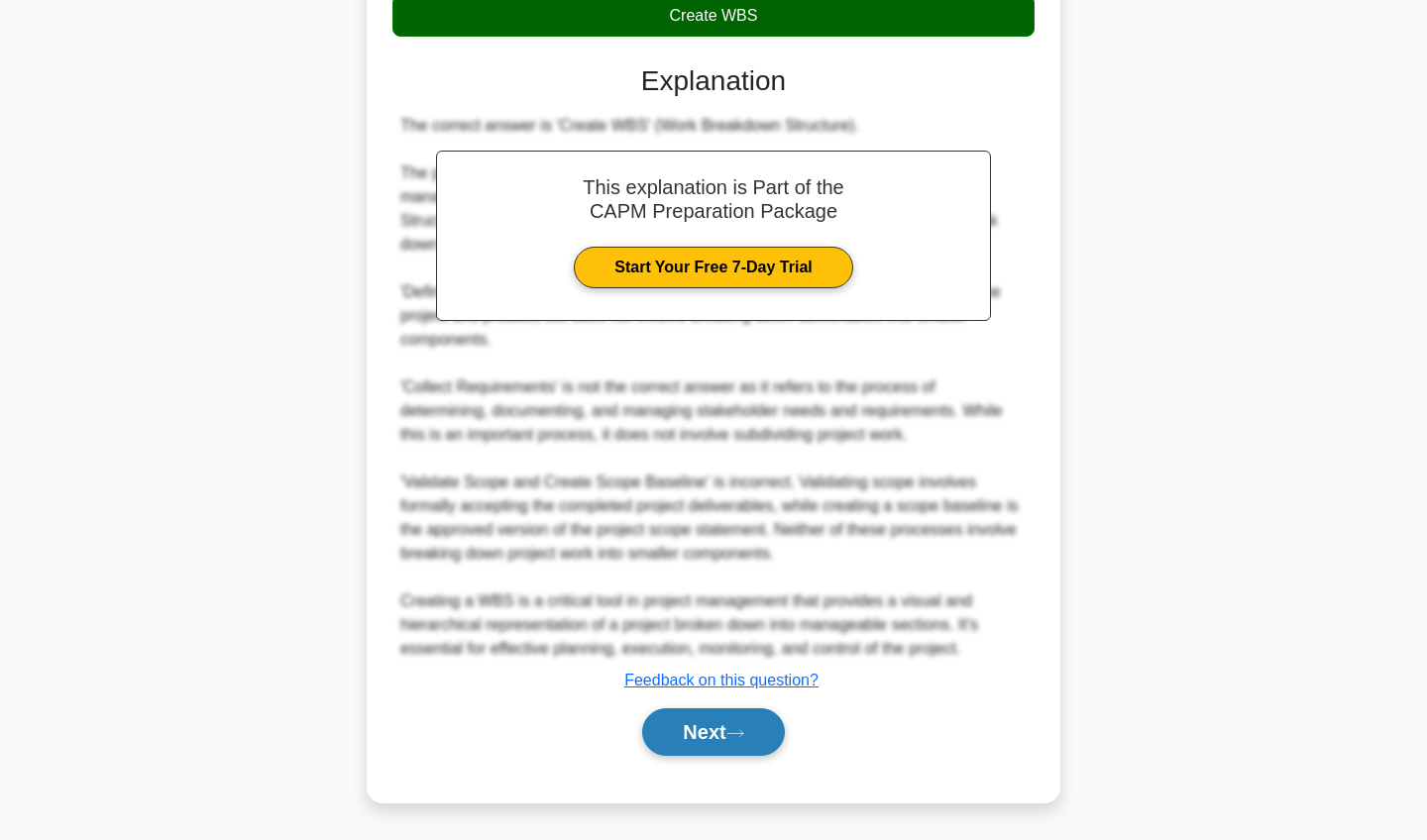 click on "Next" at bounding box center [713, 732] 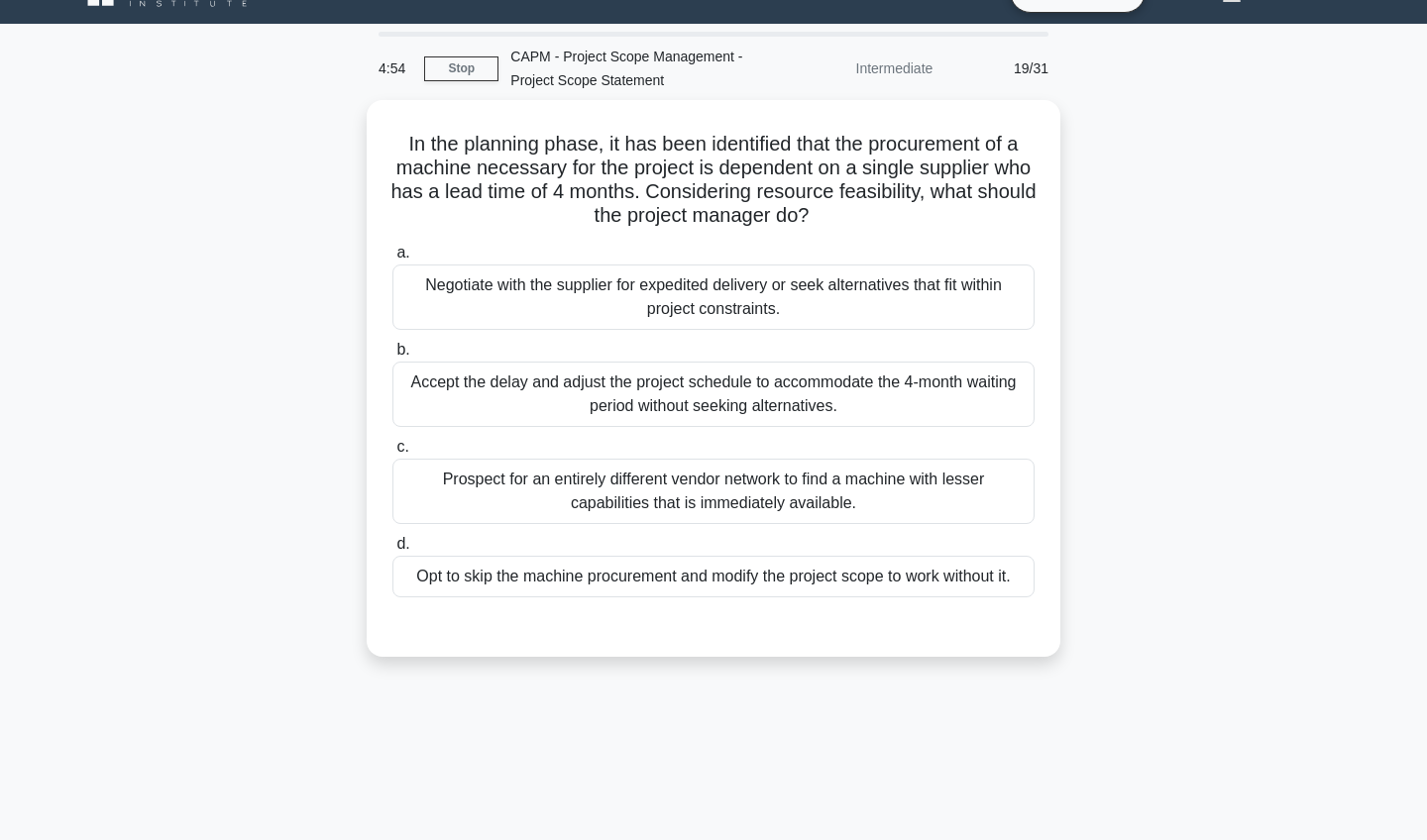 scroll, scrollTop: 45, scrollLeft: 0, axis: vertical 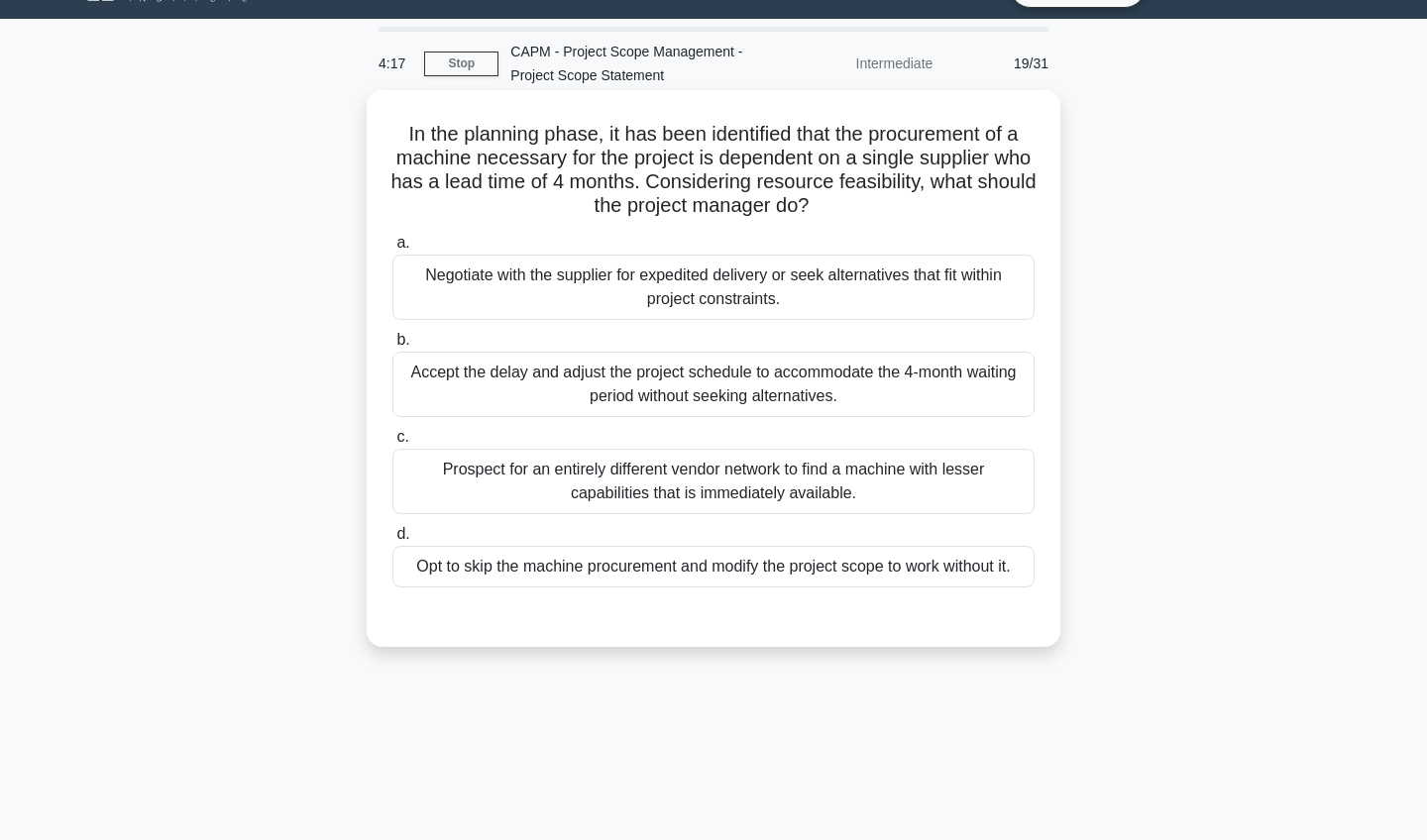 click on "Negotiate with the supplier for expedited delivery or seek alternatives that fit within project constraints." at bounding box center [714, 287] 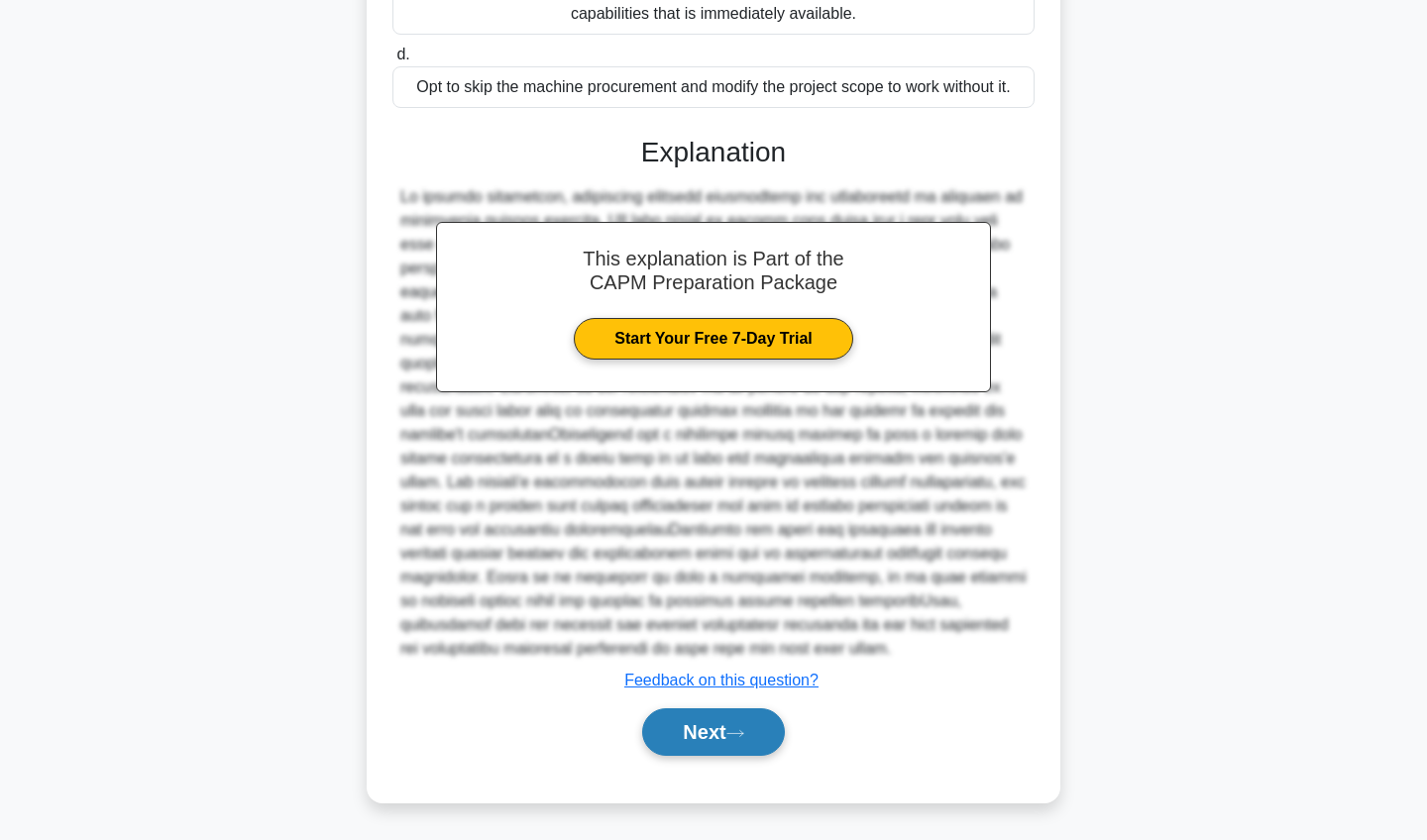 scroll, scrollTop: 524, scrollLeft: 0, axis: vertical 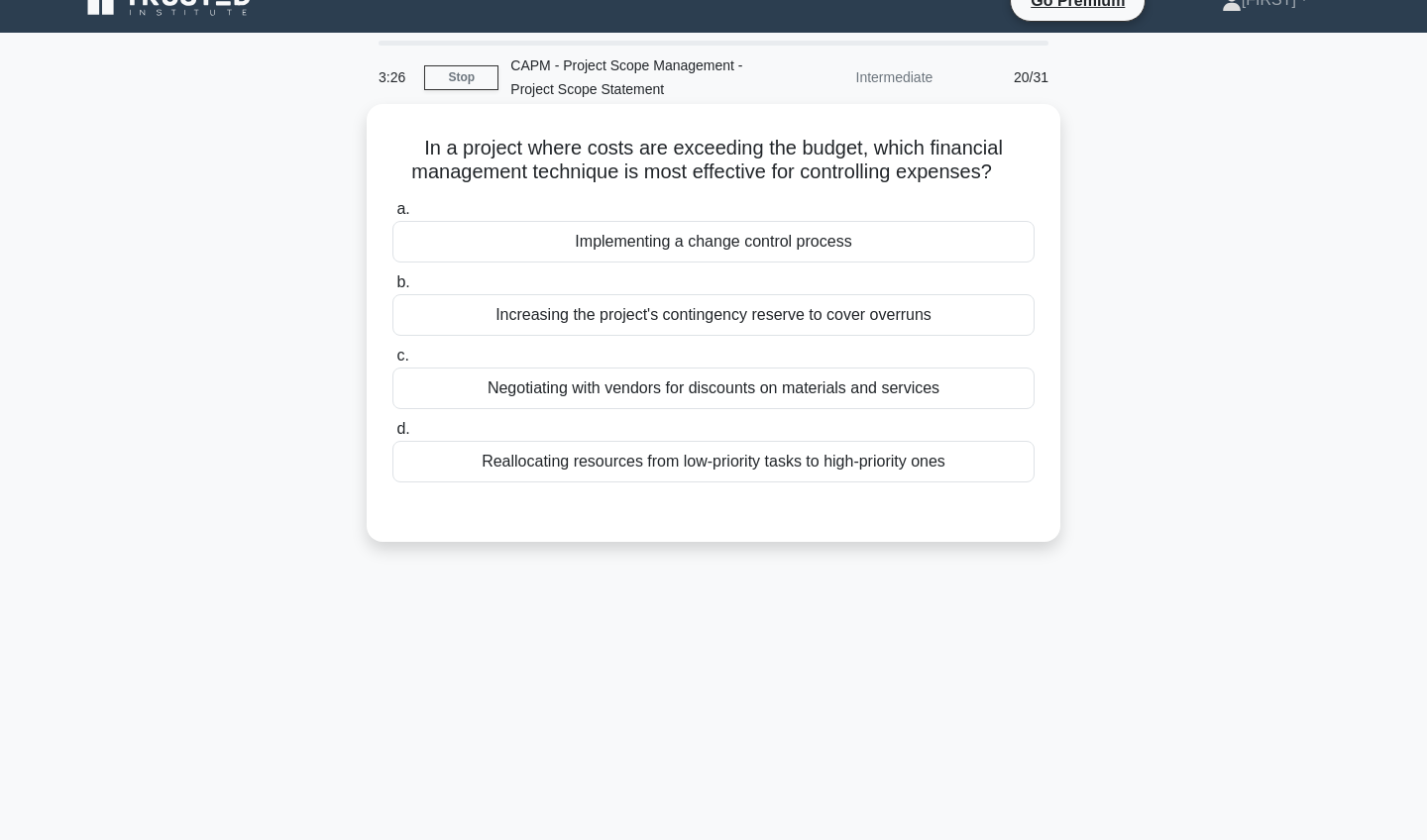 click on "Negotiating with vendors for discounts on materials and services" at bounding box center [714, 388] 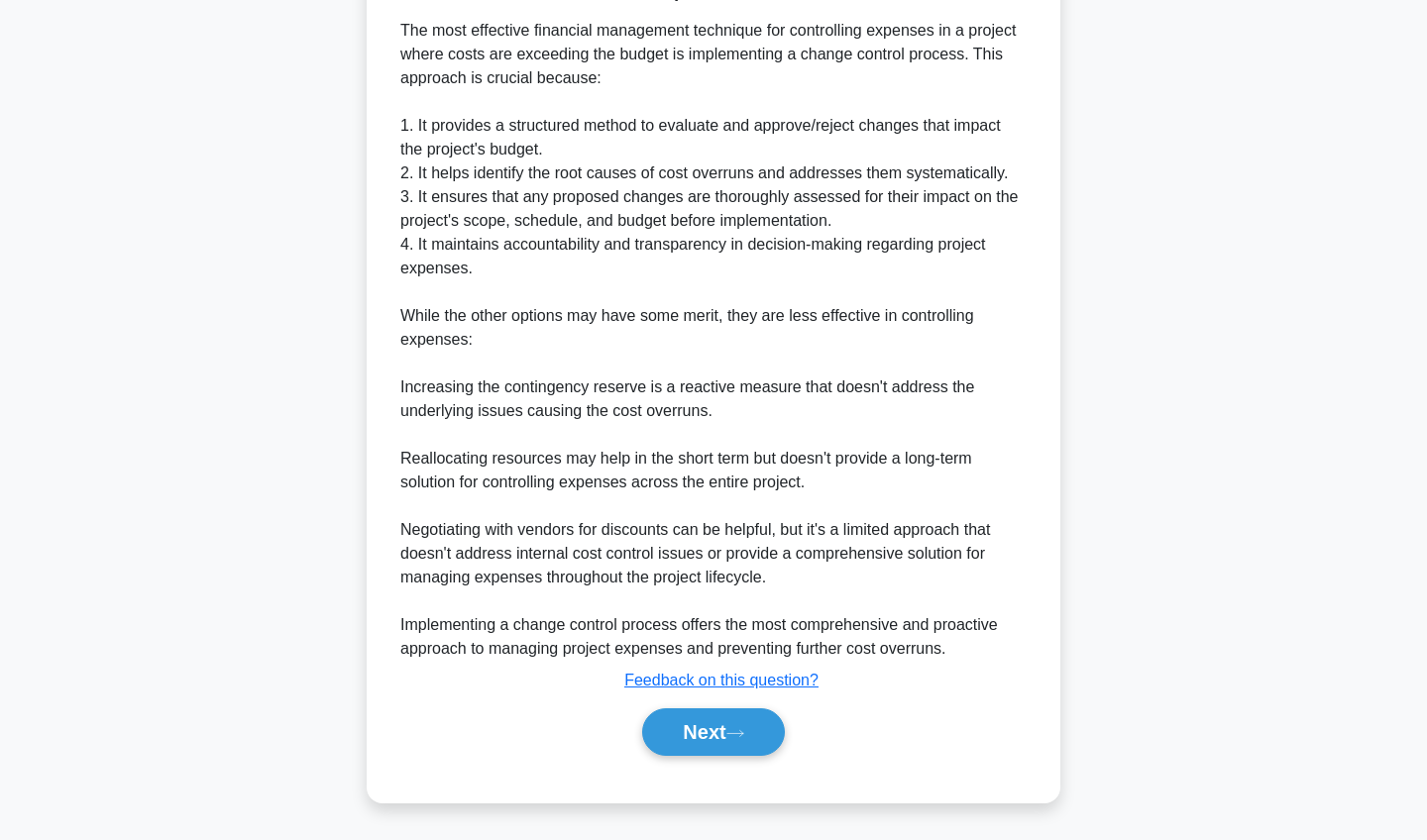scroll, scrollTop: 574, scrollLeft: 0, axis: vertical 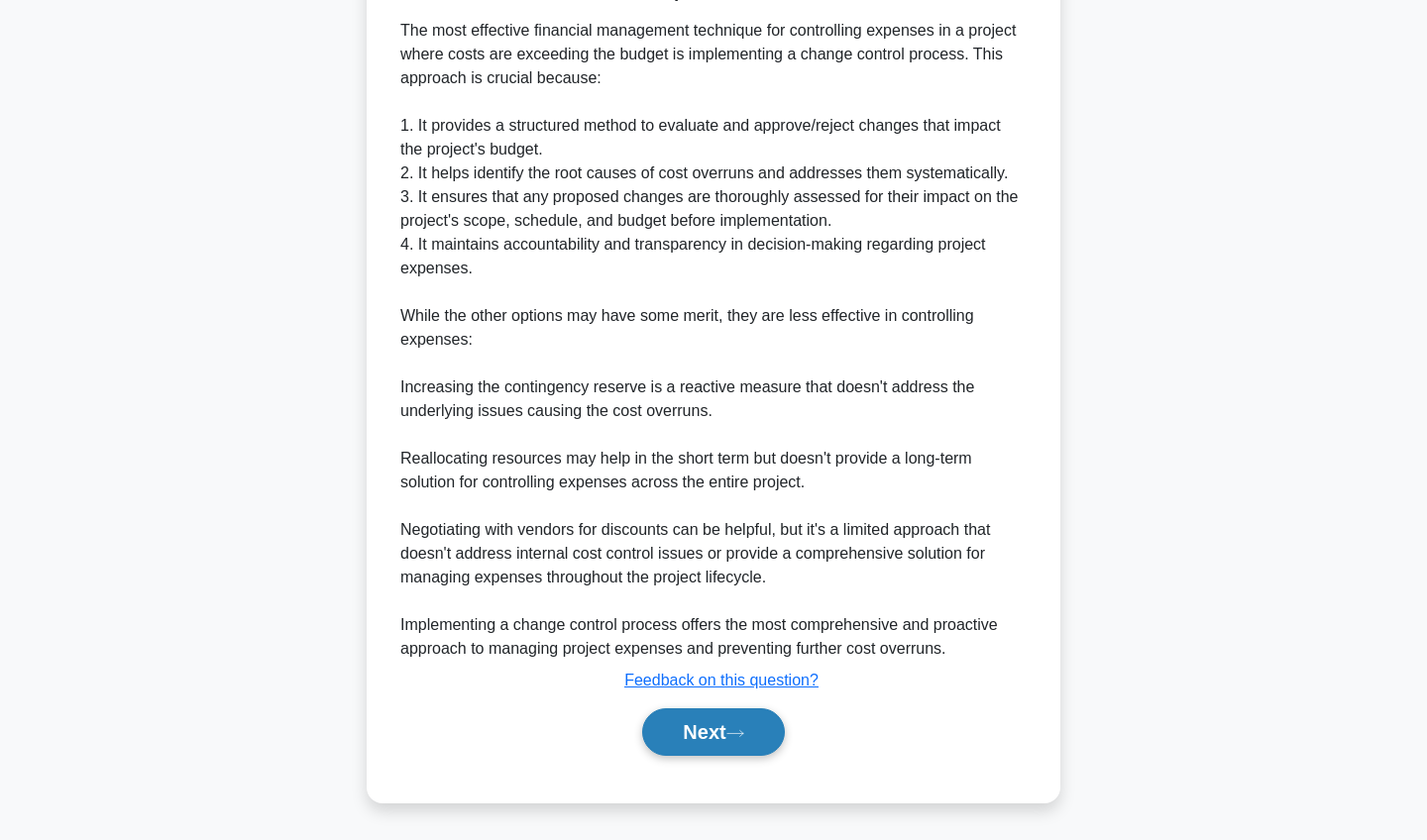 click on "Next" at bounding box center [713, 732] 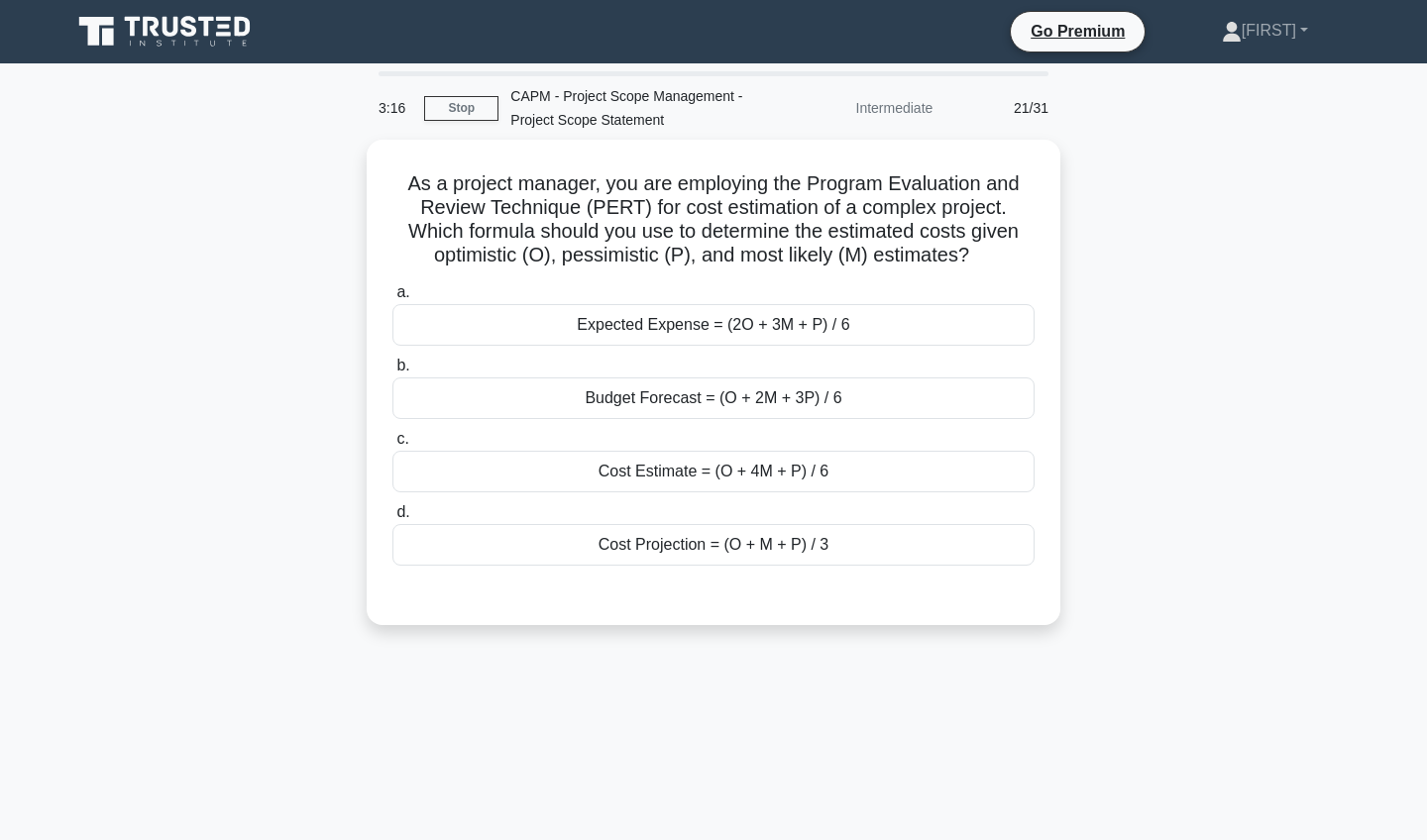 scroll, scrollTop: 0, scrollLeft: 0, axis: both 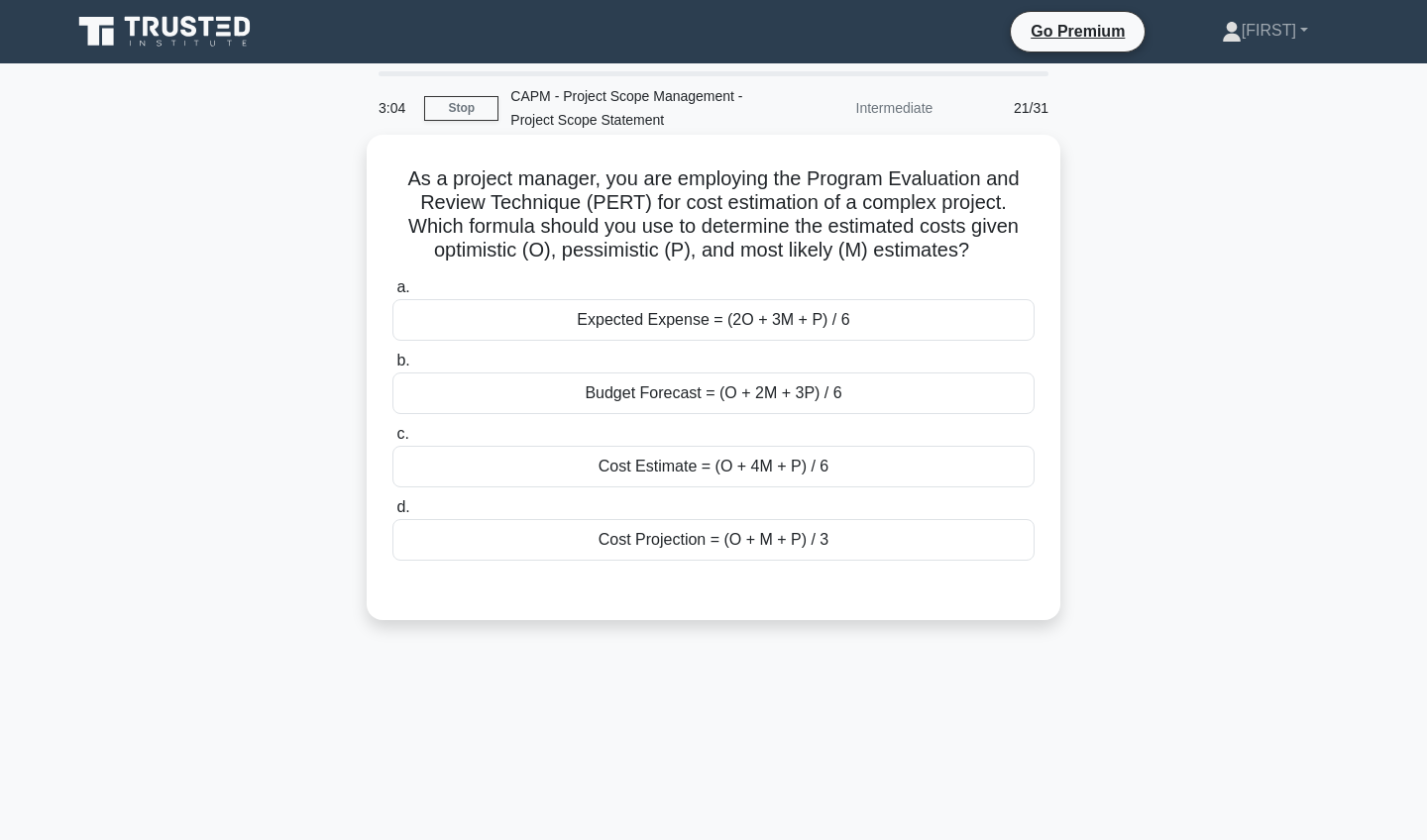 click on "Cost Projection = (O + M + P) / 3" at bounding box center [714, 540] 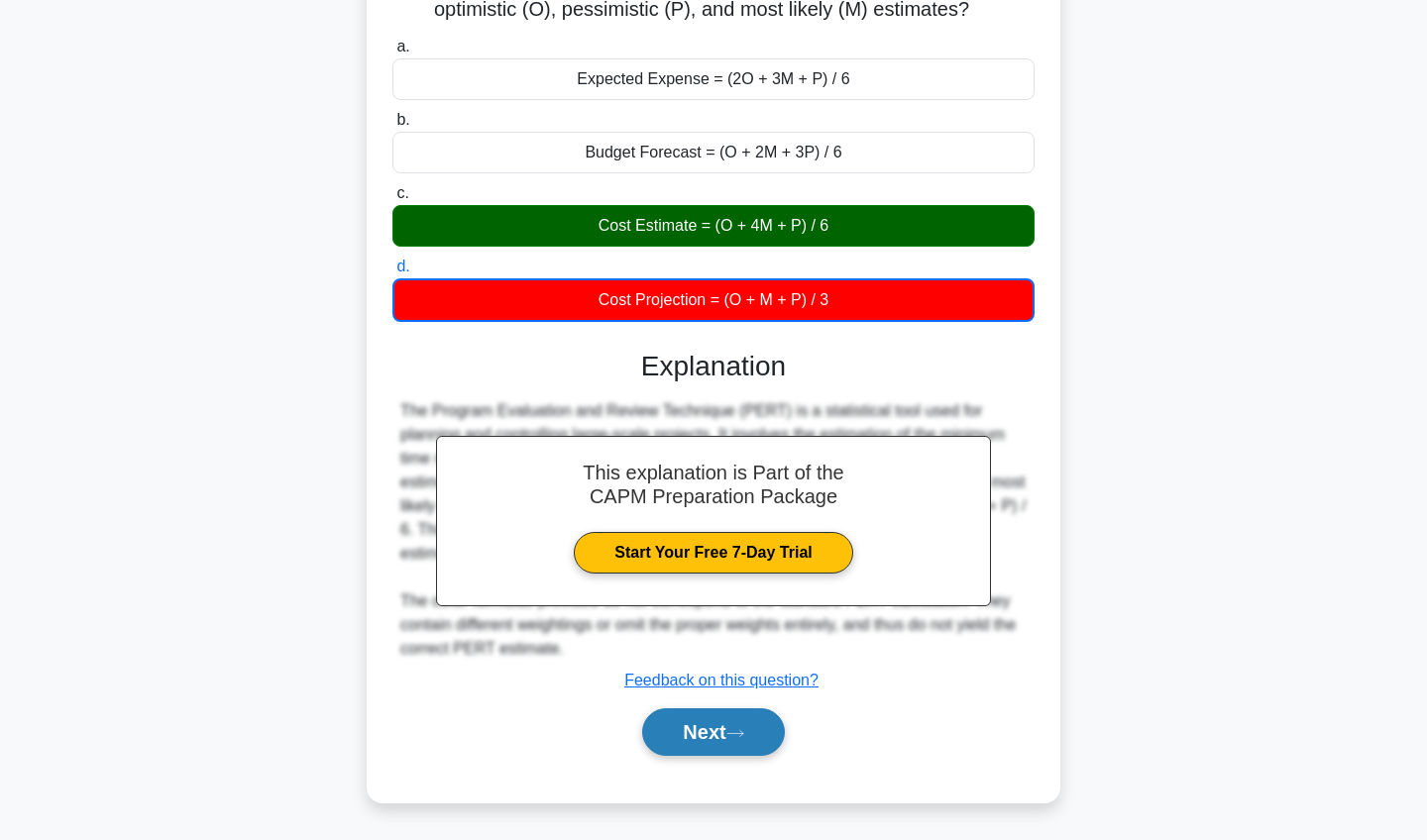scroll, scrollTop: 241, scrollLeft: 0, axis: vertical 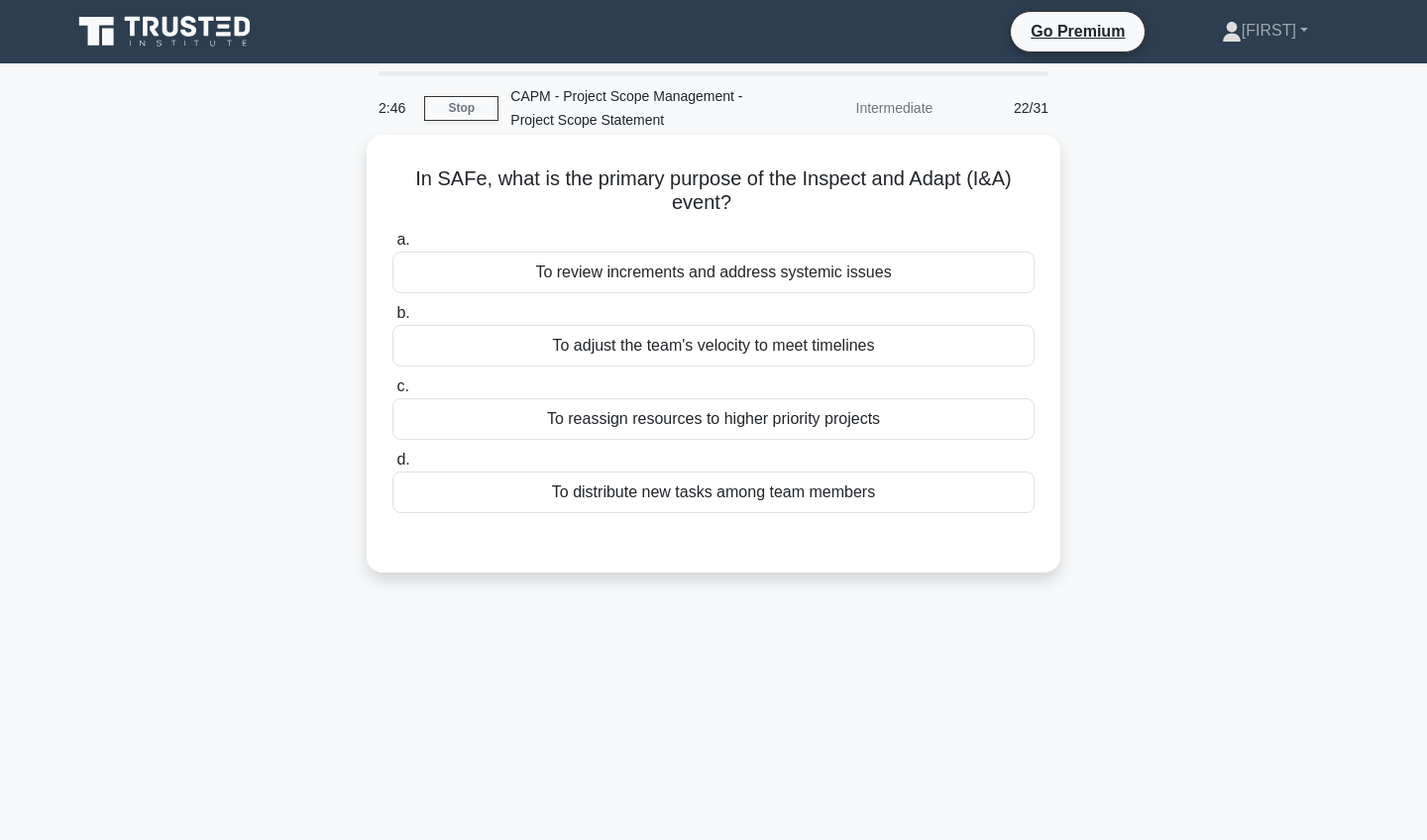 click on "To review increments and address systemic issues" at bounding box center (714, 272) 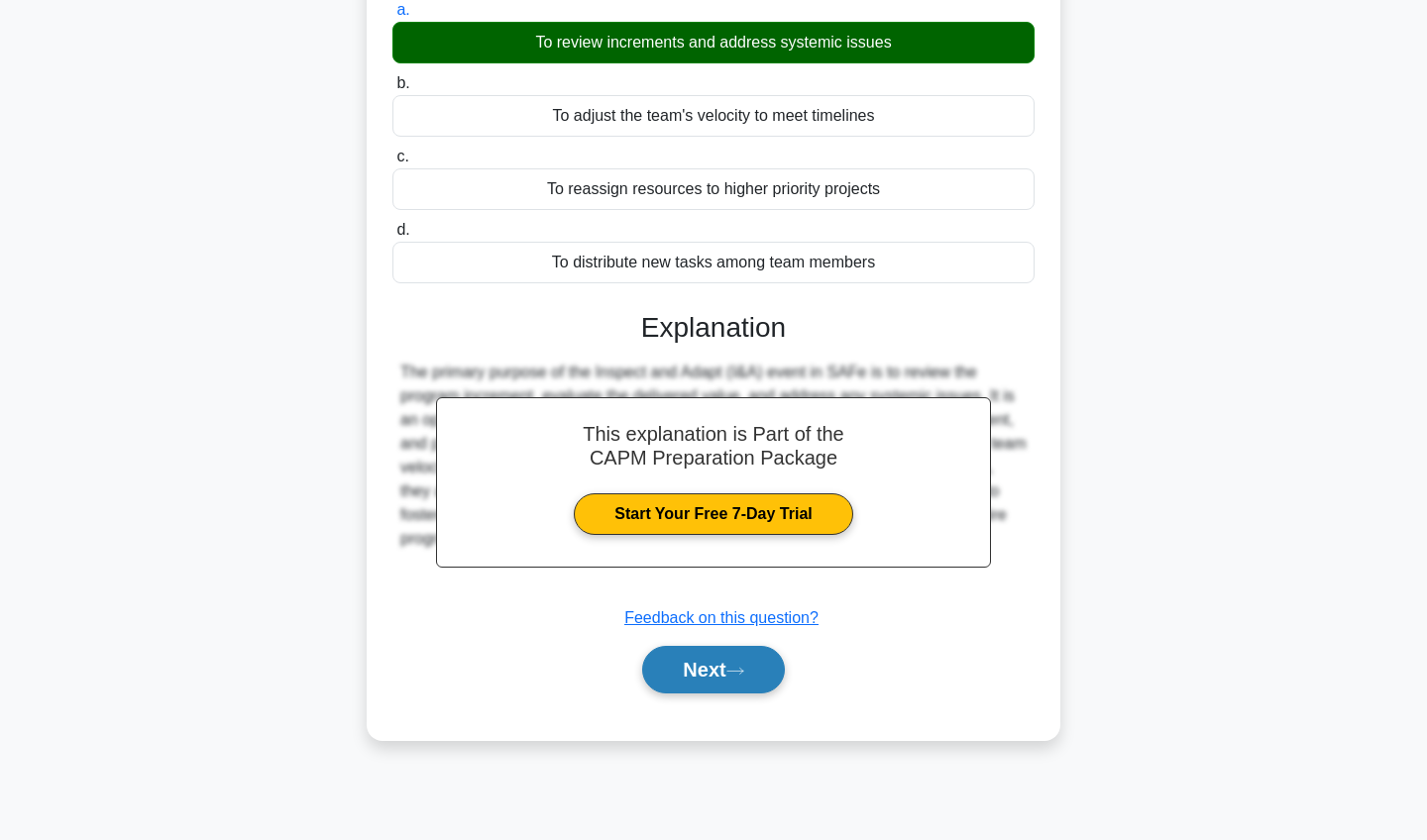 scroll, scrollTop: 230, scrollLeft: 0, axis: vertical 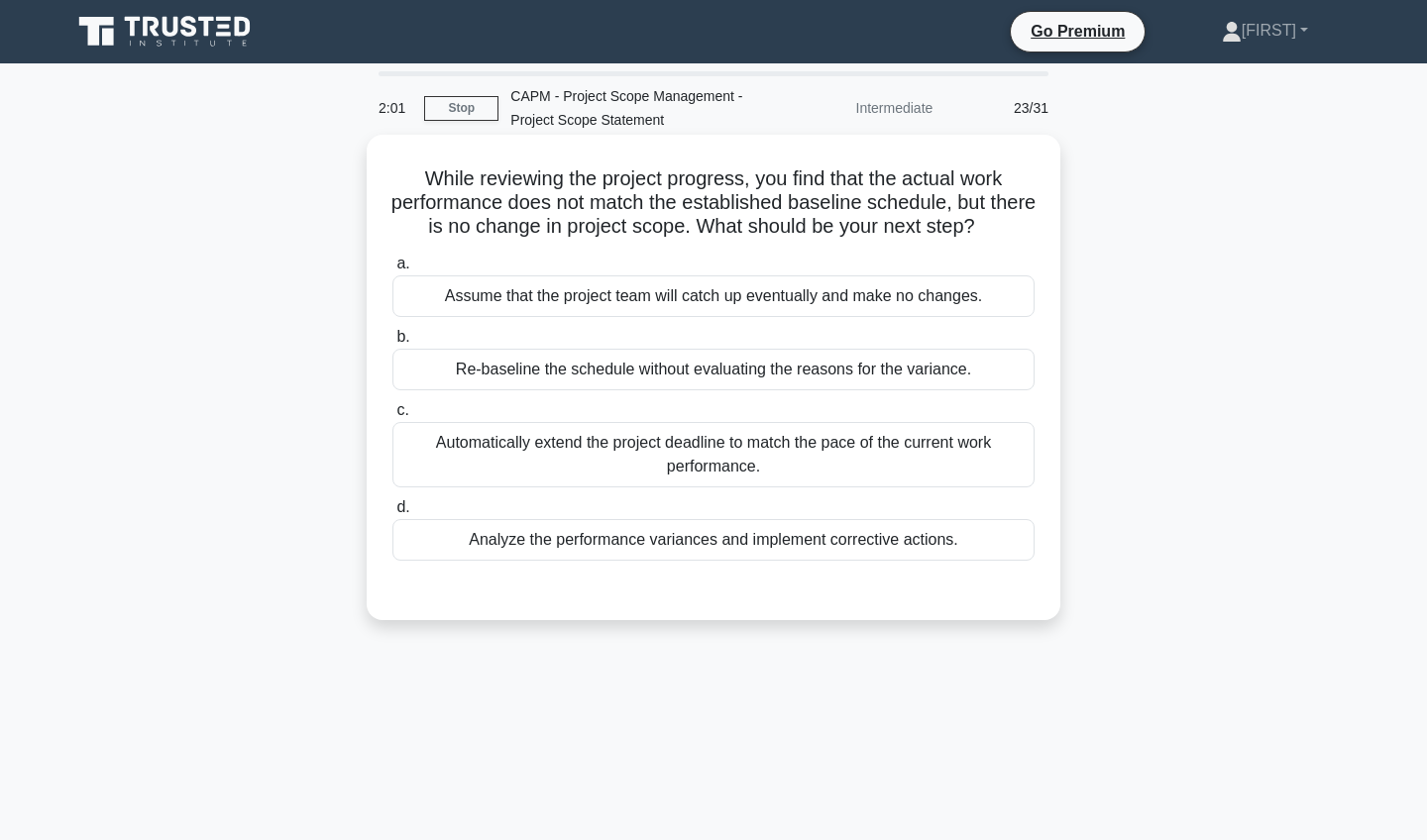 click on "Analyze the performance variances and implement corrective actions." at bounding box center [714, 540] 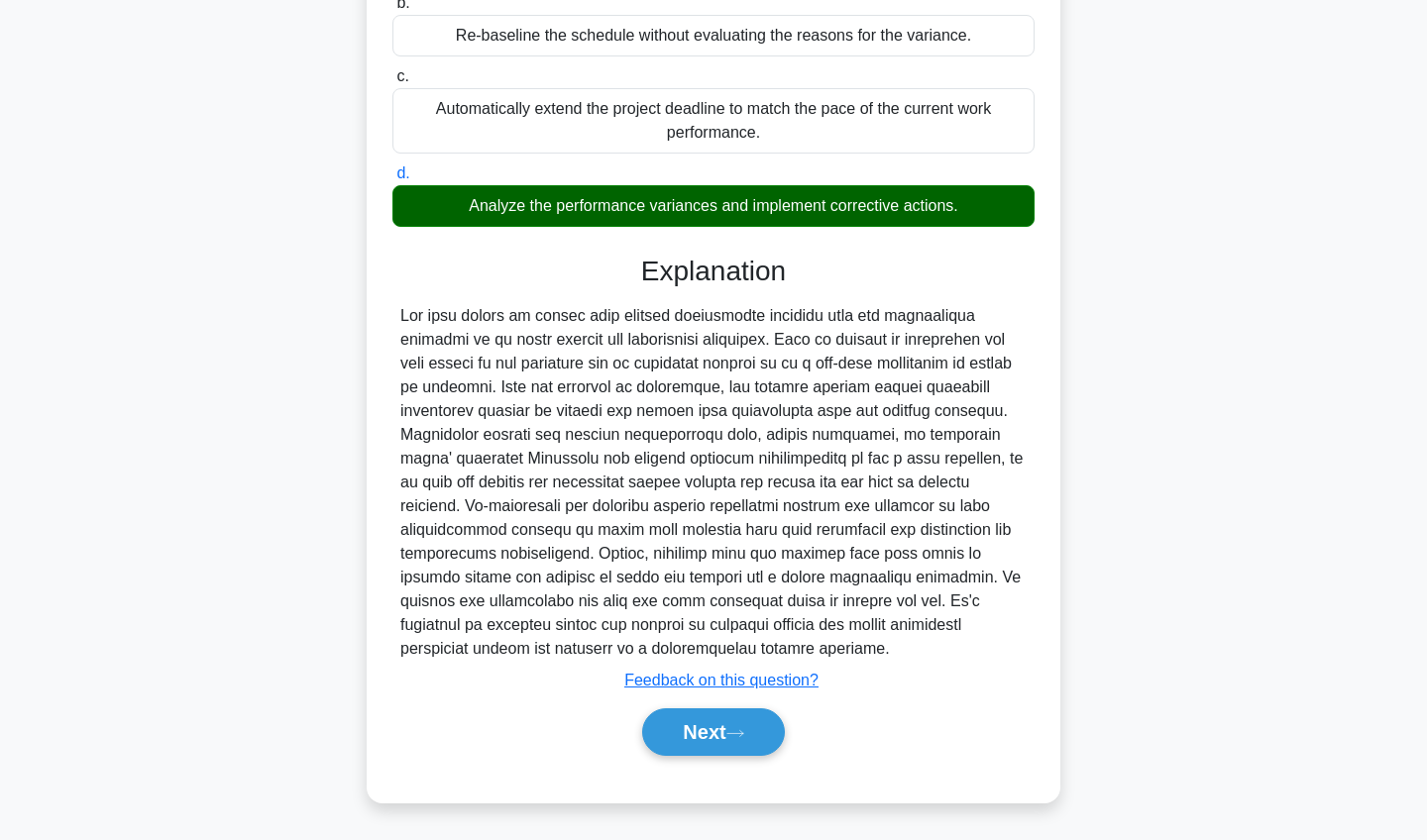 scroll, scrollTop: 334, scrollLeft: 0, axis: vertical 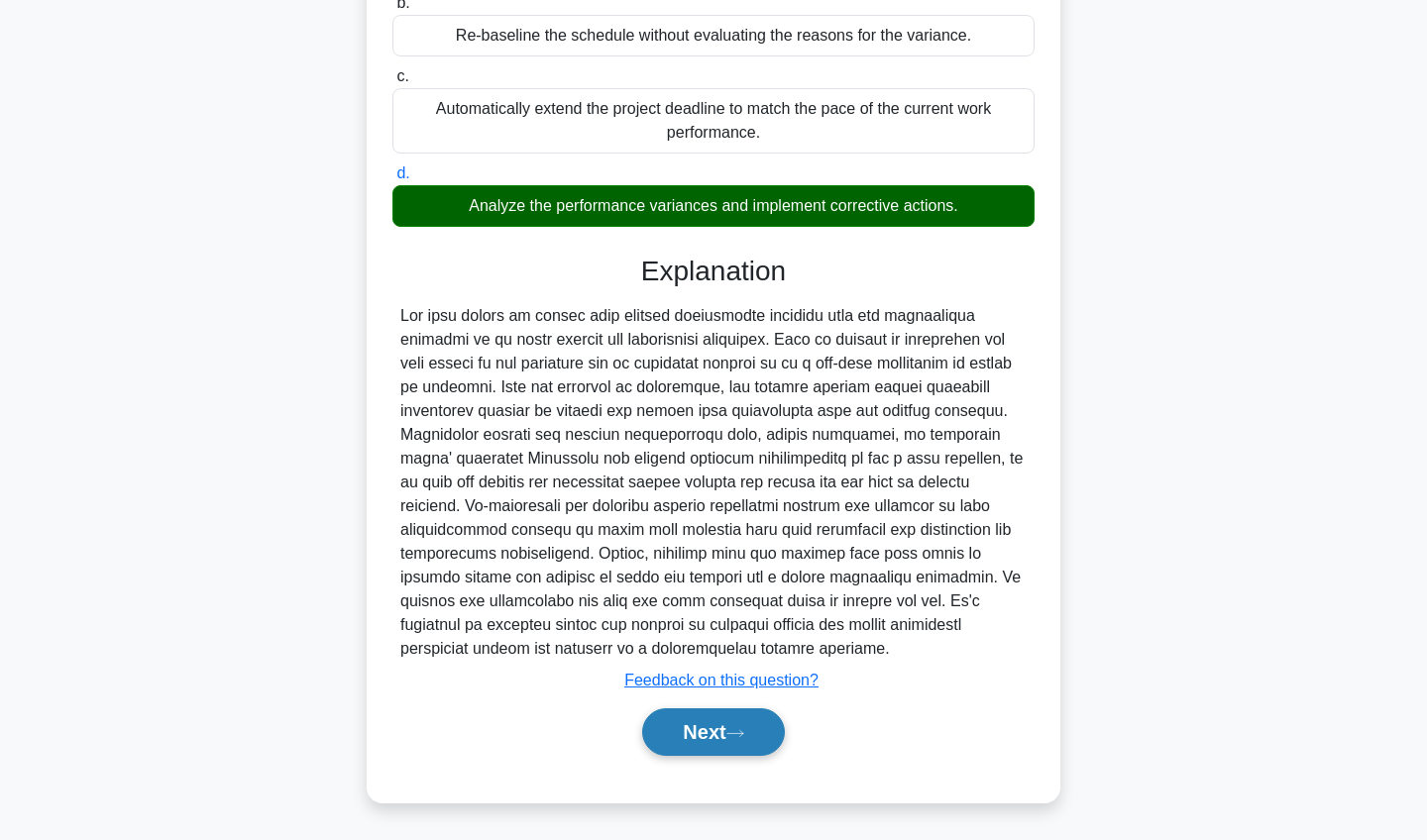 click on "Next" at bounding box center [713, 732] 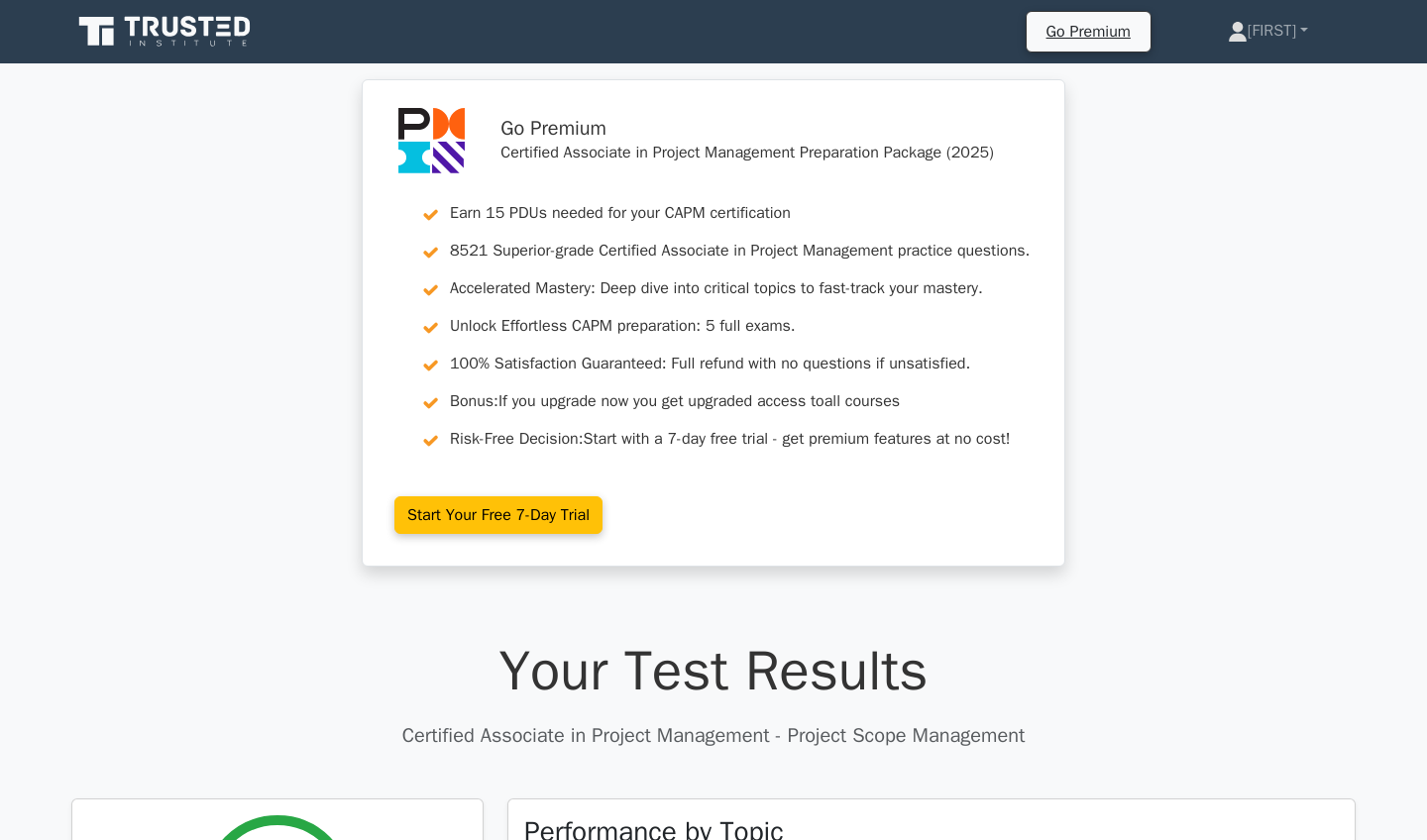 scroll, scrollTop: 87, scrollLeft: 0, axis: vertical 